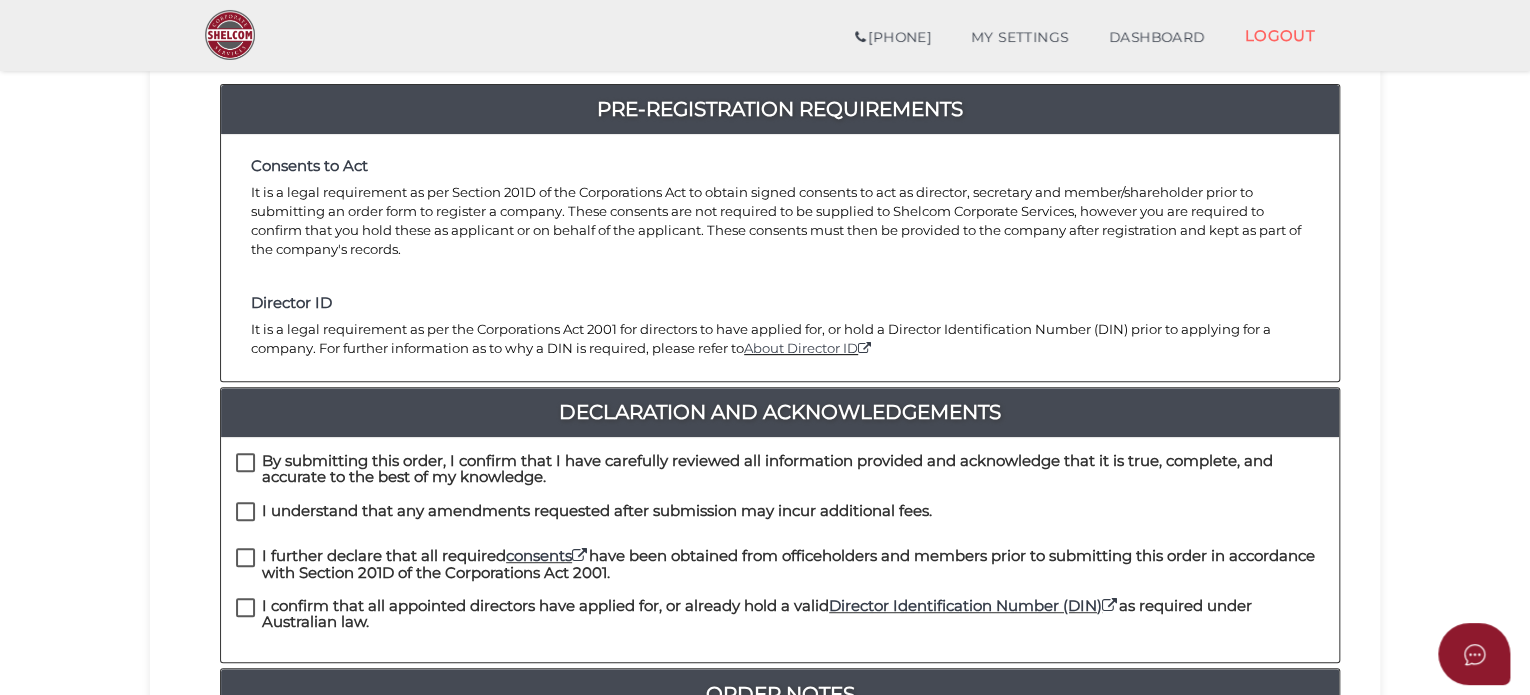 scroll, scrollTop: 300, scrollLeft: 0, axis: vertical 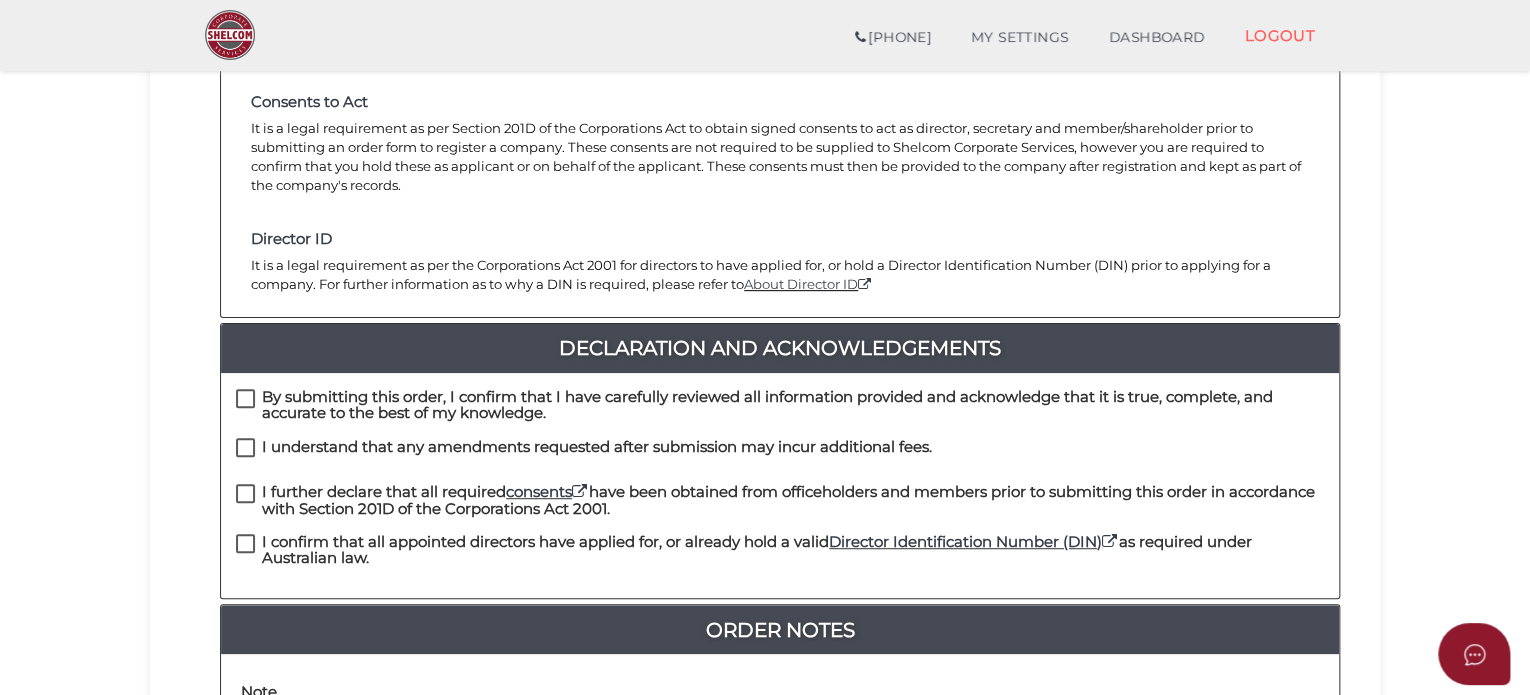 click on "By submitting this order, I confirm that I have carefully reviewed all information provided and acknowledge that it is true, complete, and accurate to the best of my knowledge." at bounding box center (780, 401) 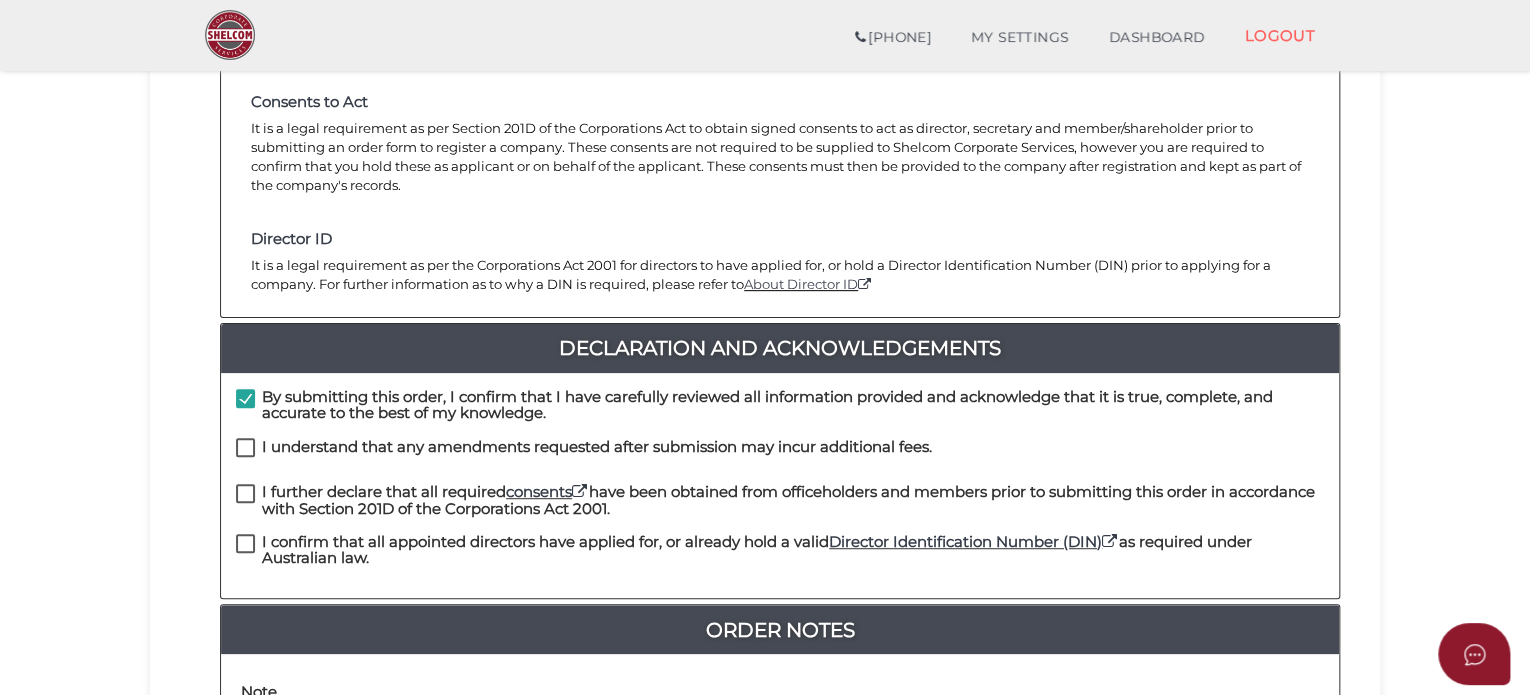 click on "I understand that any amendments requested after submission may incur additional fees." at bounding box center (584, 451) 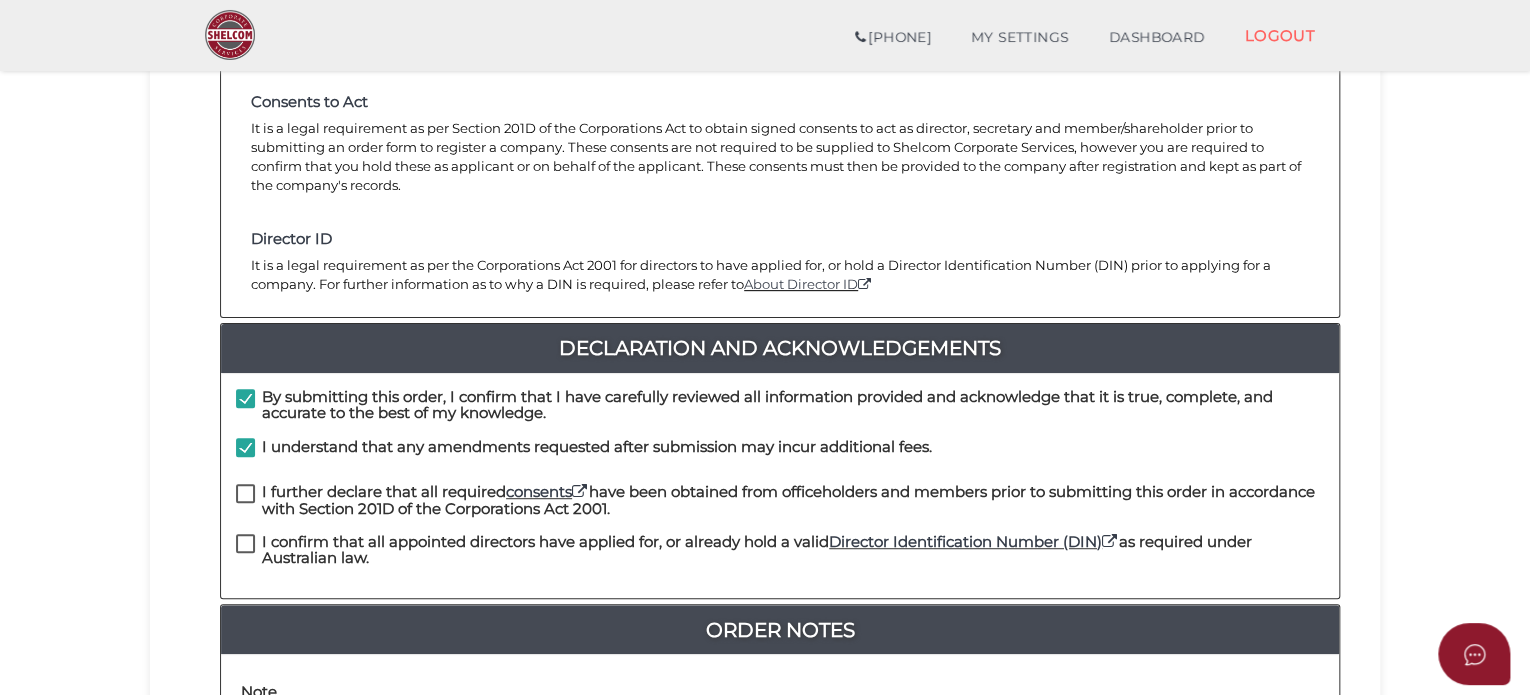 click on "I further declare that all required  consents   have been obtained from officeholders and members prior to submitting this order in accordance with Section 201D of the Corporations Act 2001." at bounding box center (780, 496) 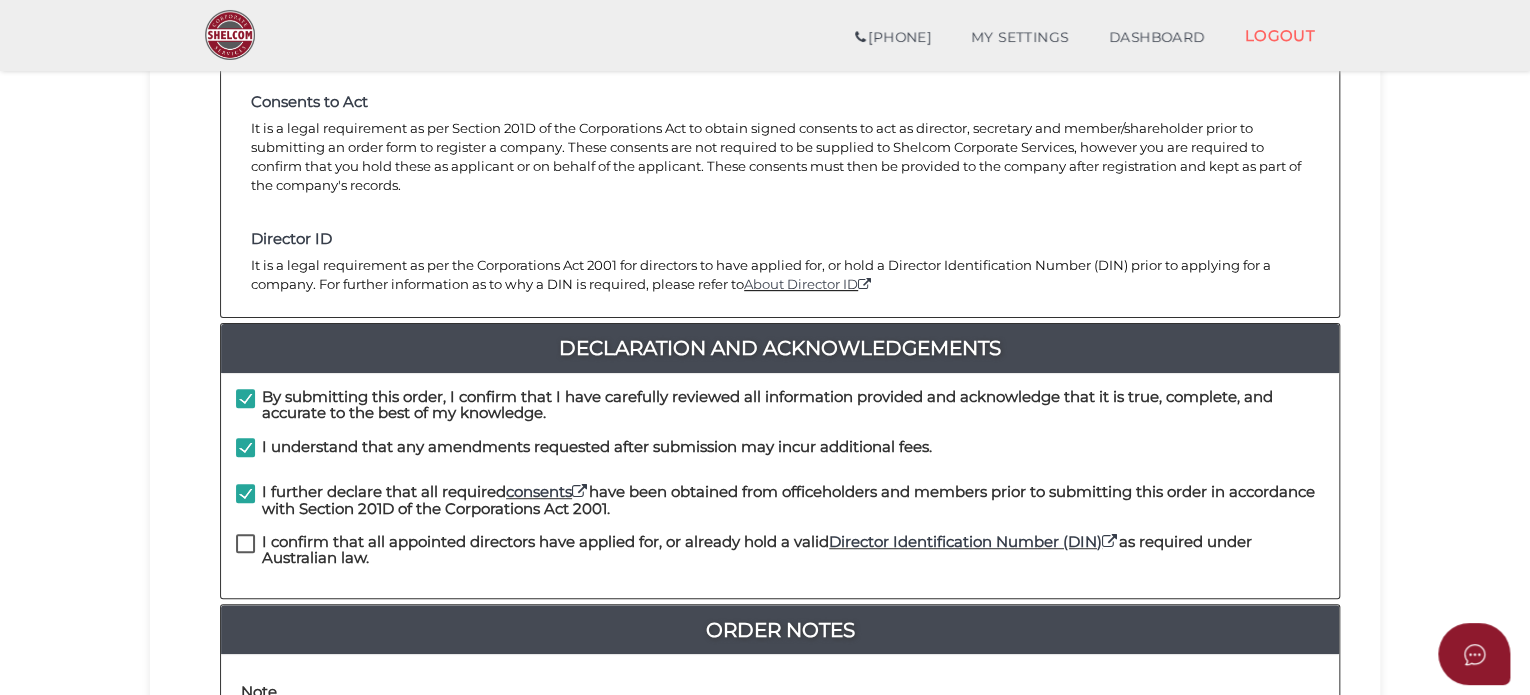 drag, startPoint x: 229, startPoint y: 519, endPoint x: 258, endPoint y: 527, distance: 30.083218 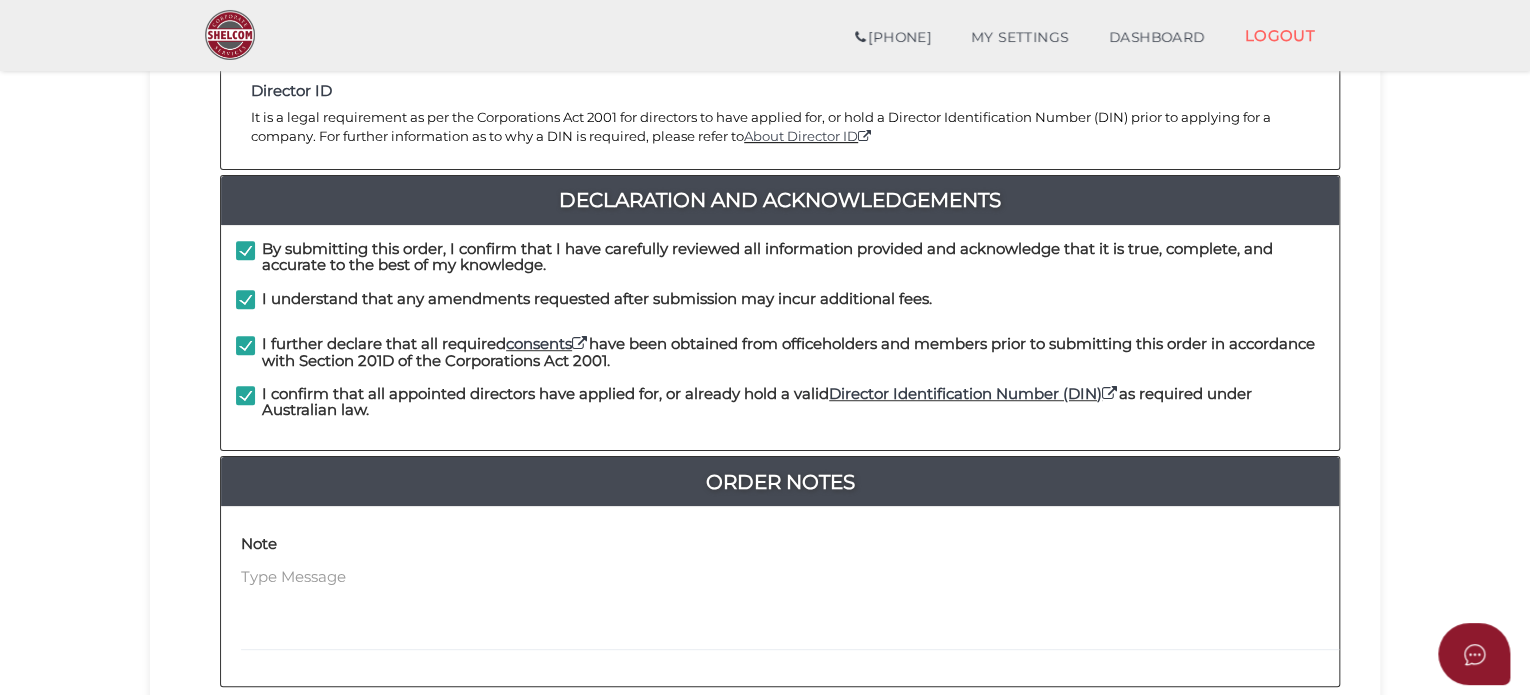 scroll, scrollTop: 600, scrollLeft: 0, axis: vertical 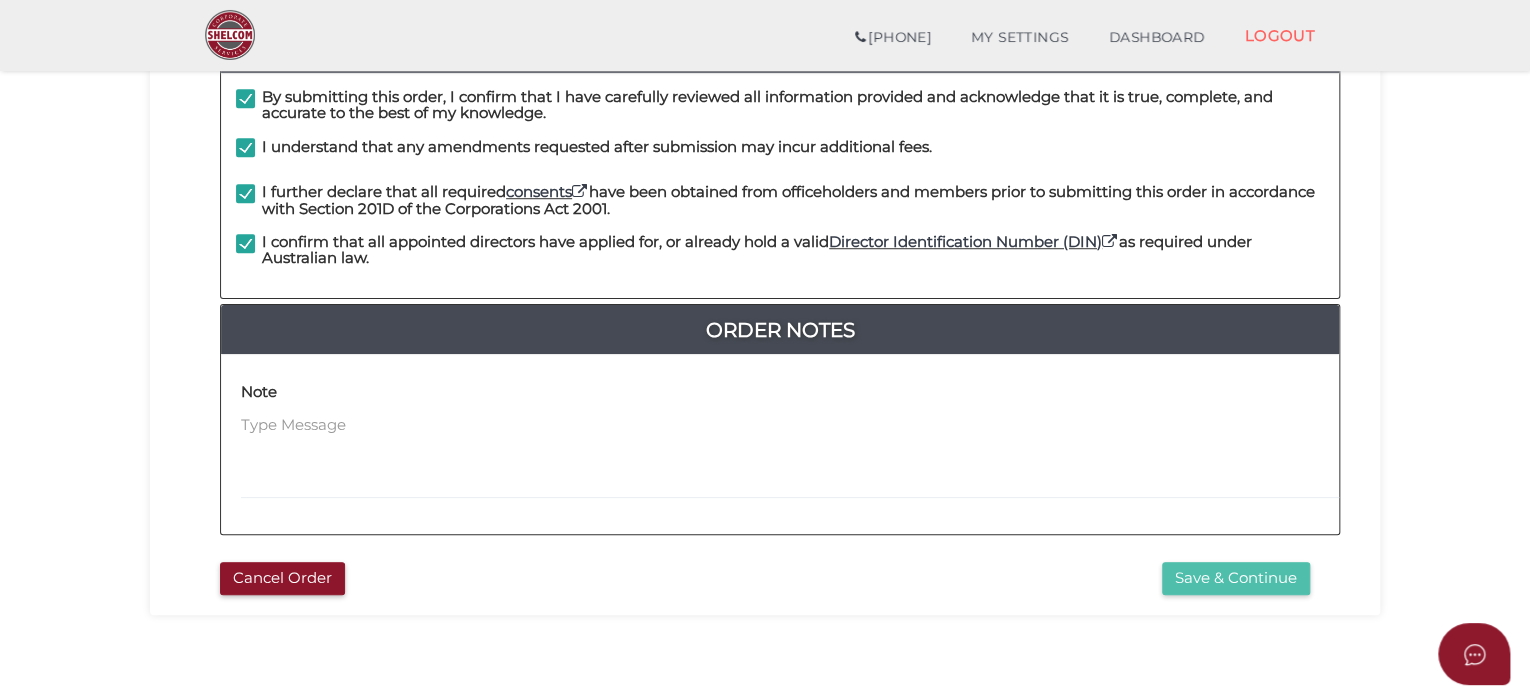 click on "Save & Continue" at bounding box center (1236, 578) 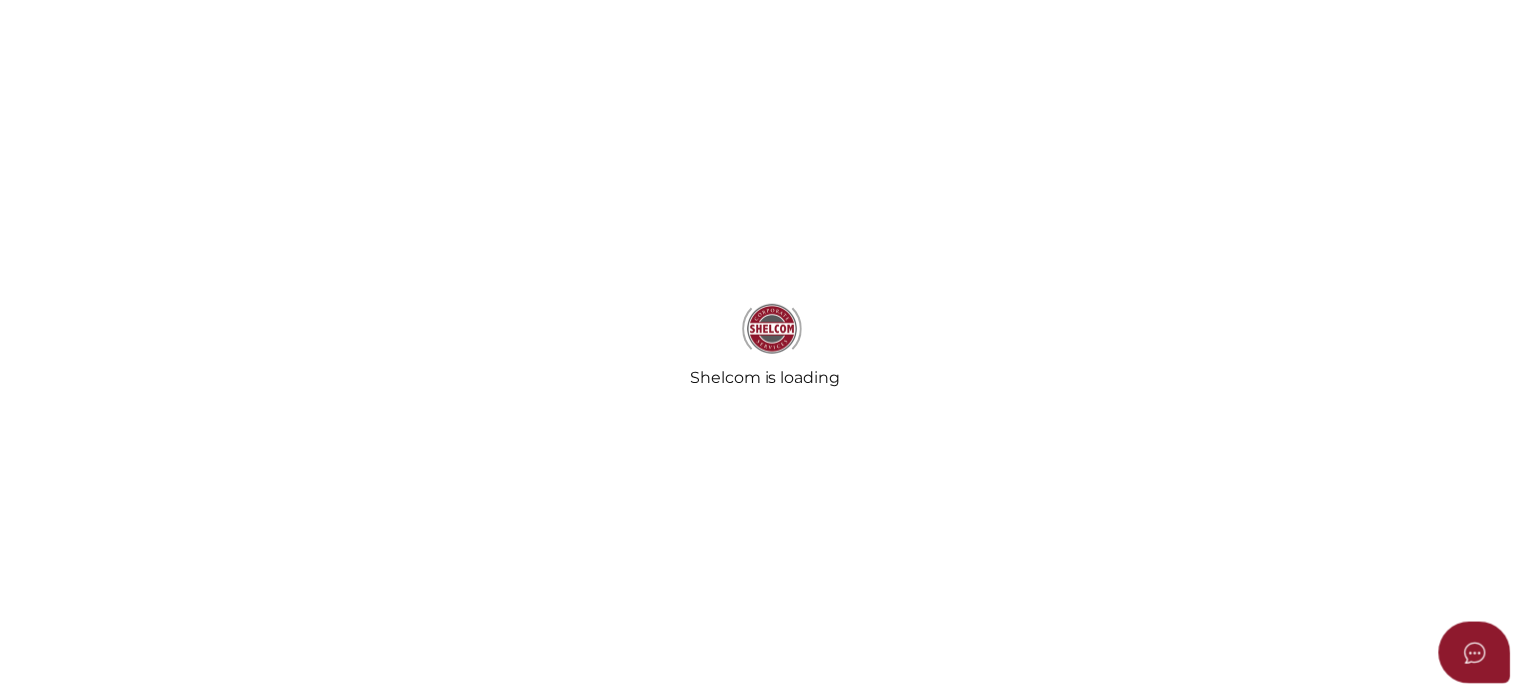scroll, scrollTop: 0, scrollLeft: 0, axis: both 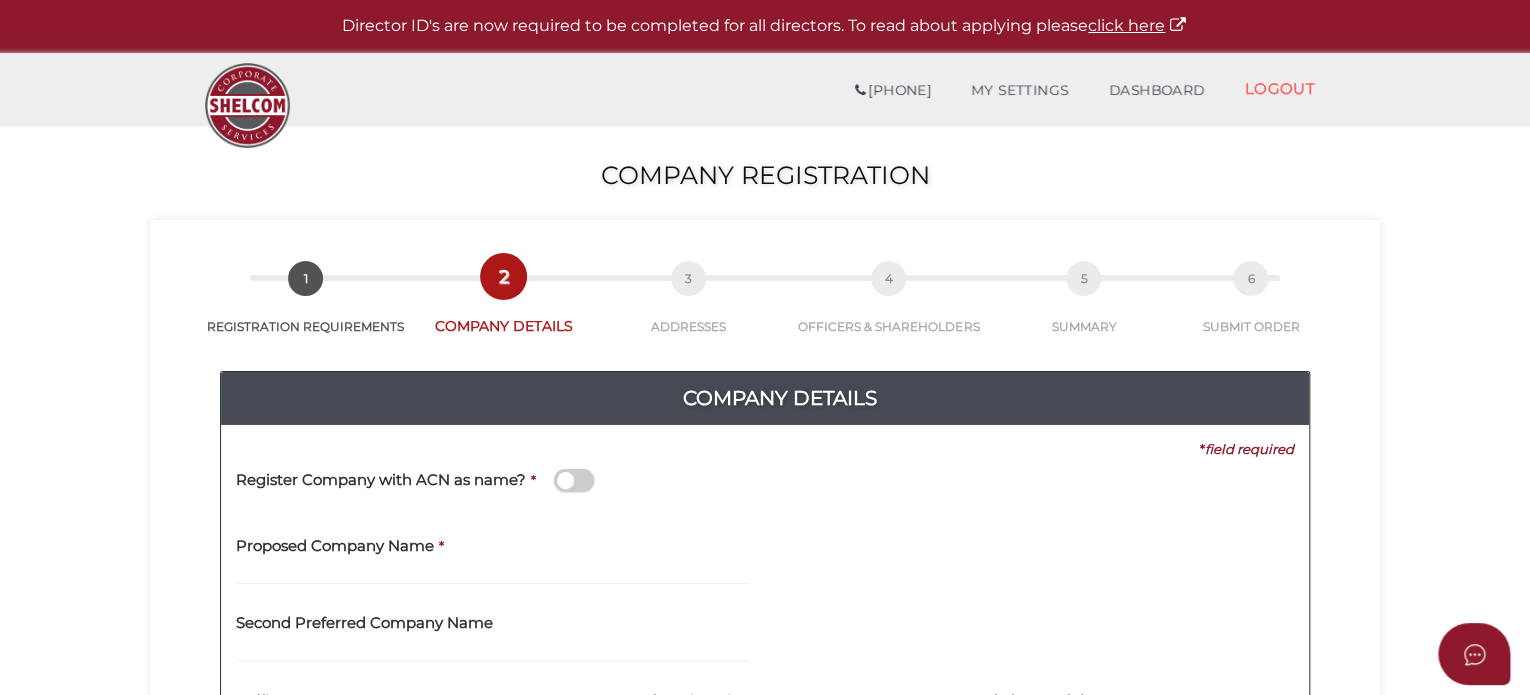 click on "Proposed Company Name *" at bounding box center (493, 553) 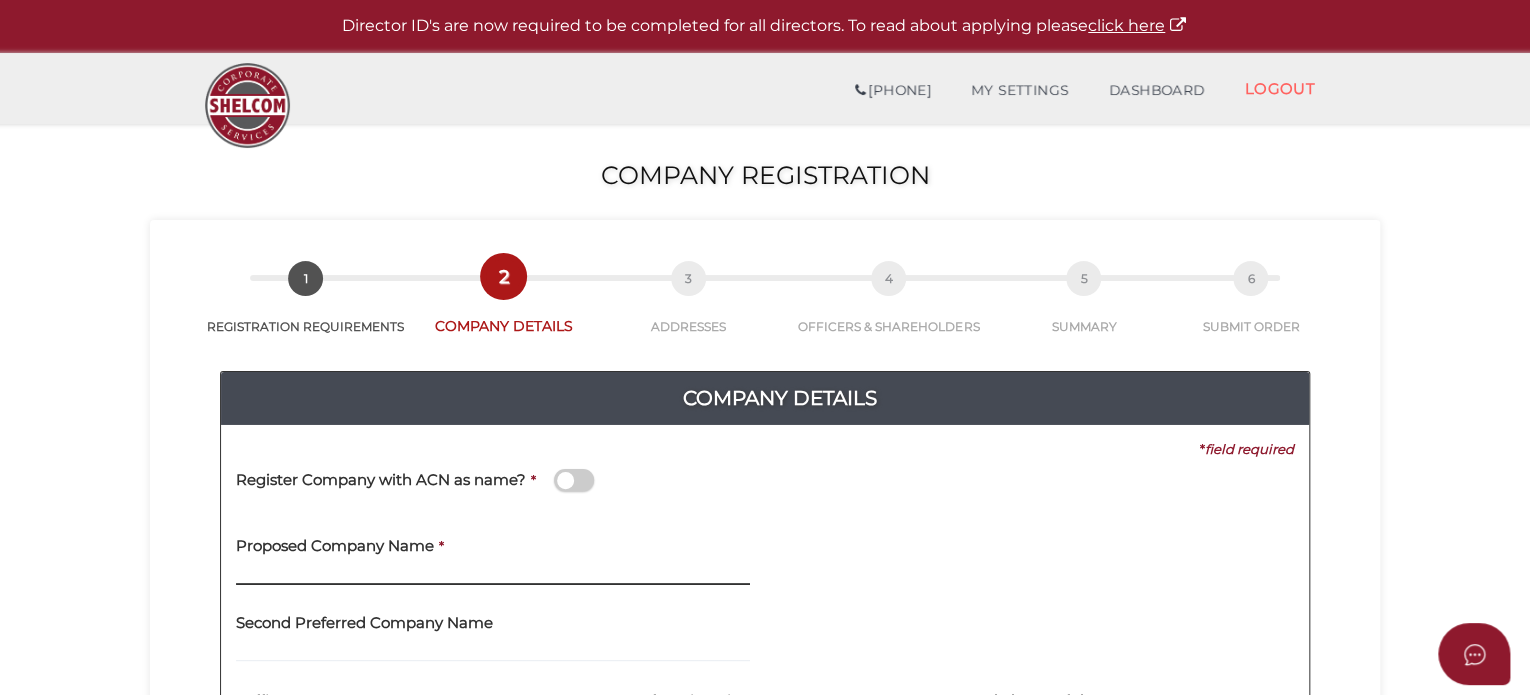 click at bounding box center (493, 574) 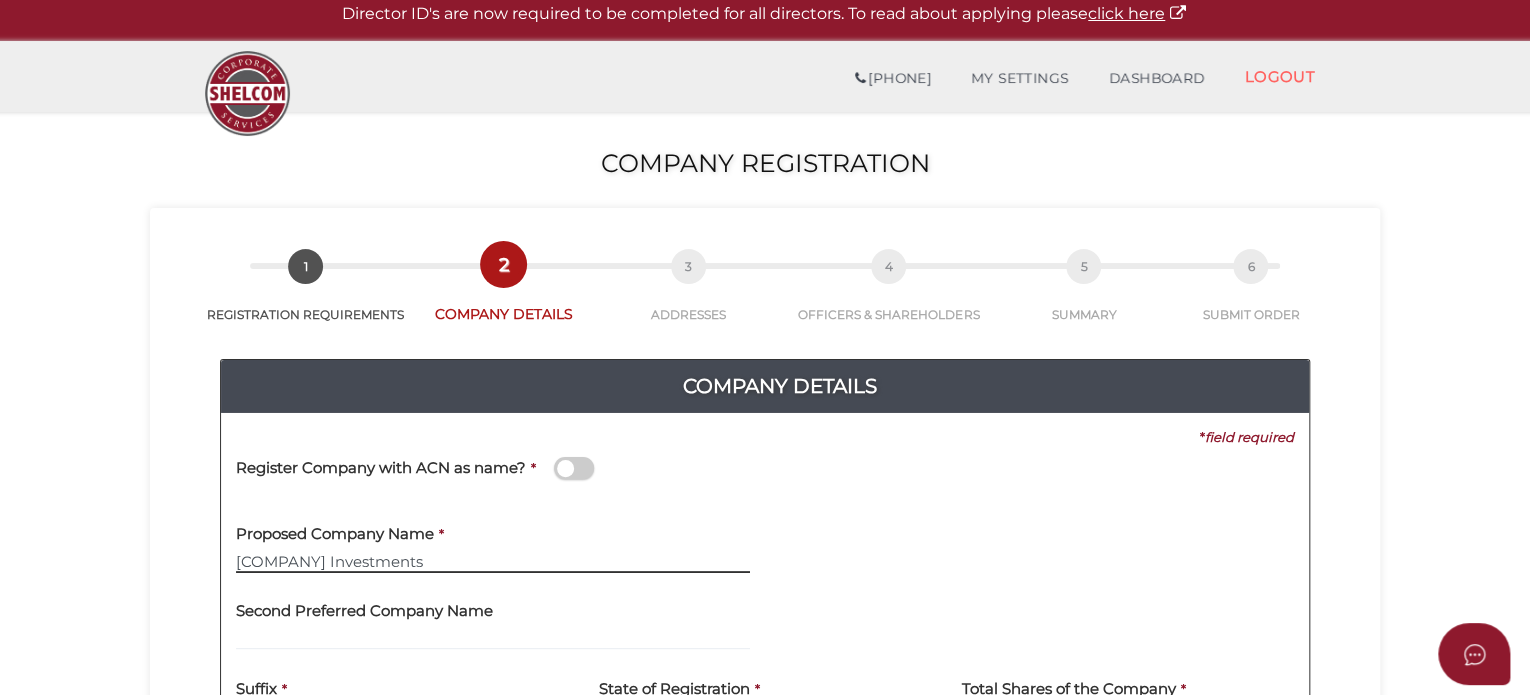 scroll, scrollTop: 100, scrollLeft: 0, axis: vertical 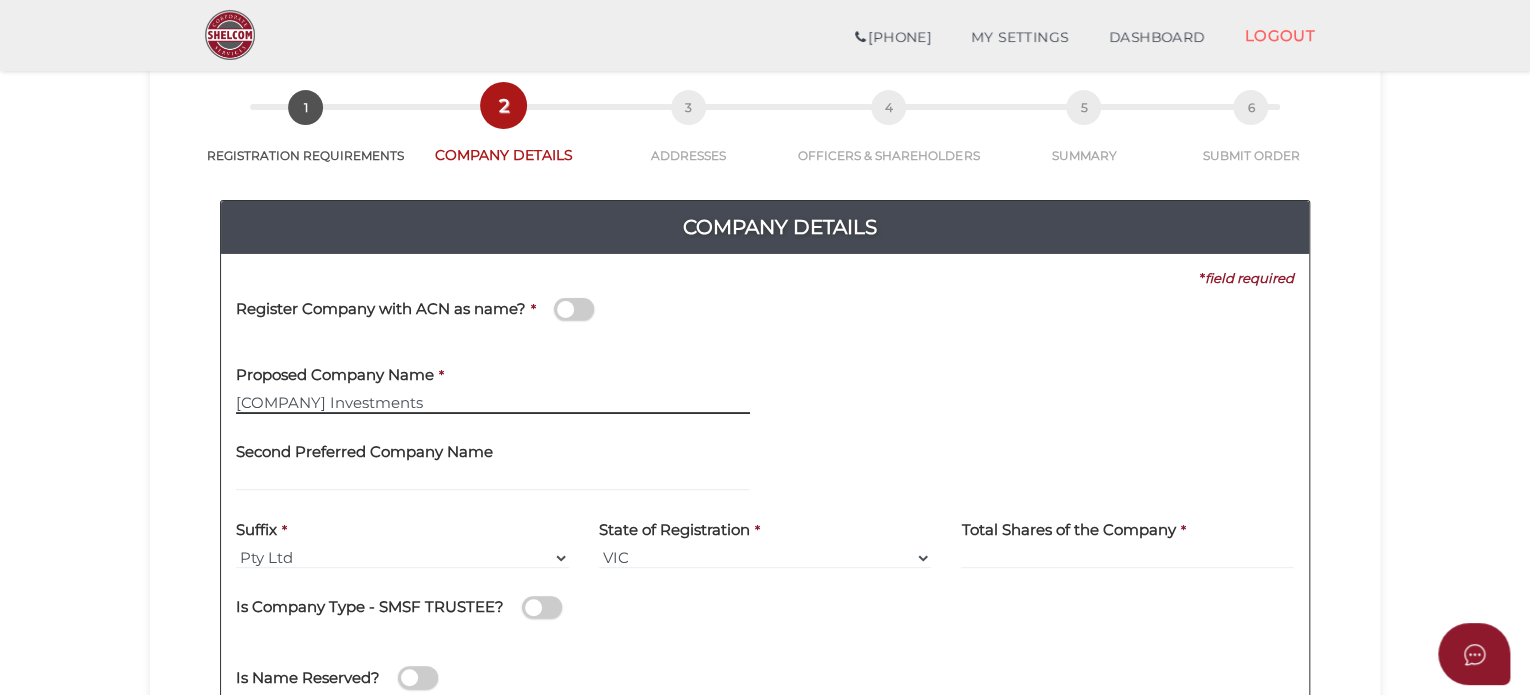type on "[COMPANY] Investments" 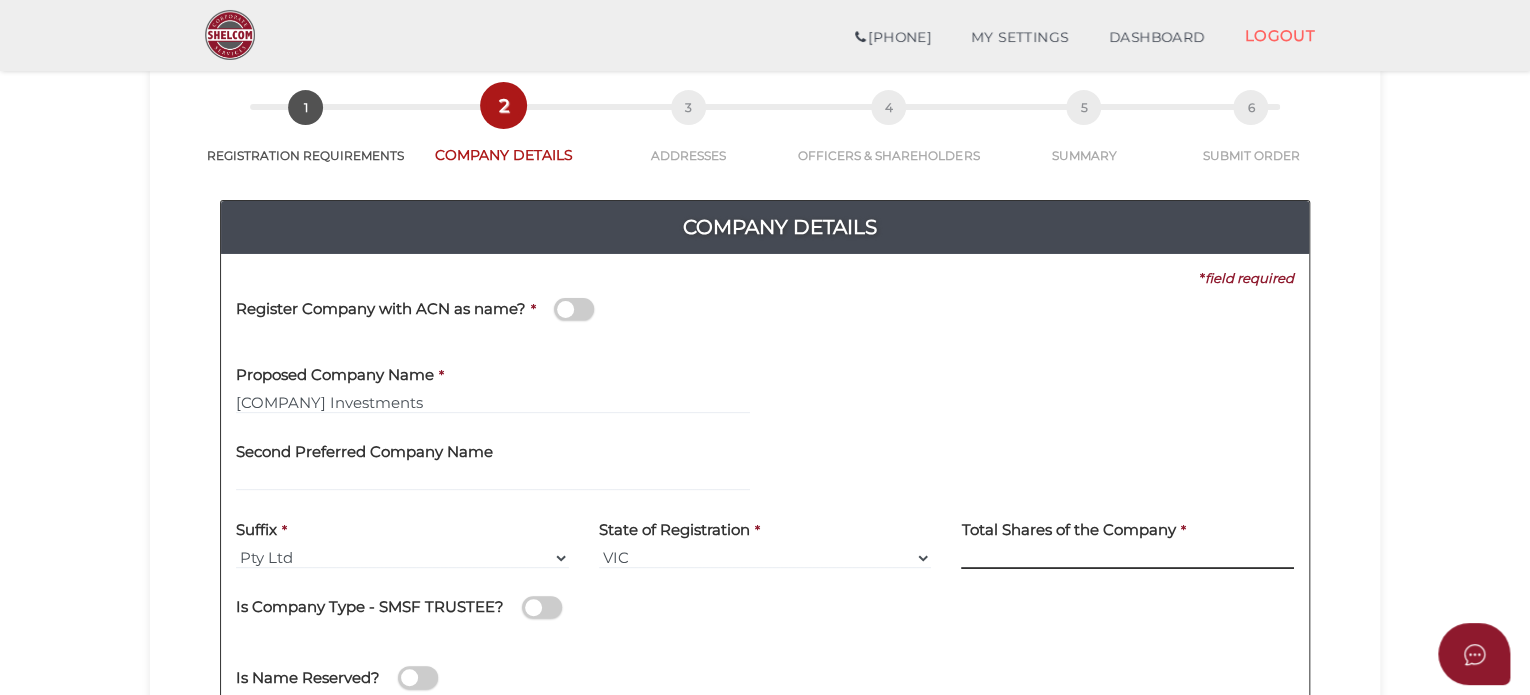 click at bounding box center [1127, 558] 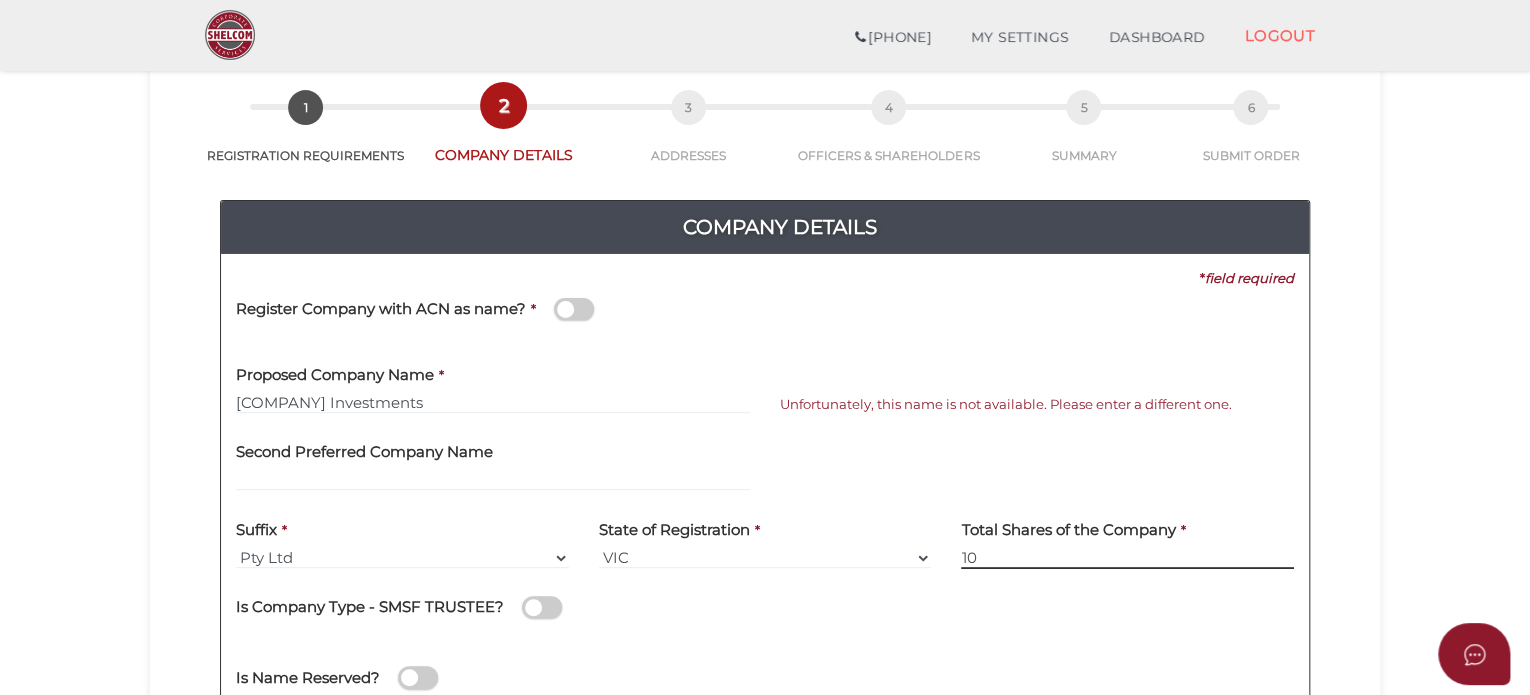 type on "10" 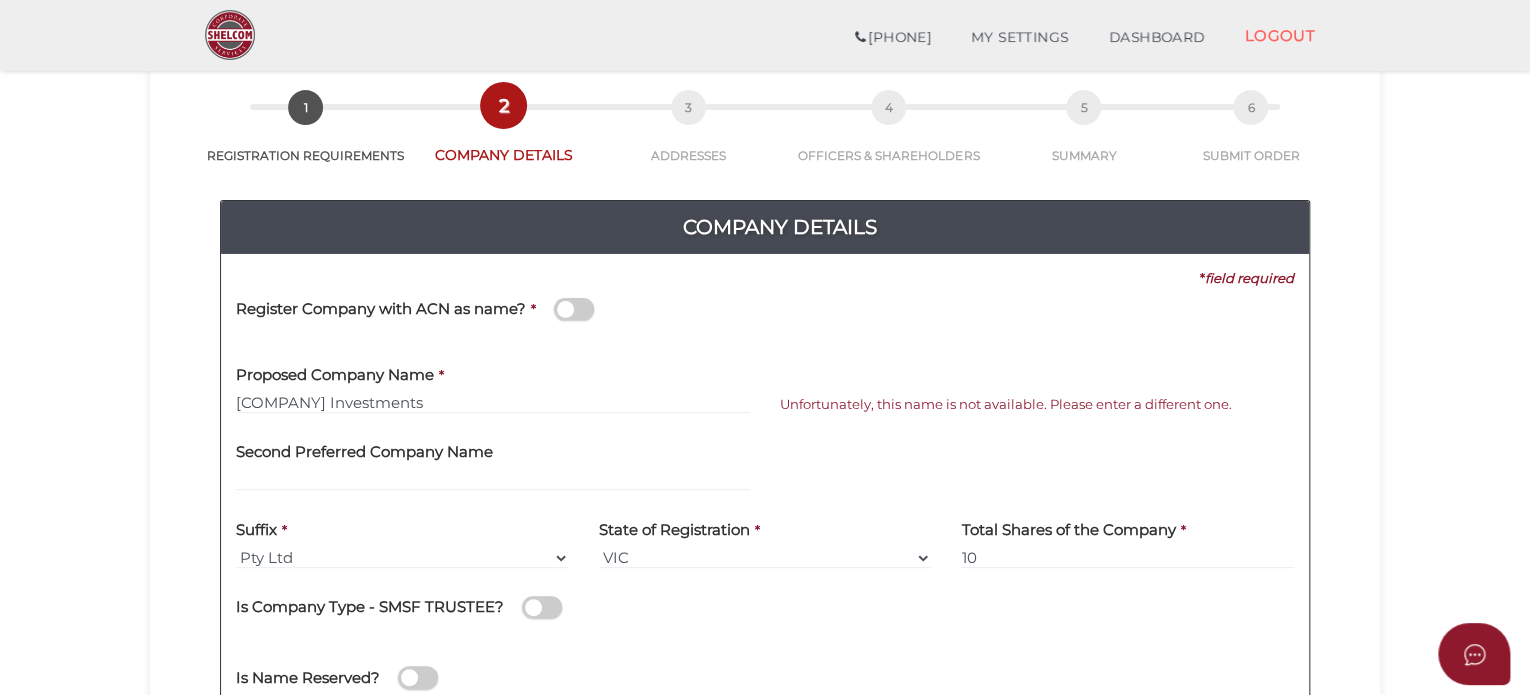 type 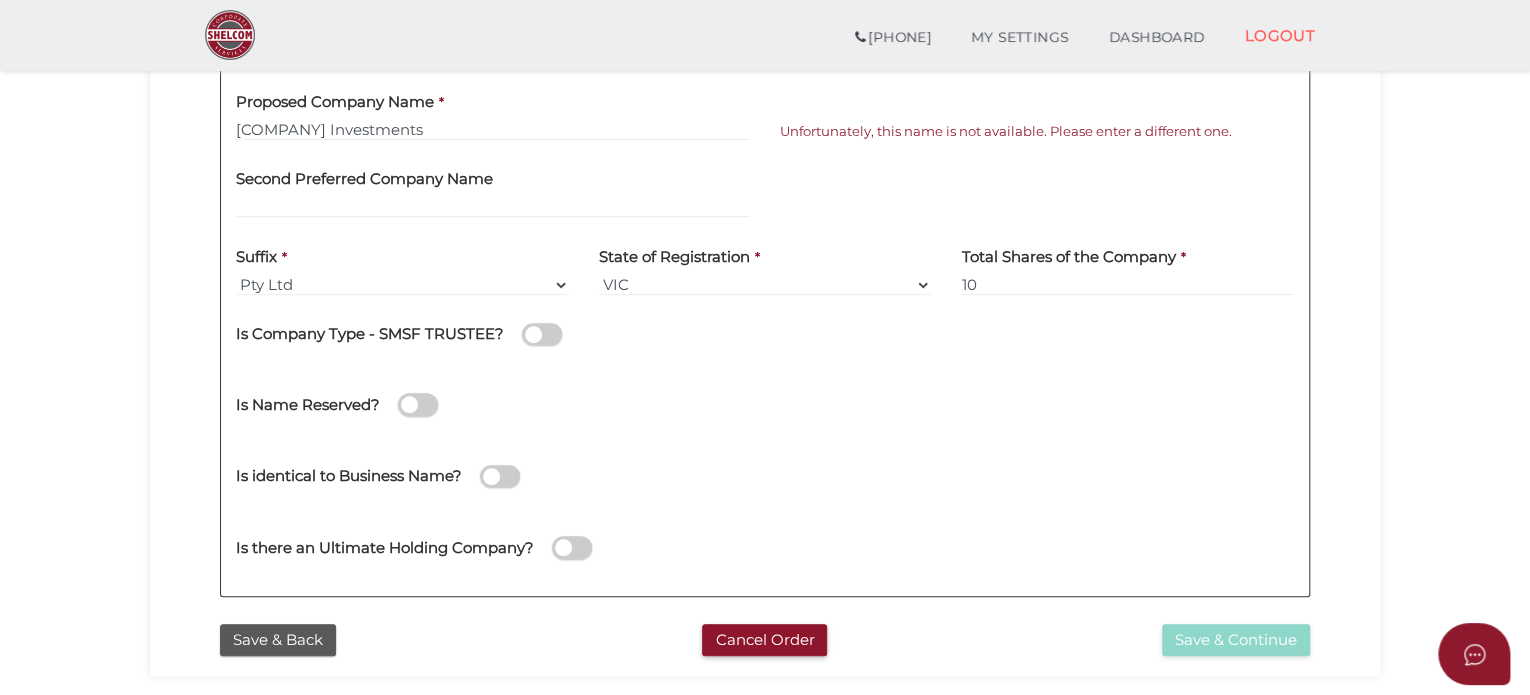 scroll, scrollTop: 264, scrollLeft: 0, axis: vertical 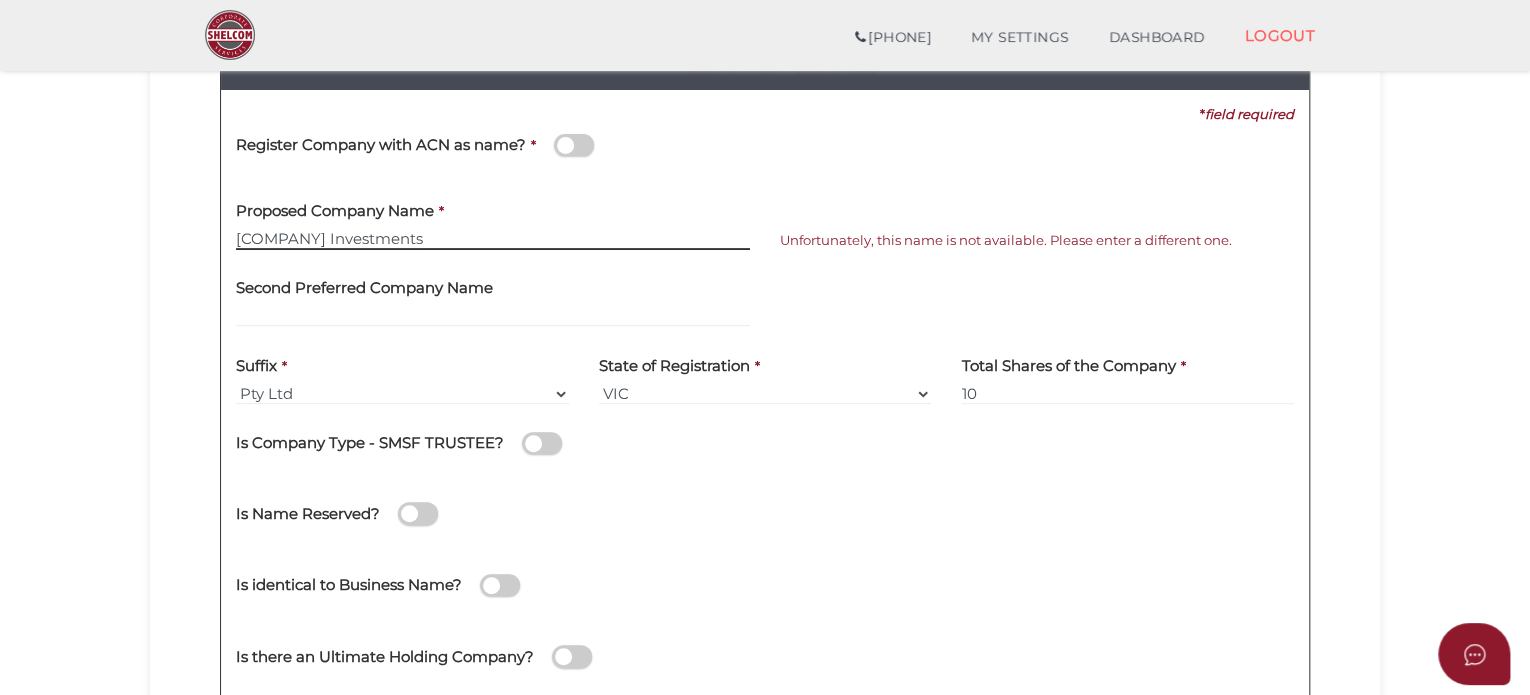 click on "Nathan Family Investments" at bounding box center [493, 239] 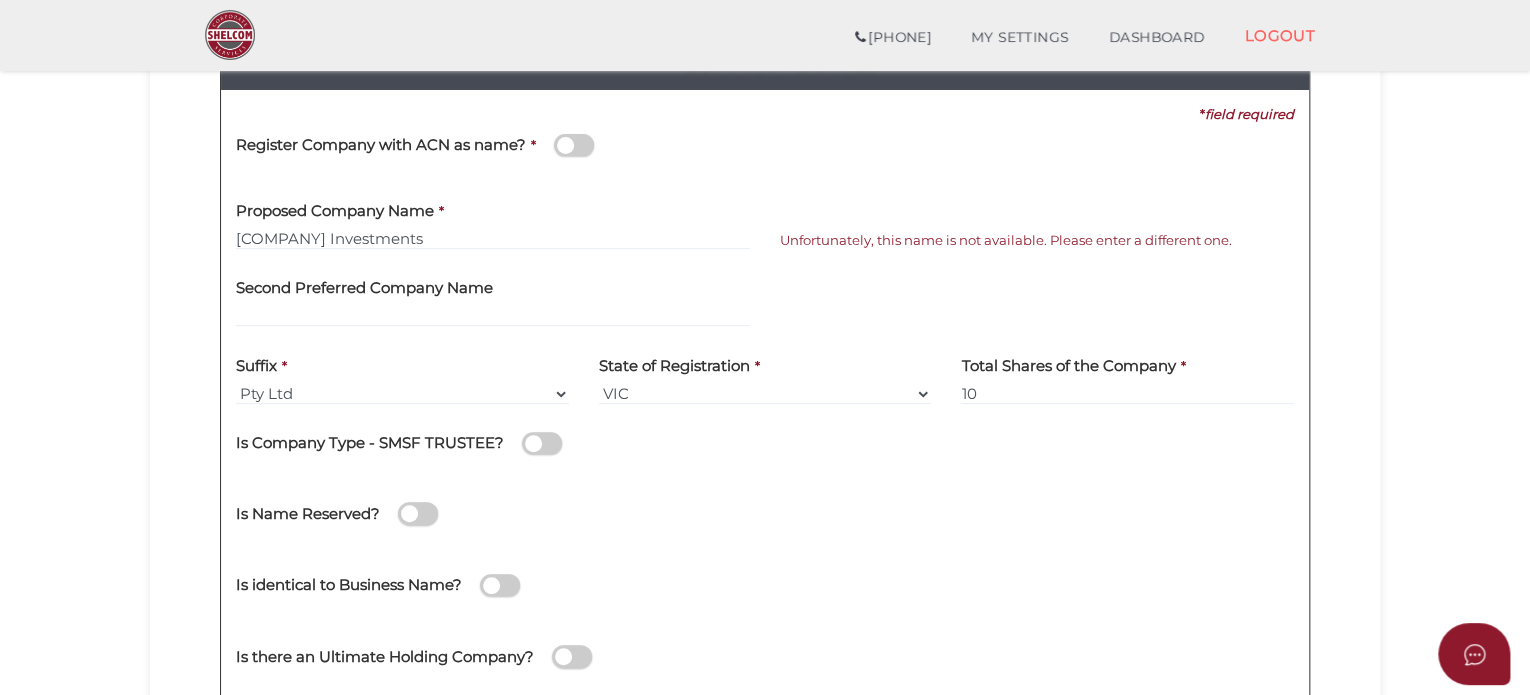 click on "Proposed Company Name *
Nathan Family Investments" at bounding box center (493, 226) 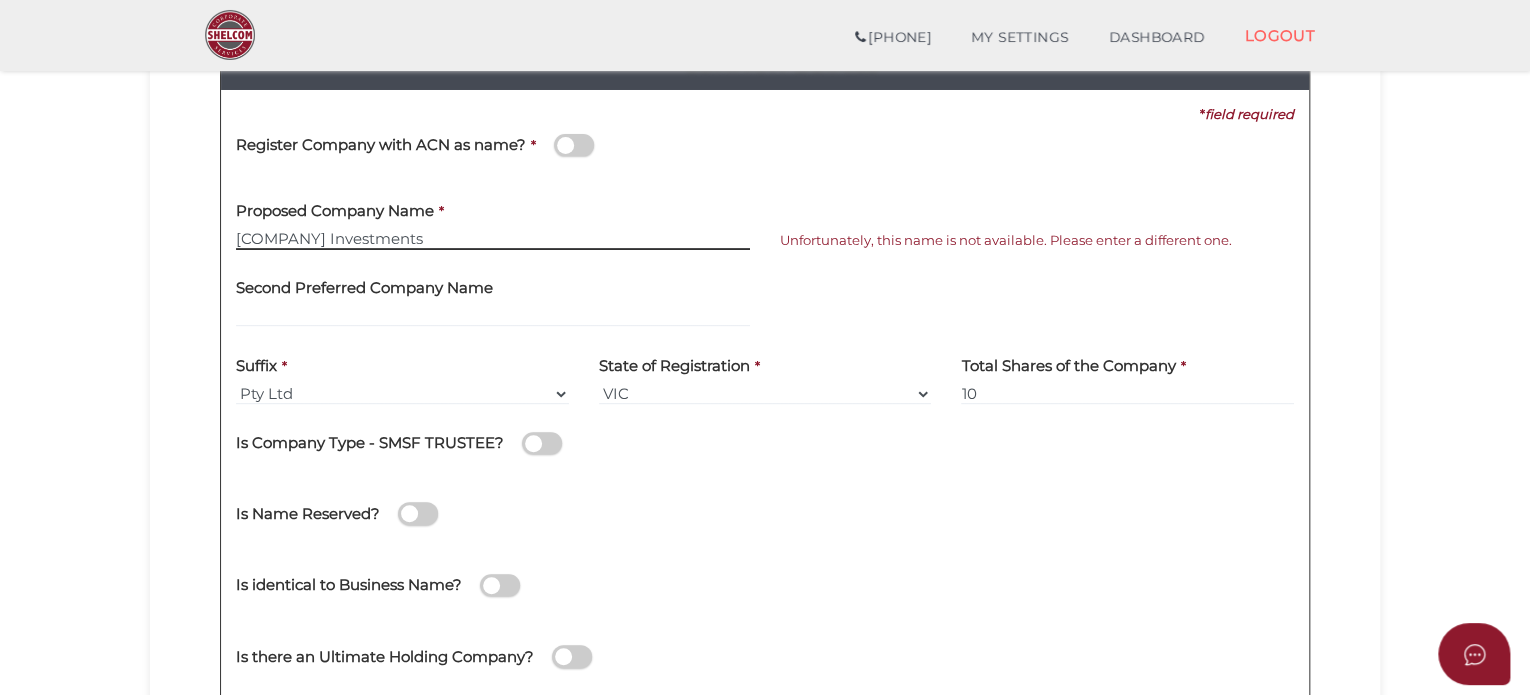 click on "Nathan Family Investments" at bounding box center (493, 239) 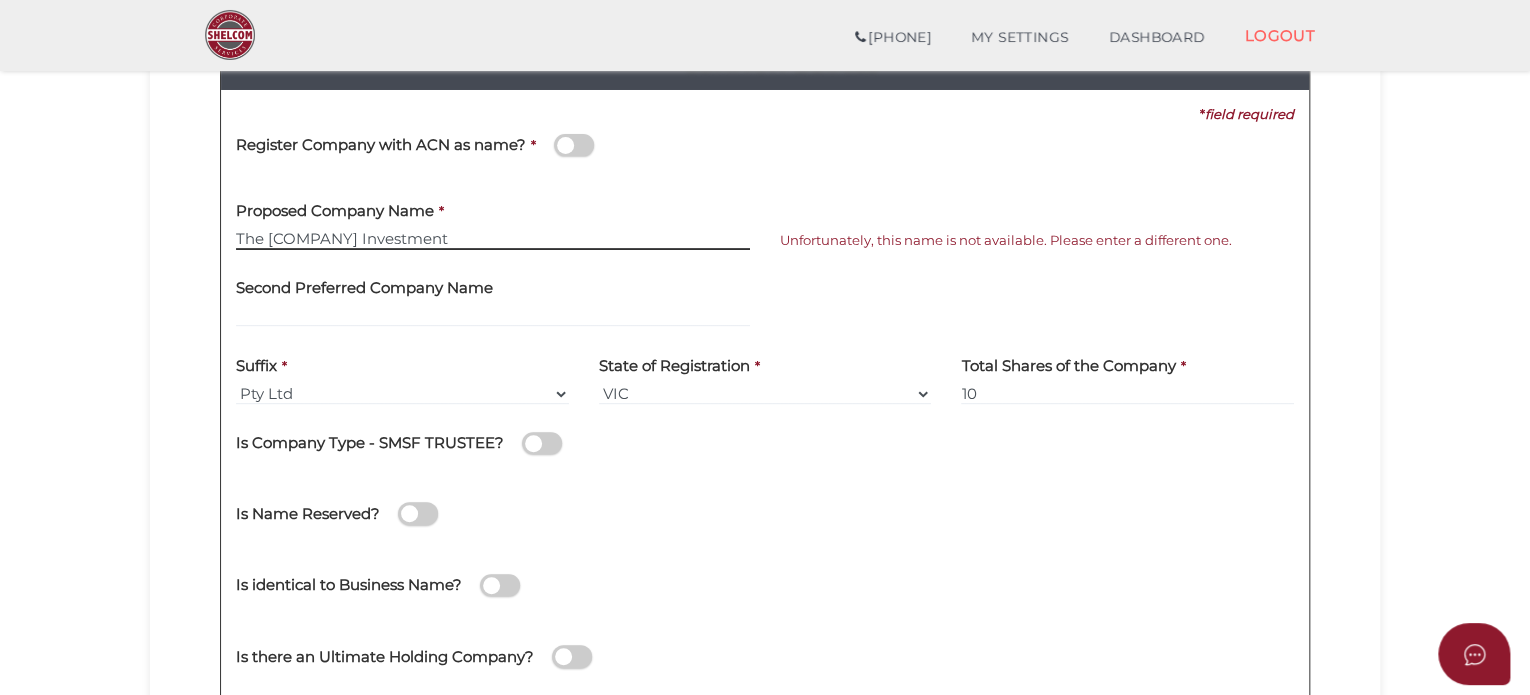 click on "The Nathan Family Investment" at bounding box center [493, 239] 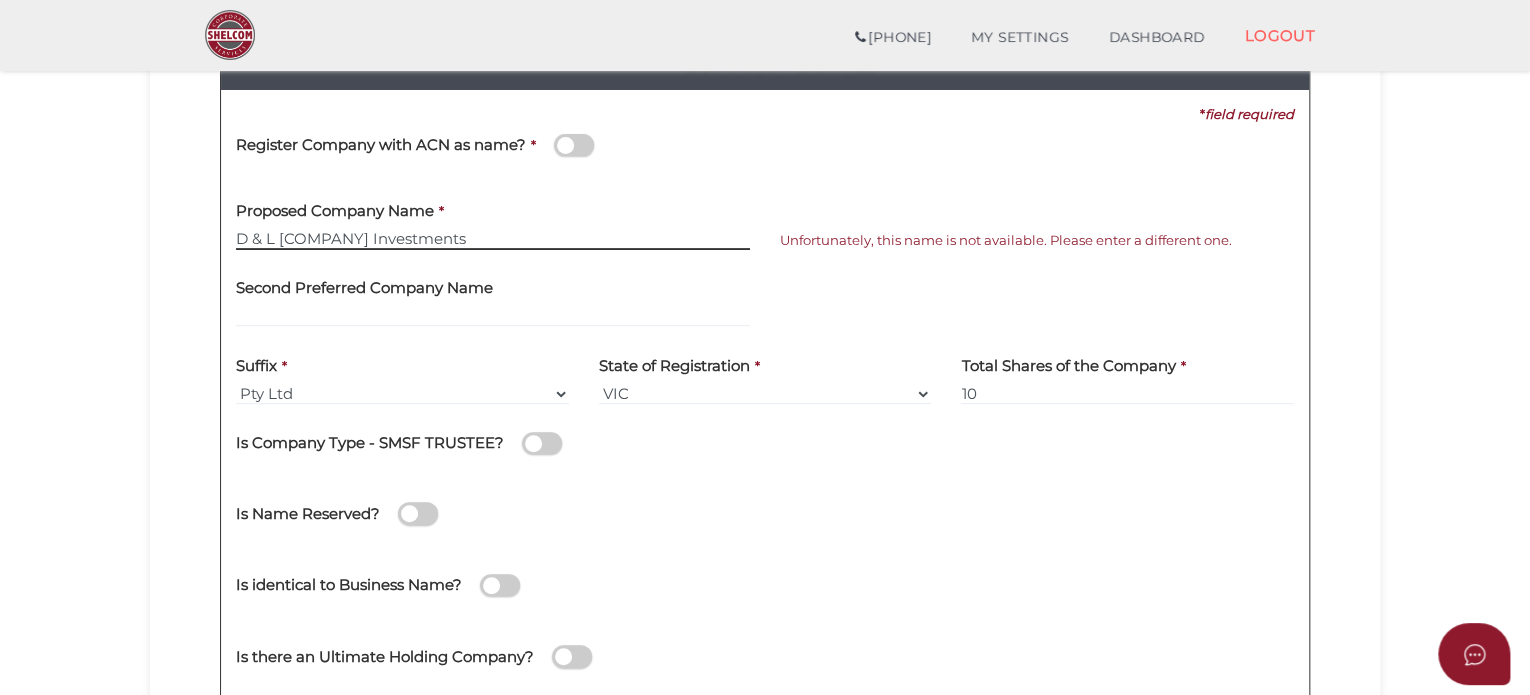 type on "D & L Nathan Family Investments" 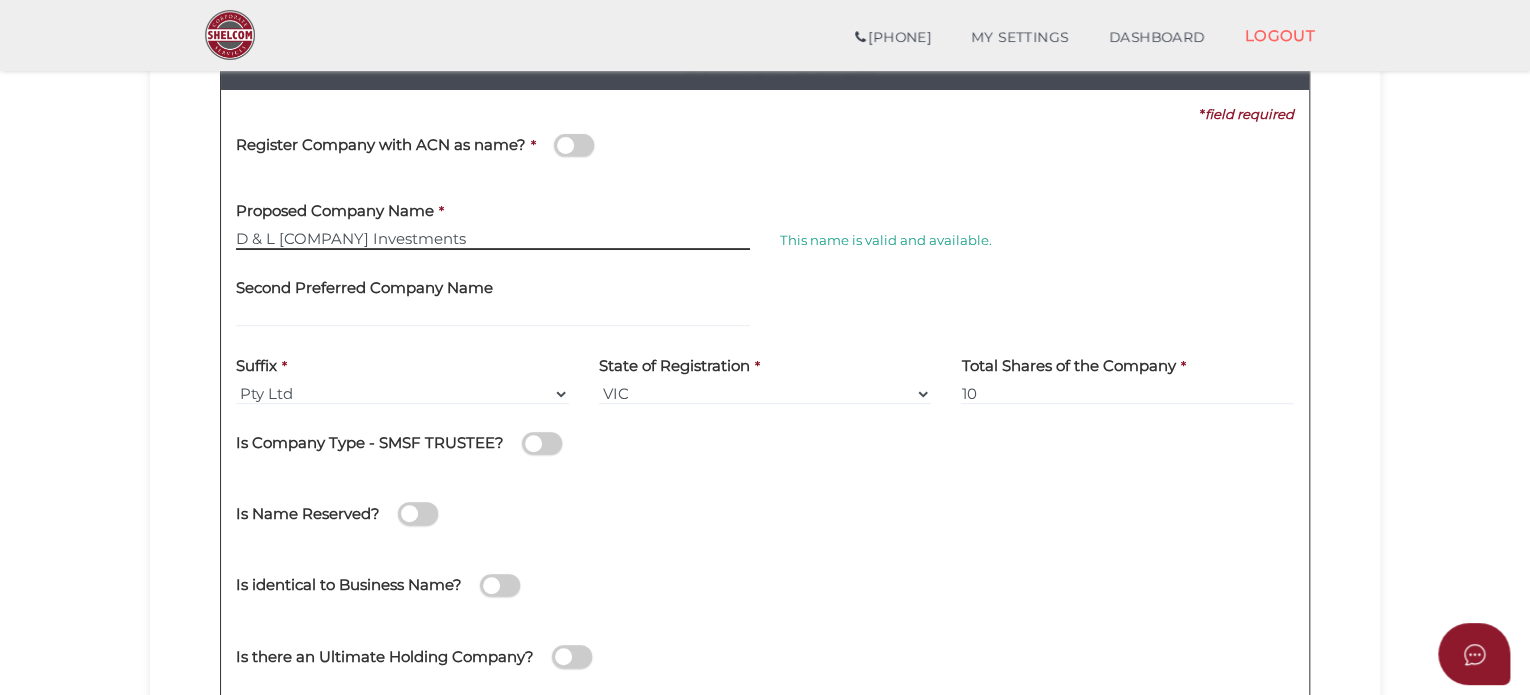 drag, startPoint x: 521, startPoint y: 227, endPoint x: 518, endPoint y: 239, distance: 12.369317 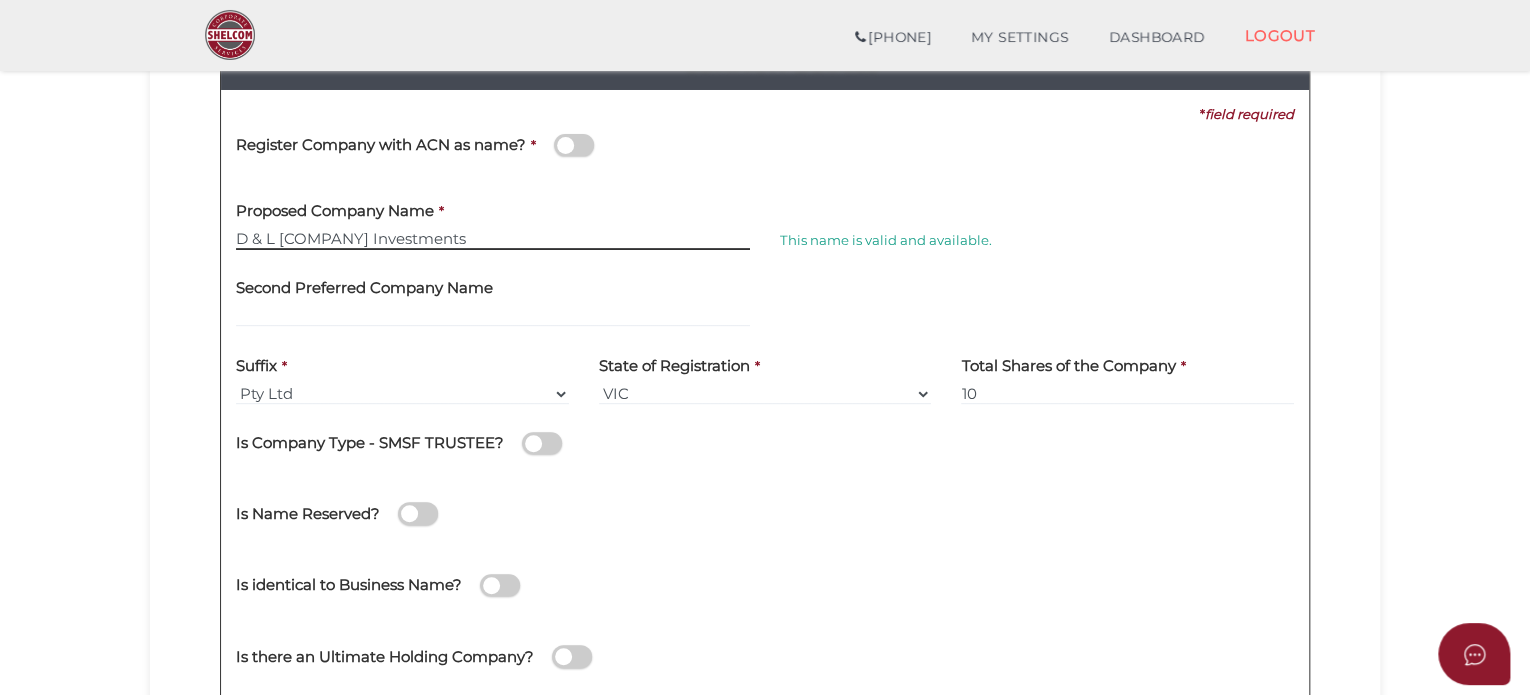 click on "D & L Nathan Family Investments" at bounding box center [493, 239] 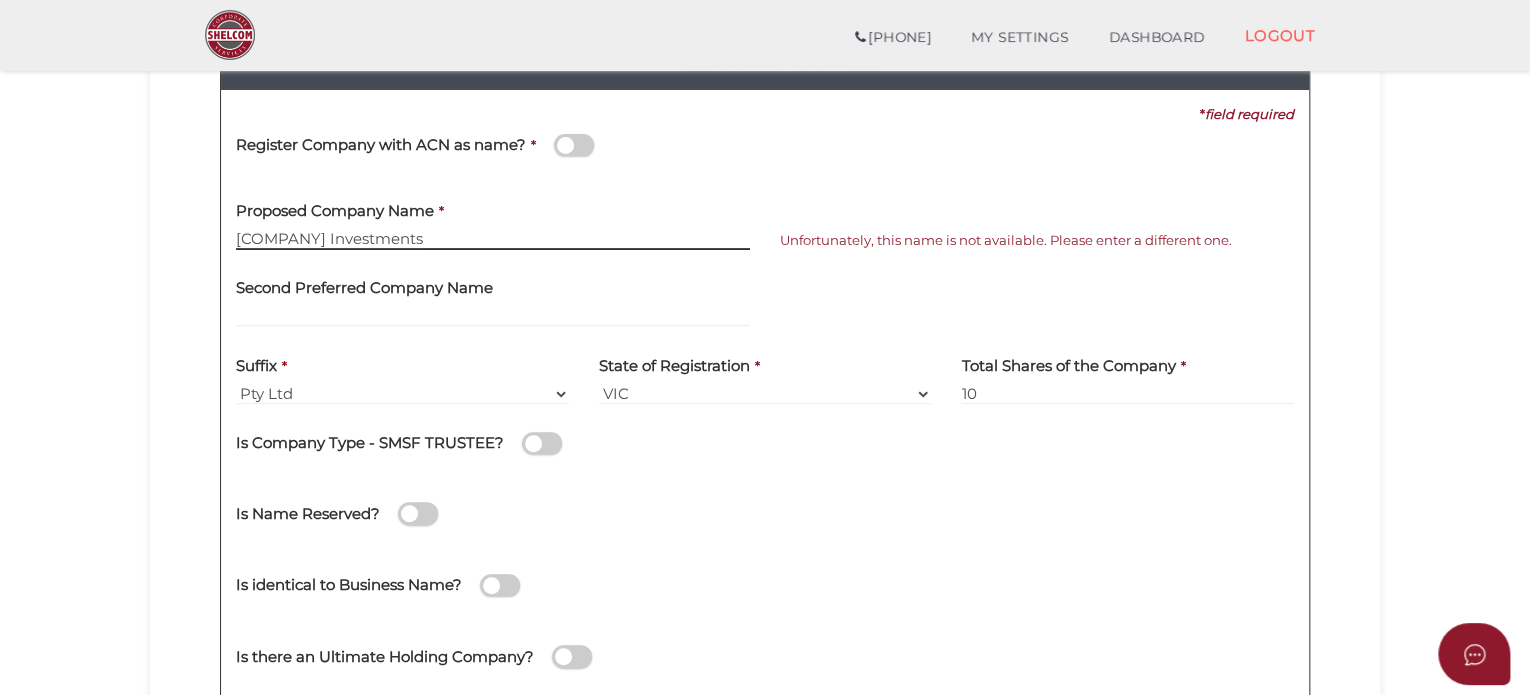 click on "Nathan Family Investments" at bounding box center [493, 239] 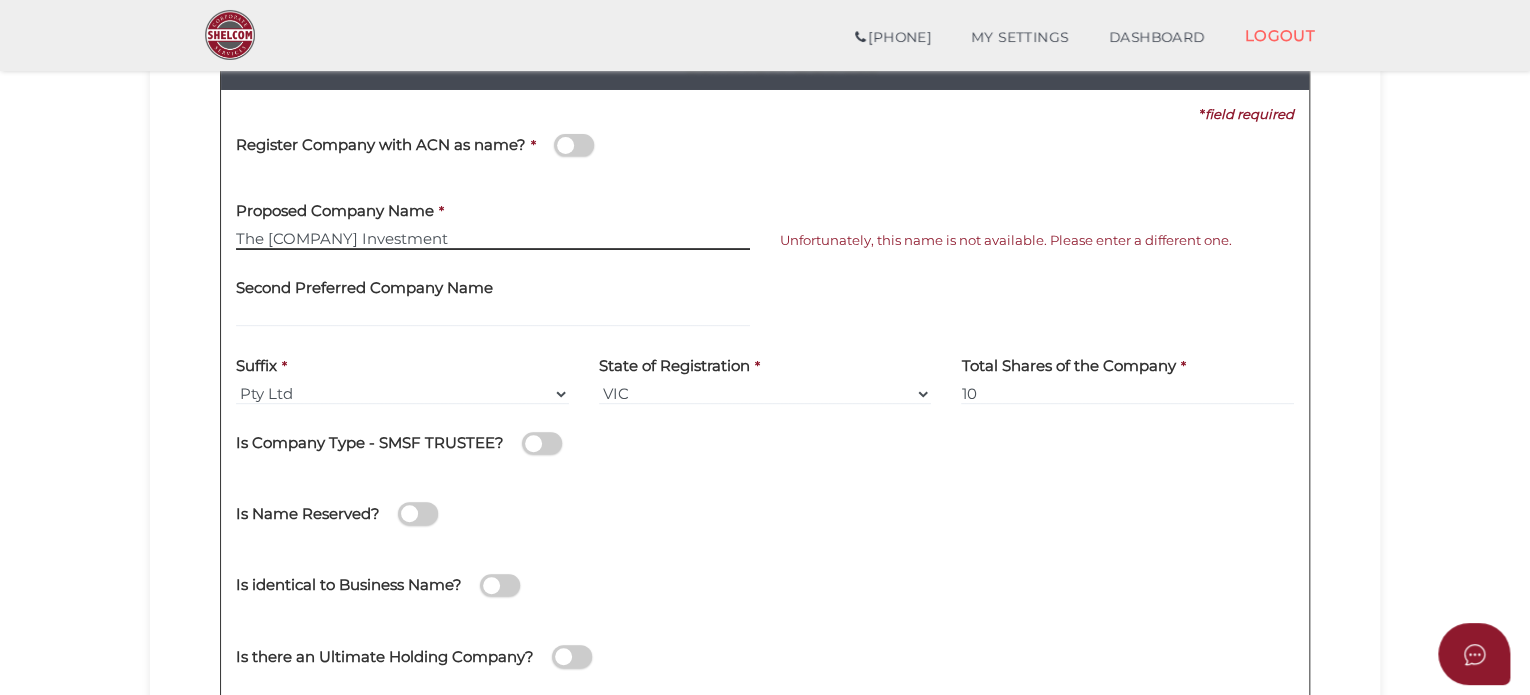 click on "The Nathan Family Investment" at bounding box center [493, 239] 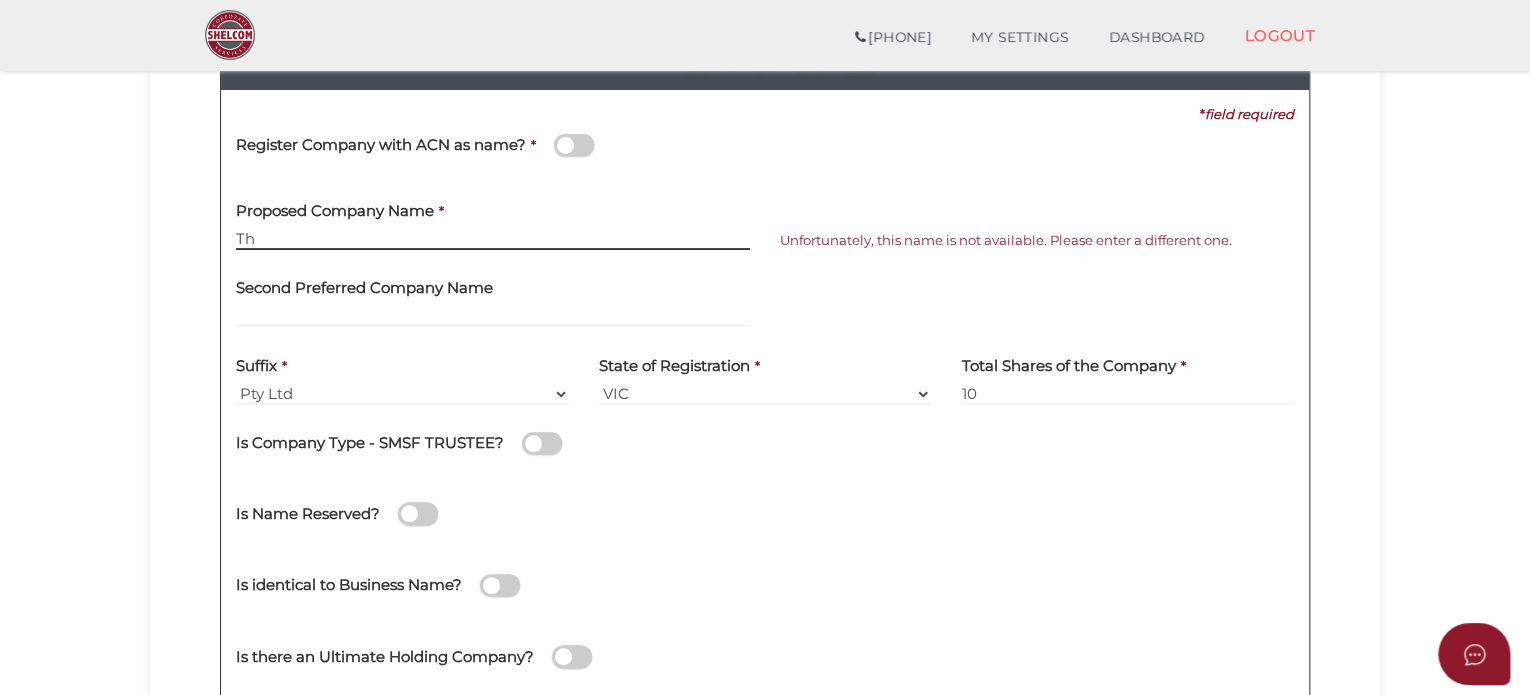 type on "T" 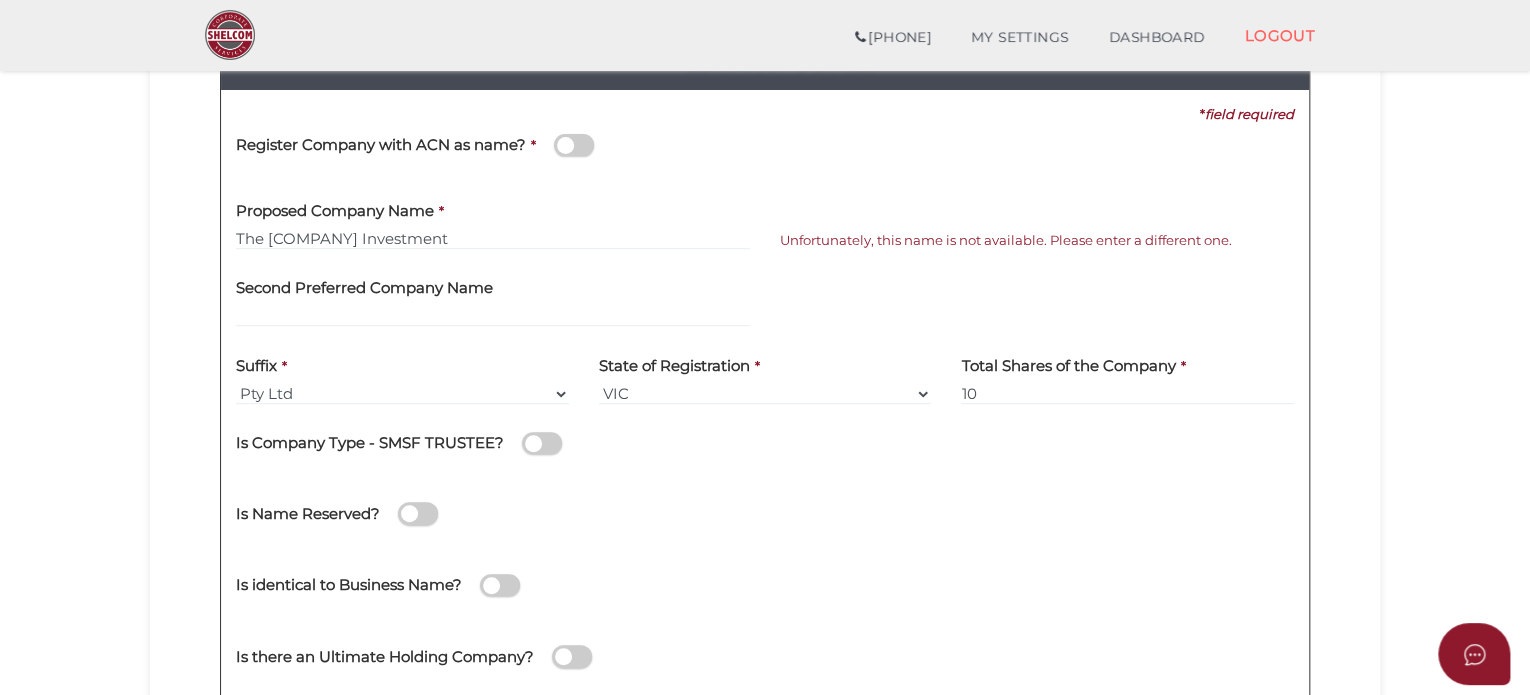 click on "Proposed Company Name *
The Nathan Family Investment" at bounding box center [493, 218] 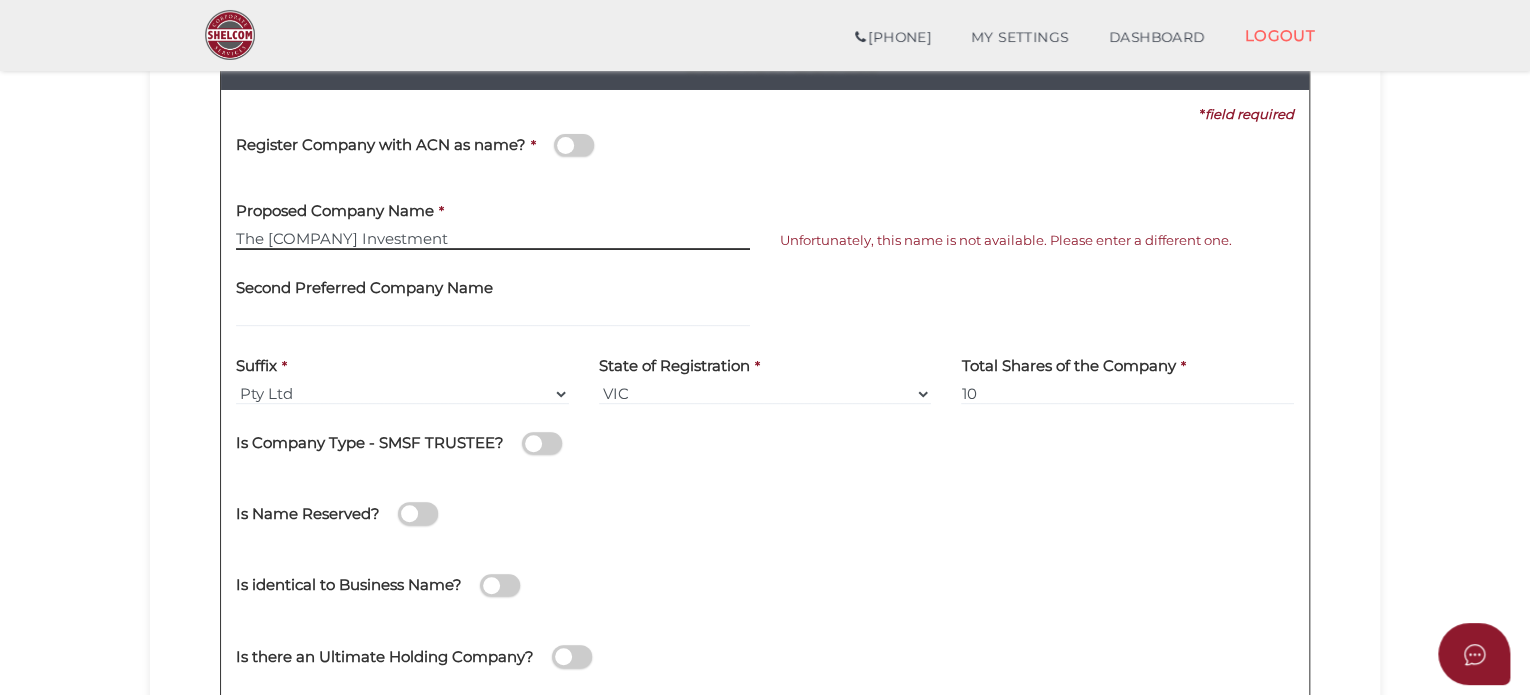 click on "The Nathan Family Investment" at bounding box center [493, 239] 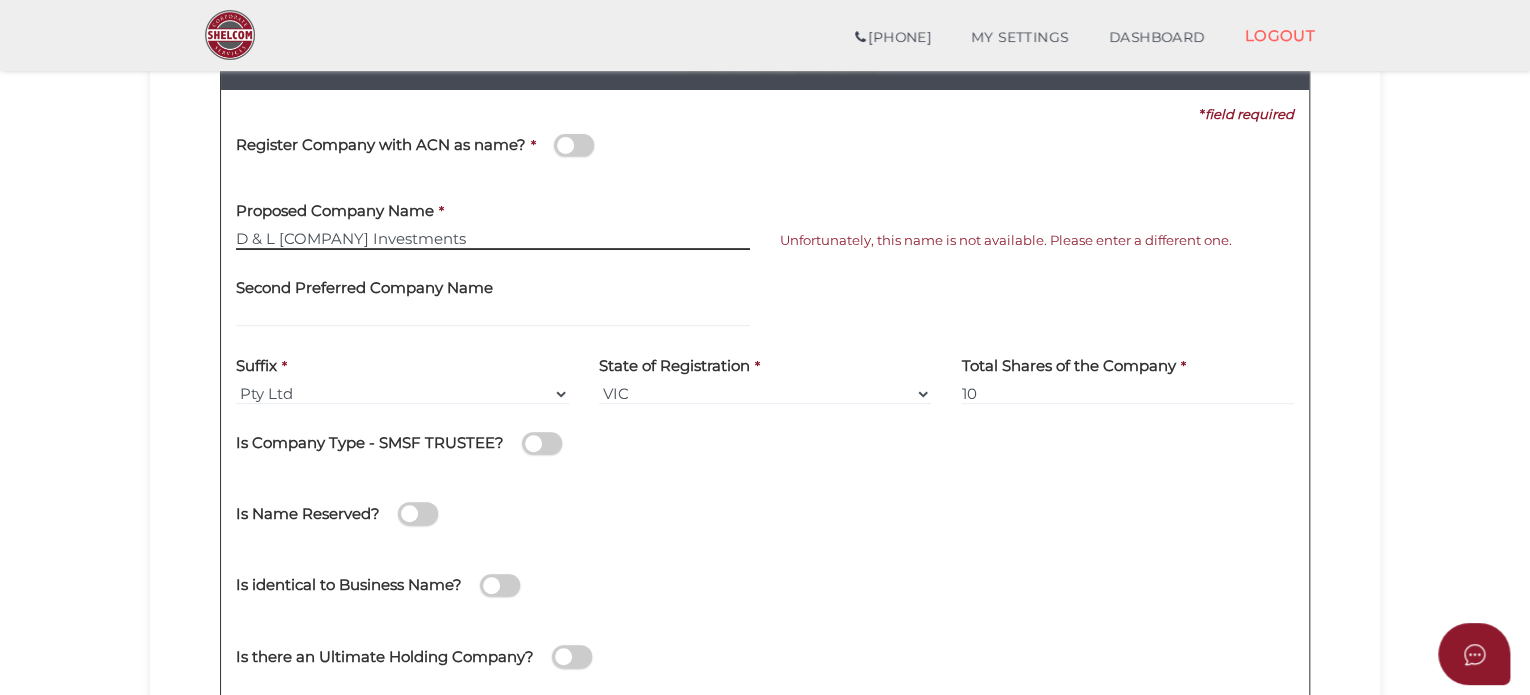 type on "D & L Nathan Family Investments" 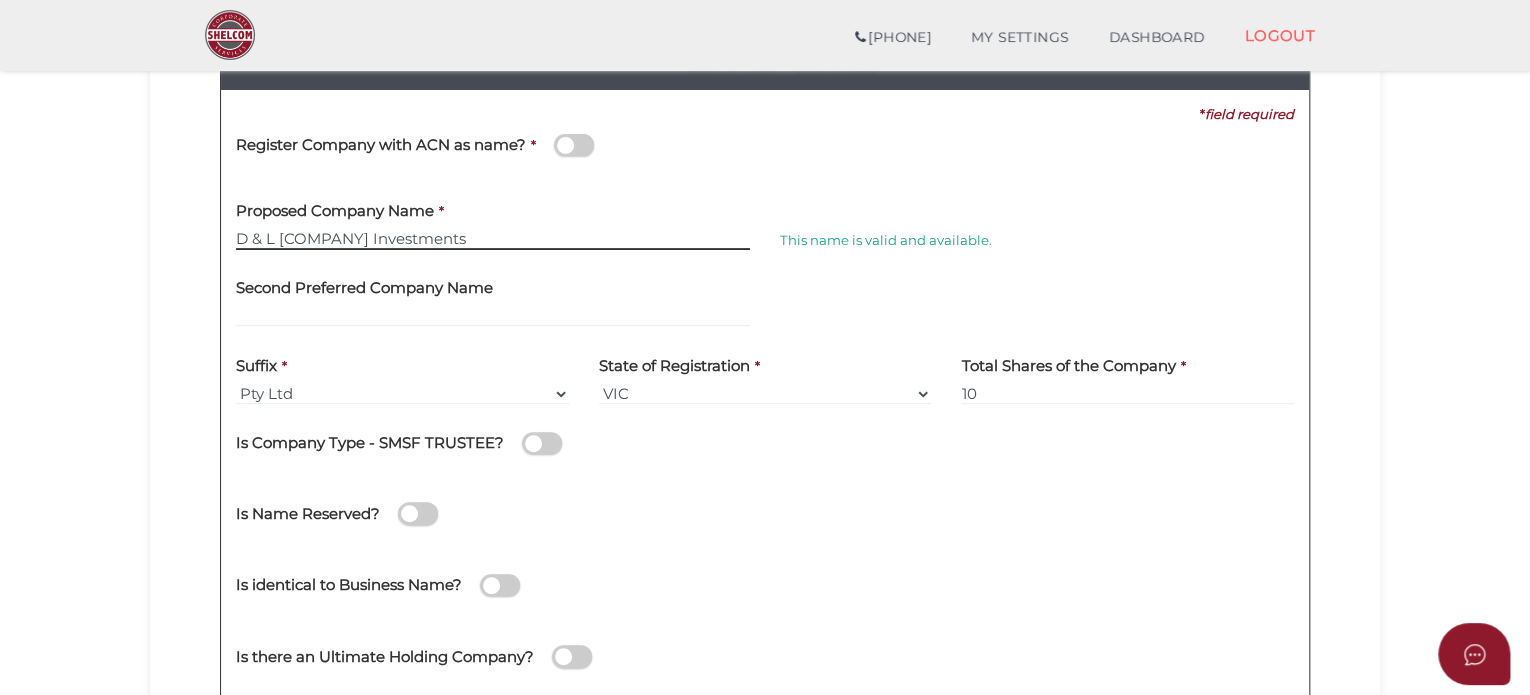 click on "D & L Nathan Family Investments" at bounding box center (493, 239) 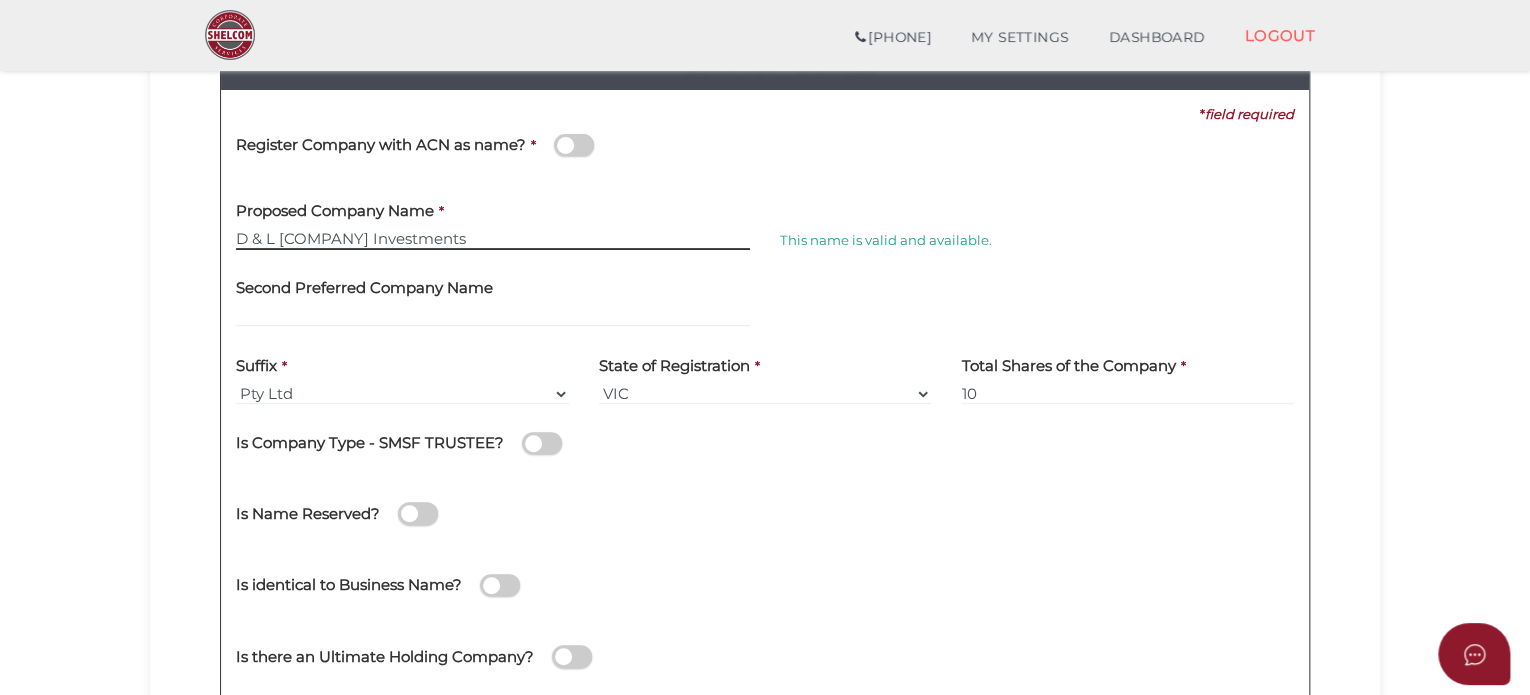 scroll, scrollTop: 364, scrollLeft: 0, axis: vertical 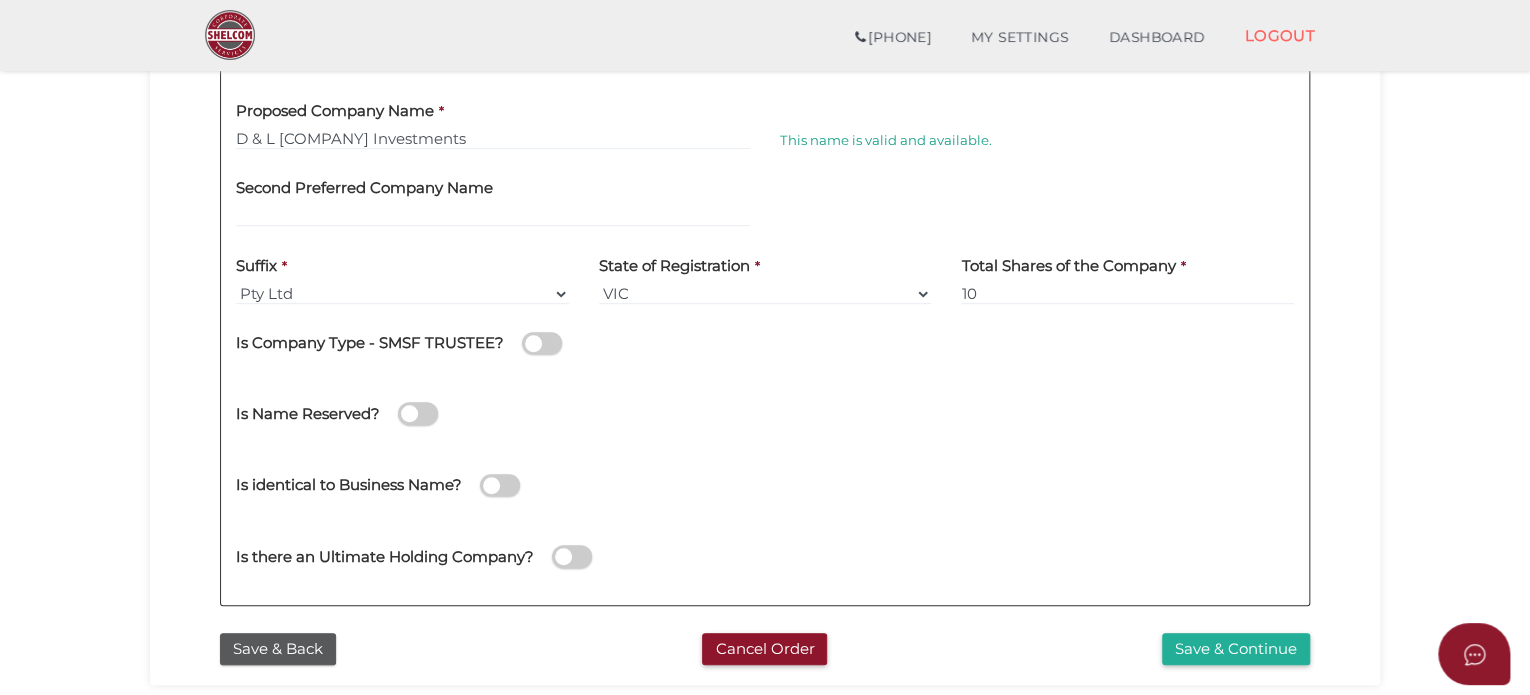 click at bounding box center (542, 343) 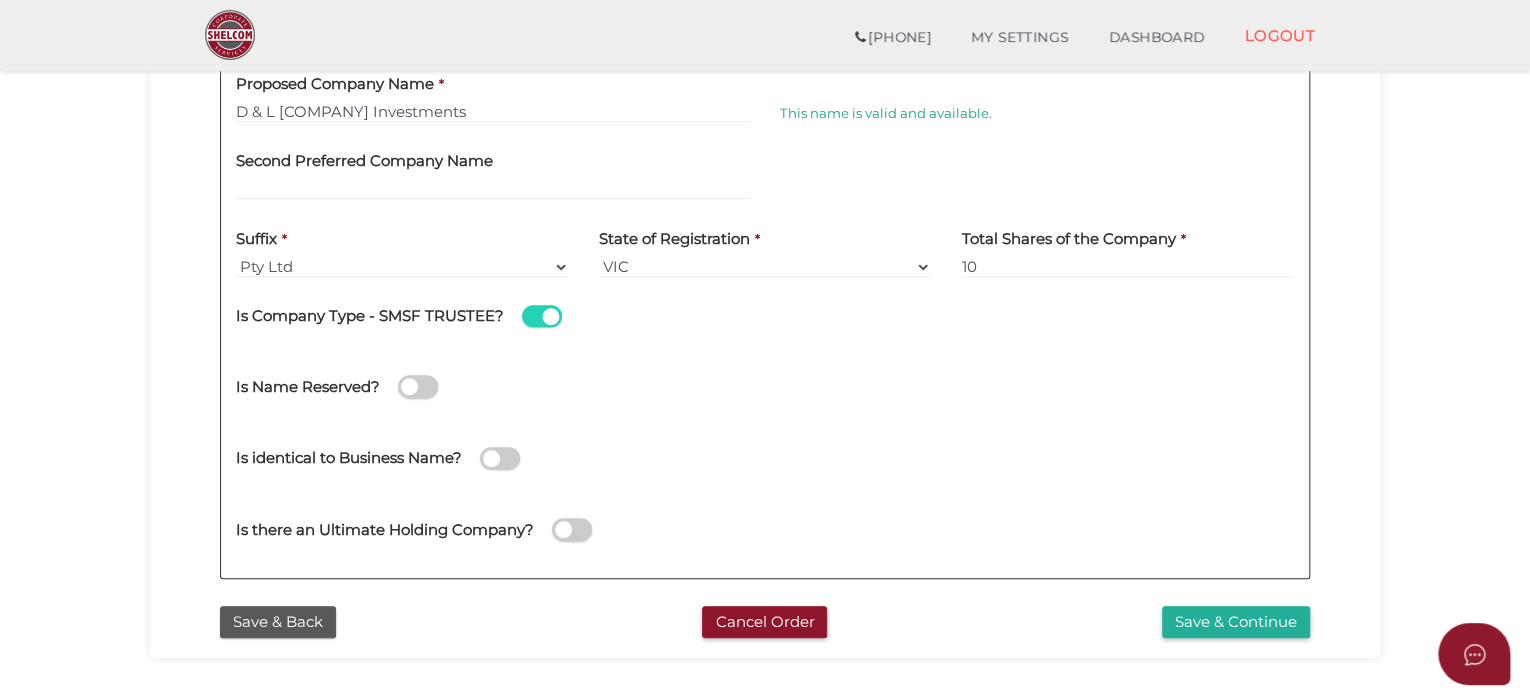 scroll, scrollTop: 564, scrollLeft: 0, axis: vertical 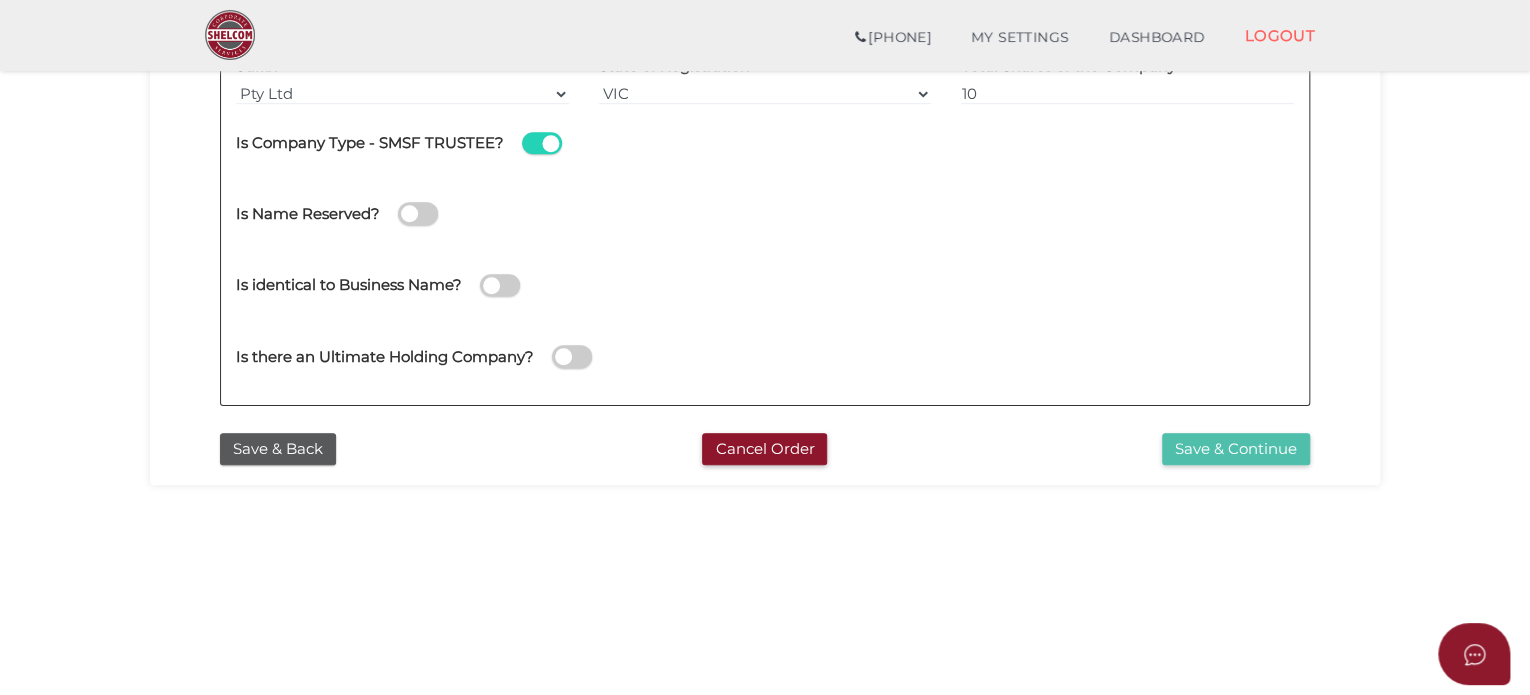 click on "Save & Continue" at bounding box center (1236, 449) 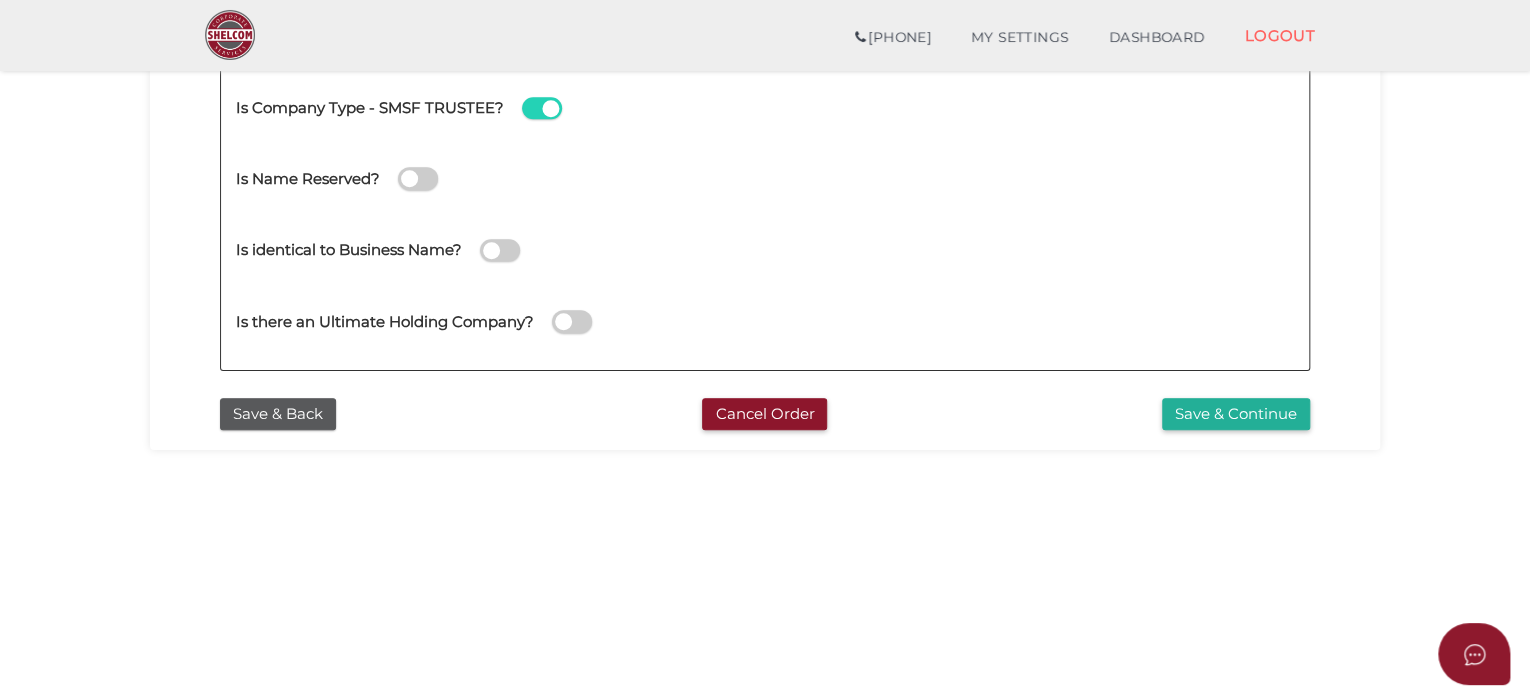 scroll, scrollTop: 600, scrollLeft: 0, axis: vertical 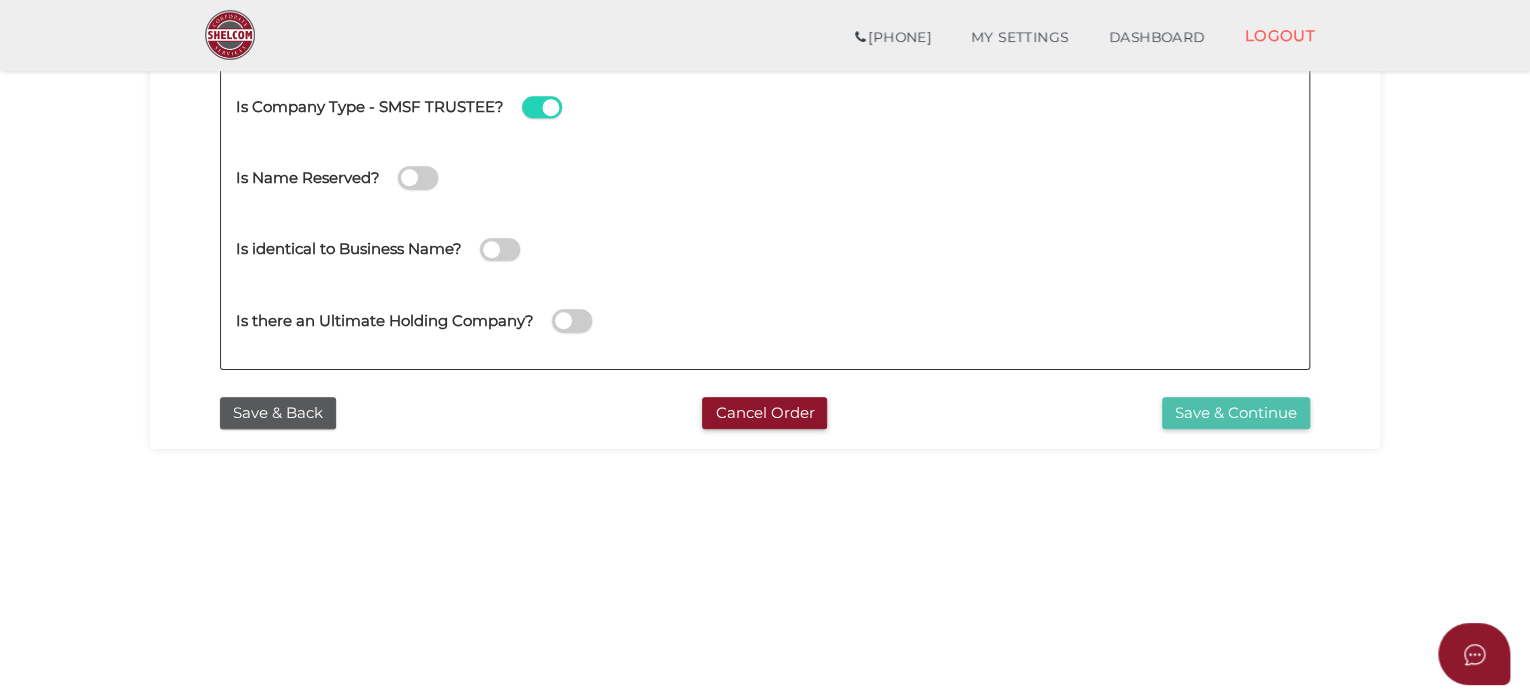 click on "Save & Continue" at bounding box center [1236, 413] 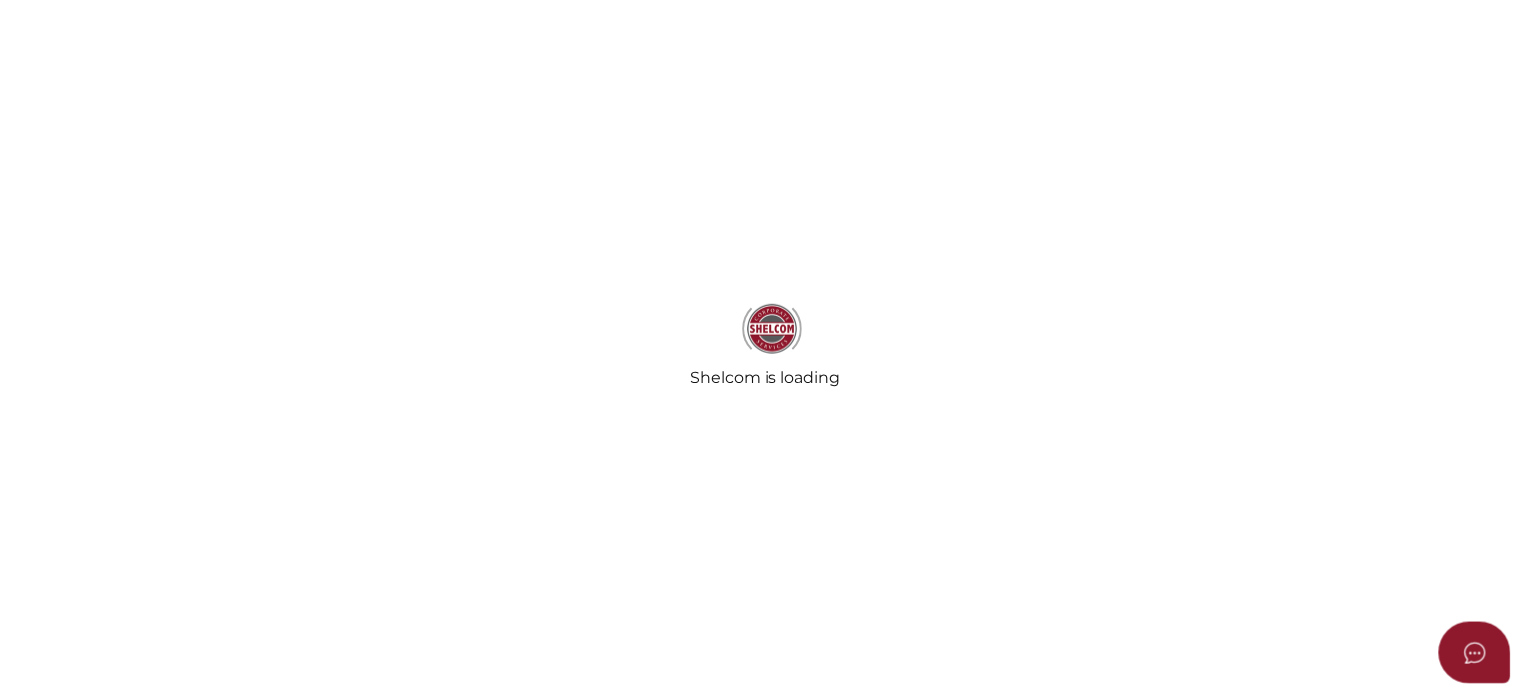 scroll, scrollTop: 0, scrollLeft: 0, axis: both 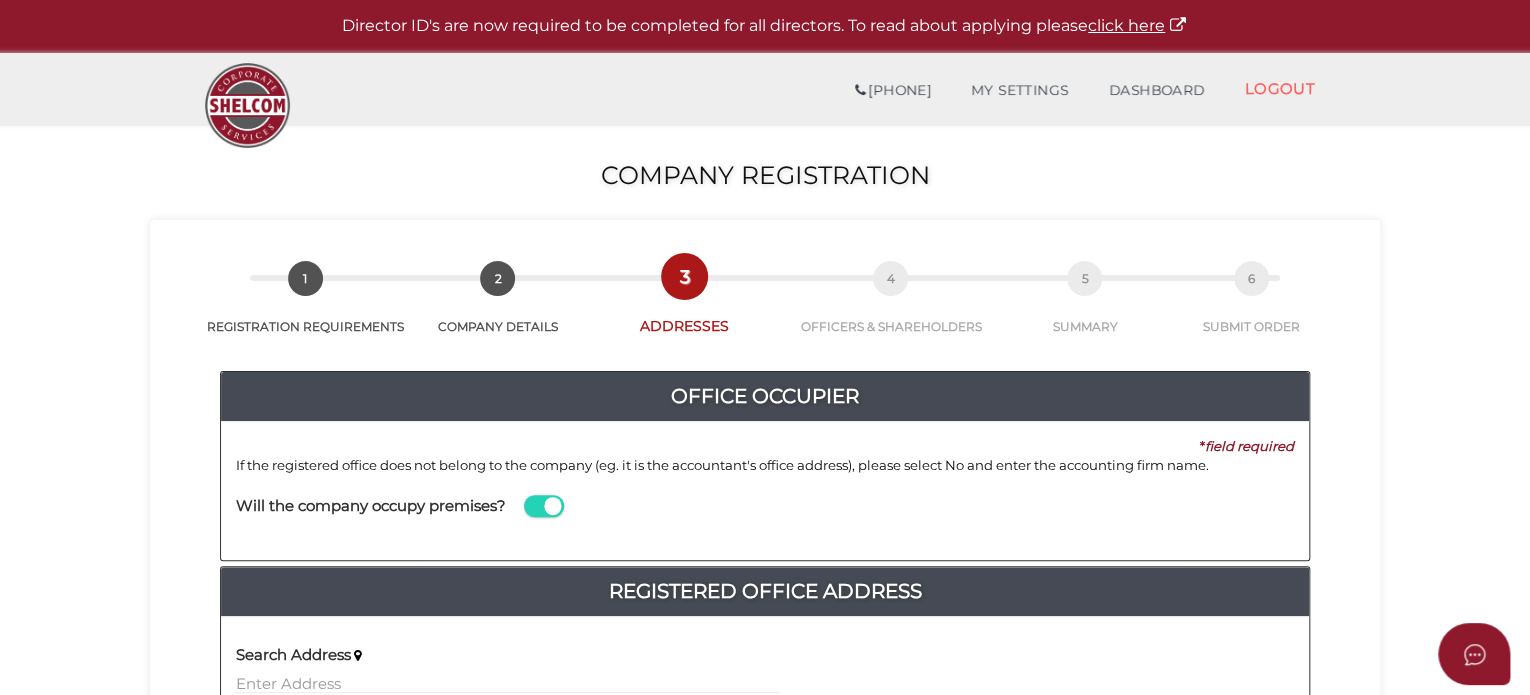 click at bounding box center [544, 506] 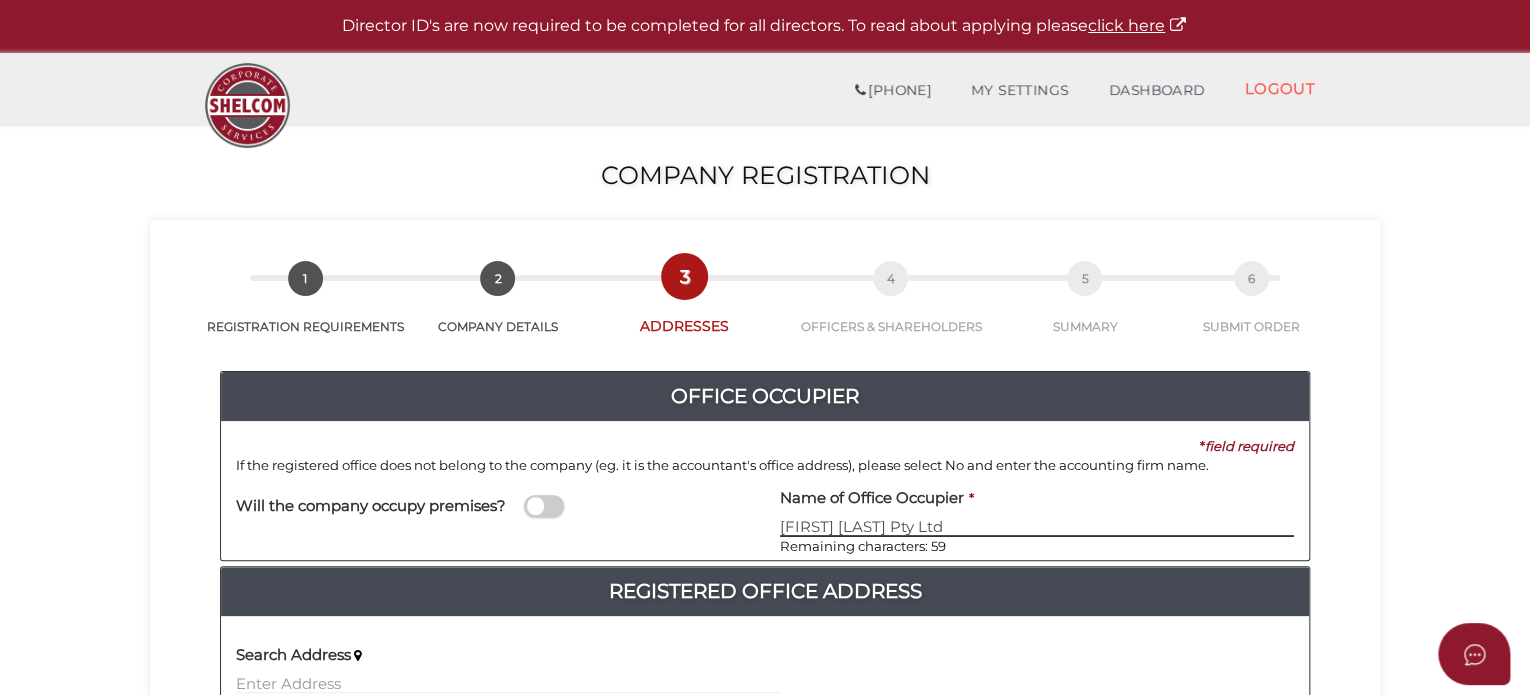 type on "Coster Galgut Pty Ltd" 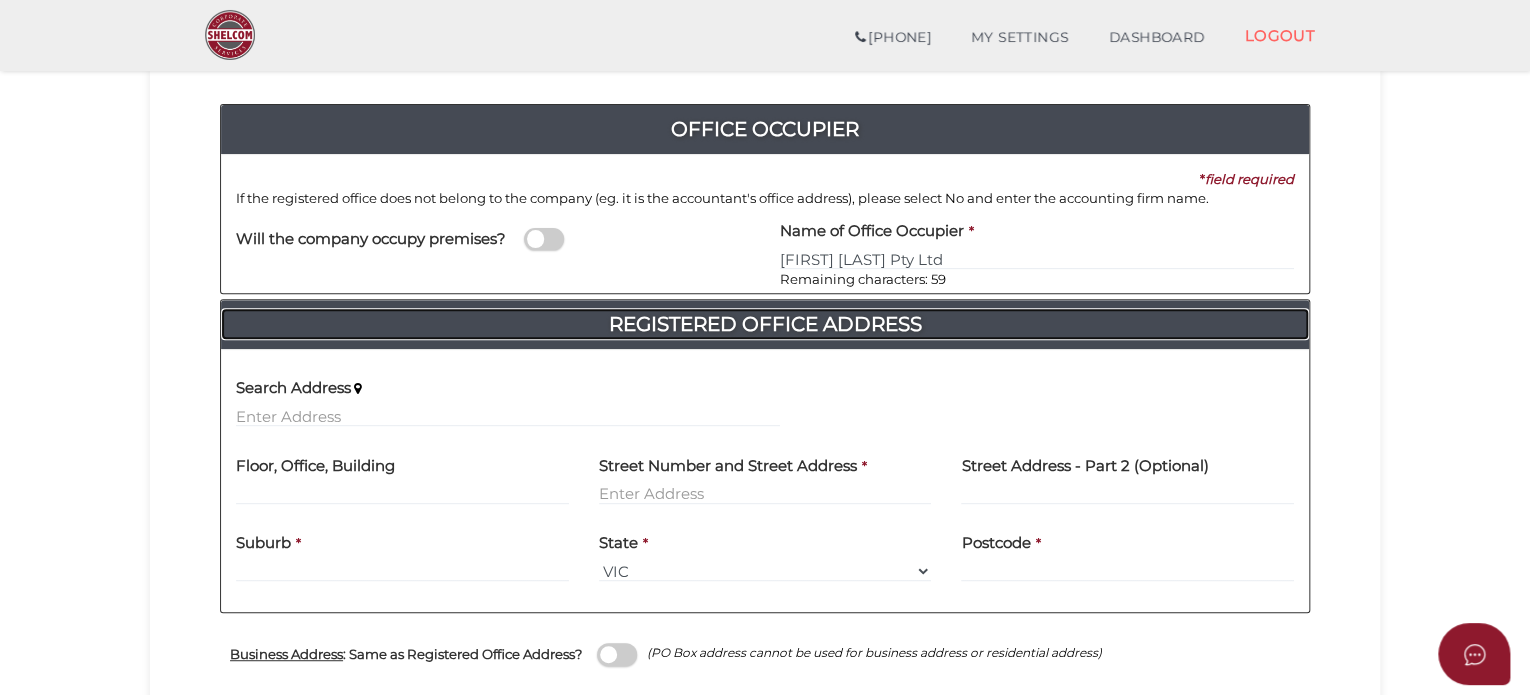 scroll, scrollTop: 200, scrollLeft: 0, axis: vertical 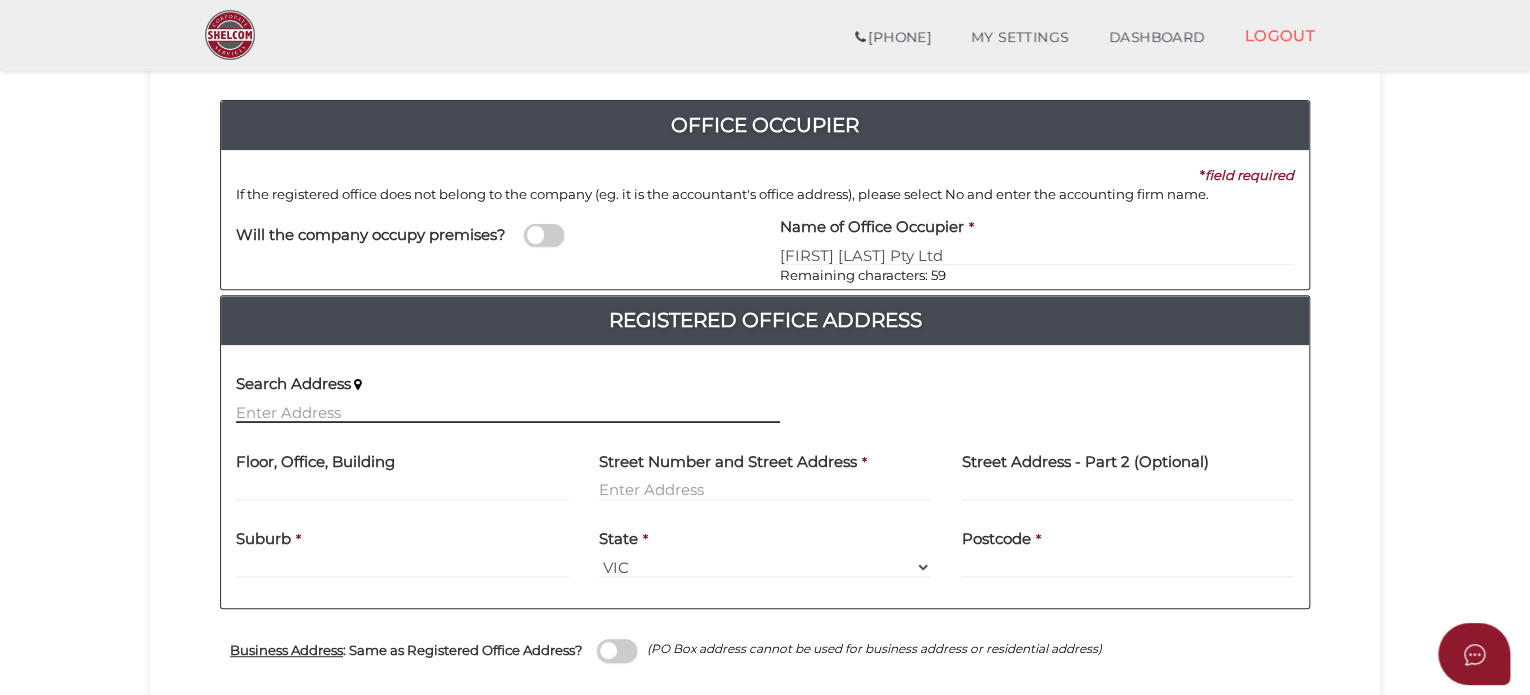 click at bounding box center [508, 412] 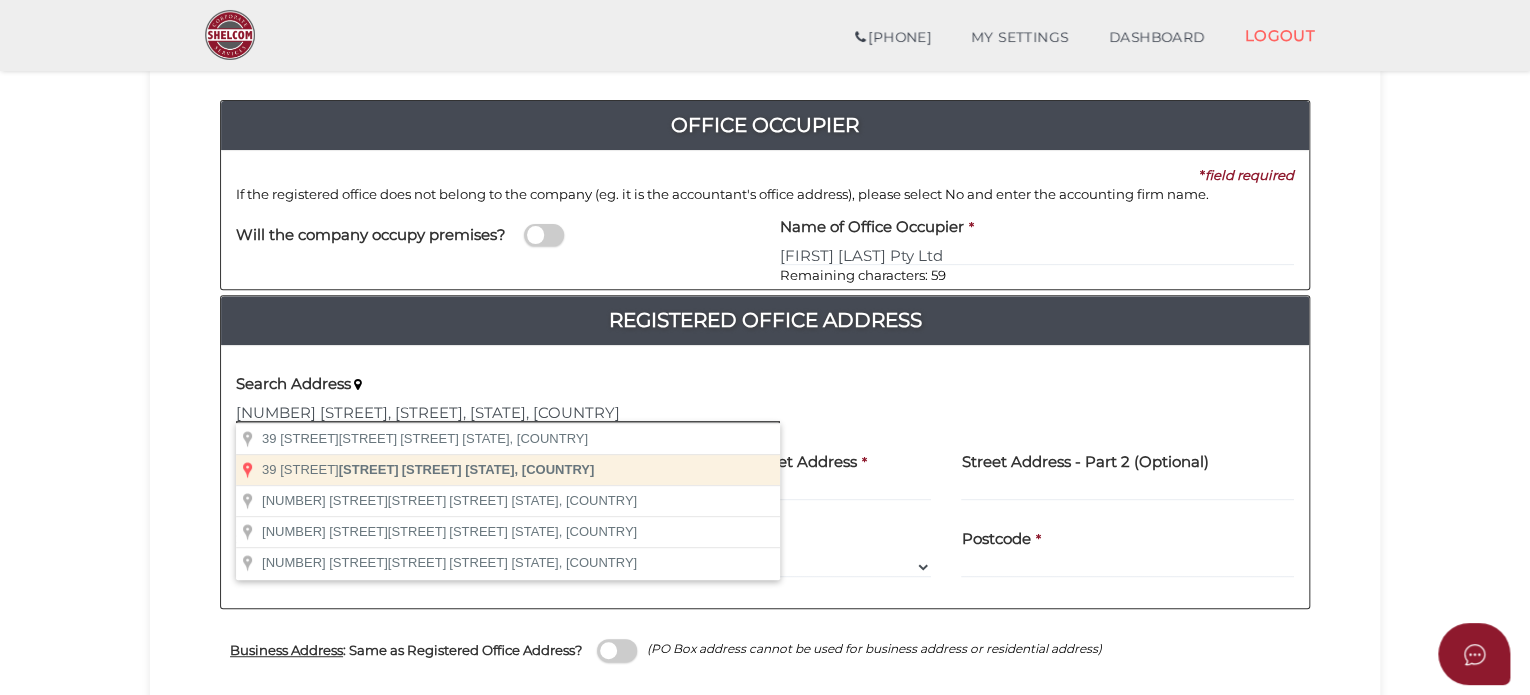 type on "39 Clunies Ross Crescent, Mulgrave VIC, Australia" 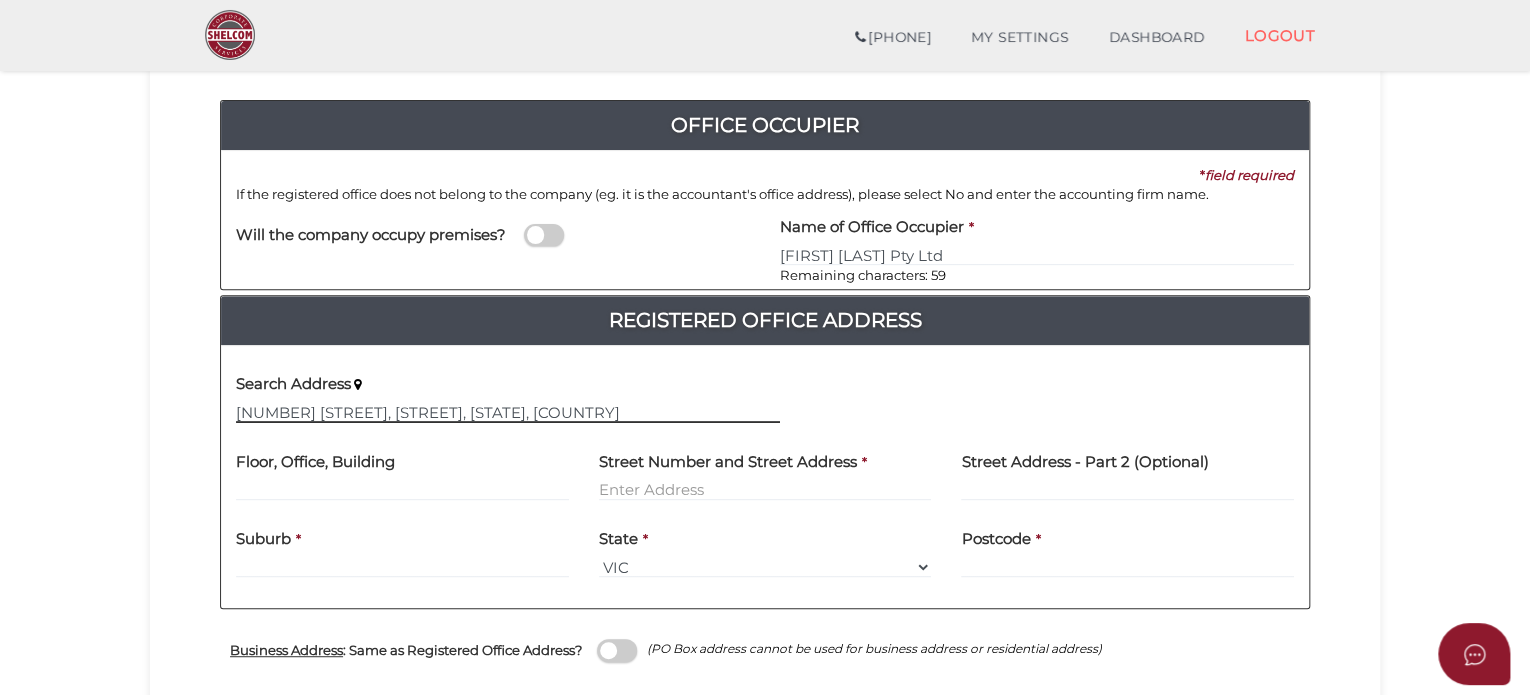type 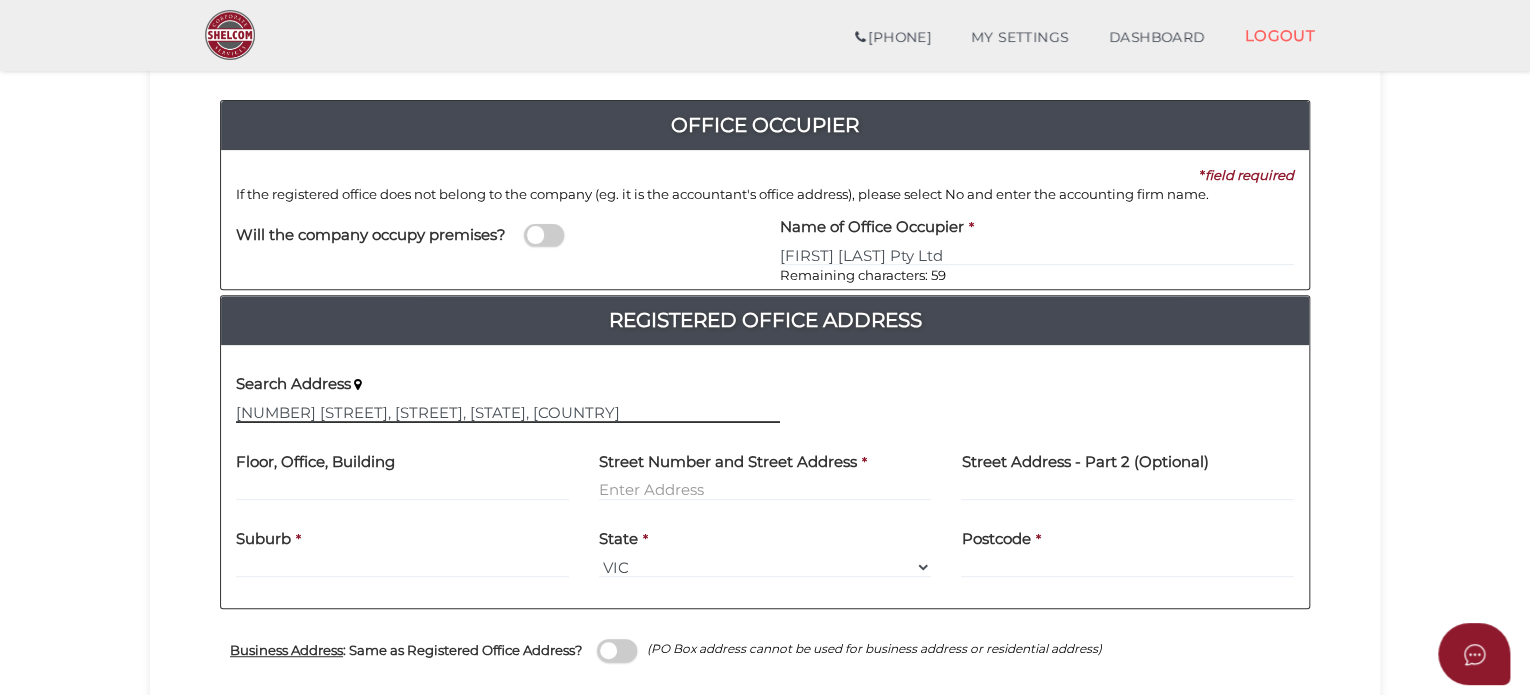 type on "[NUMBER] [STREET]" 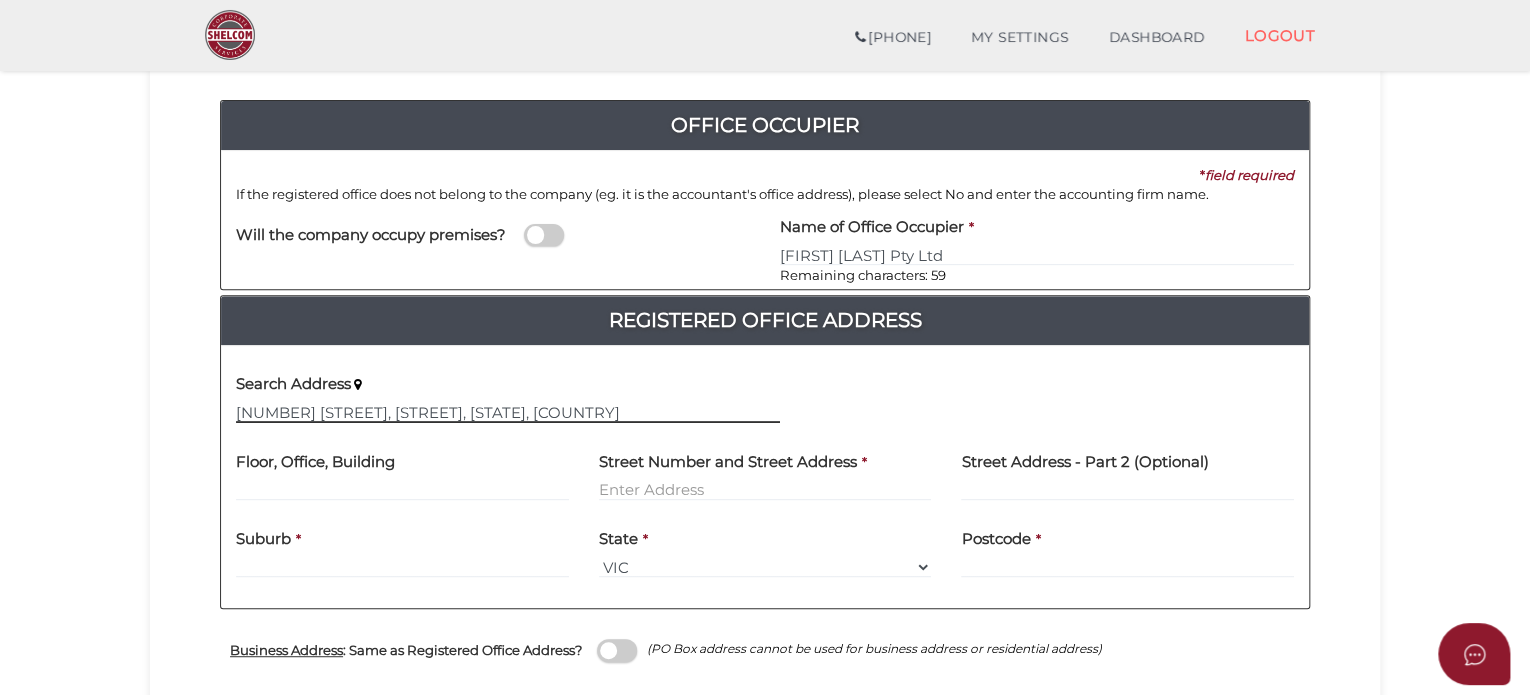 type on "[NAME]" 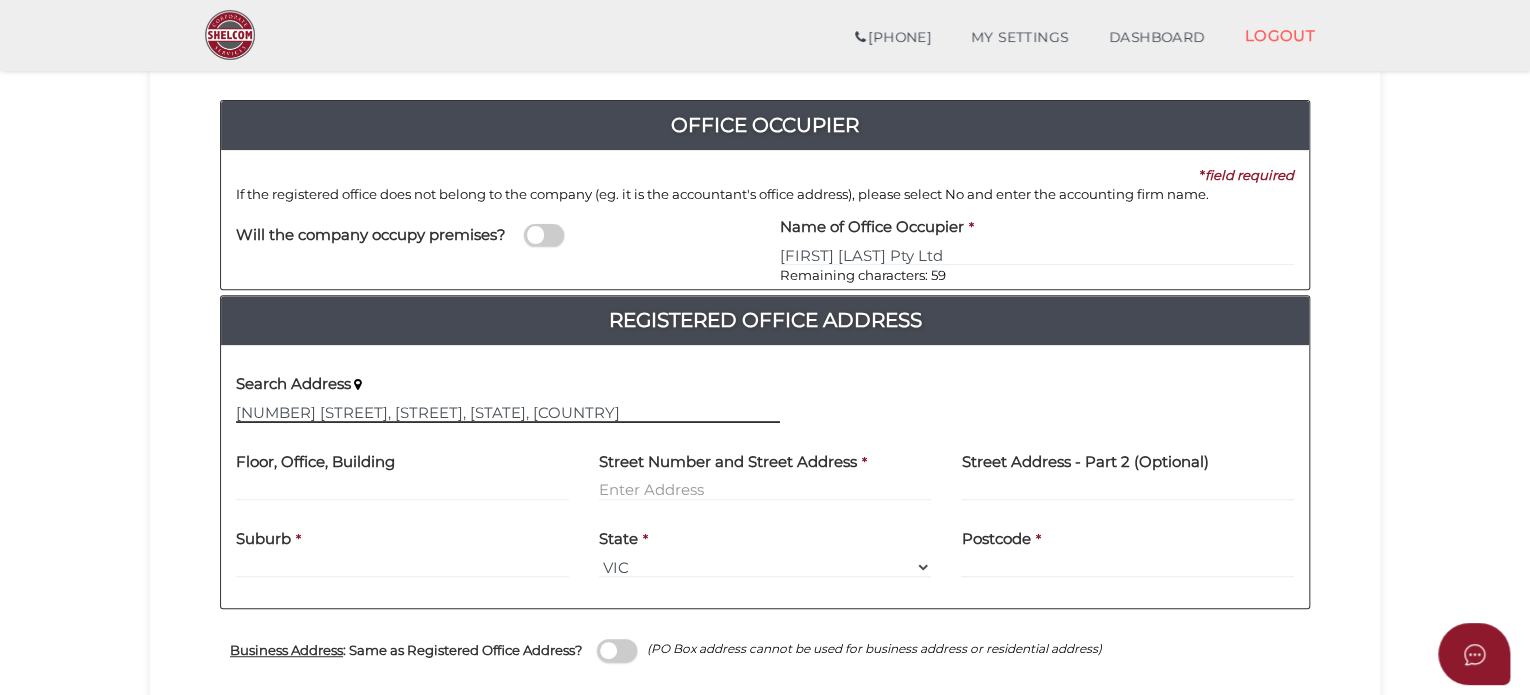 select on "VIC" 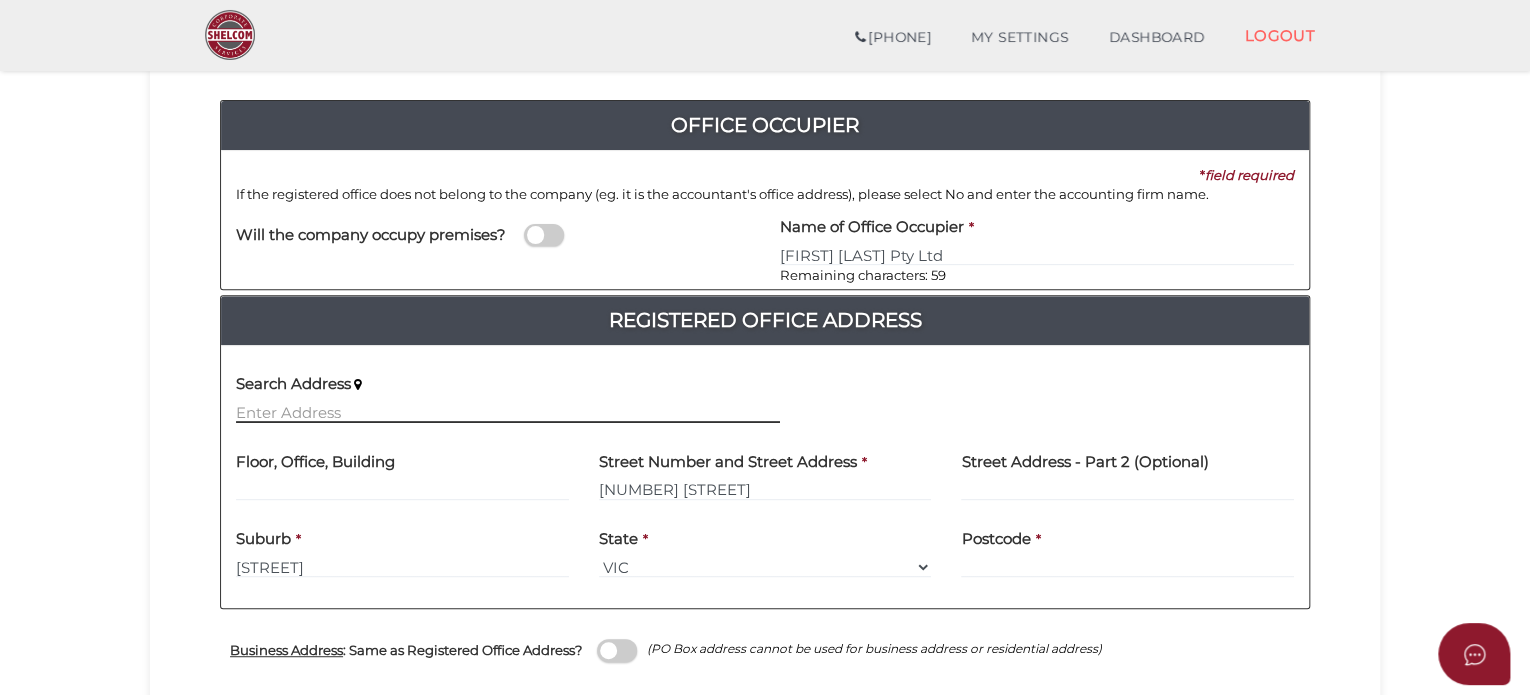 type on "3170" 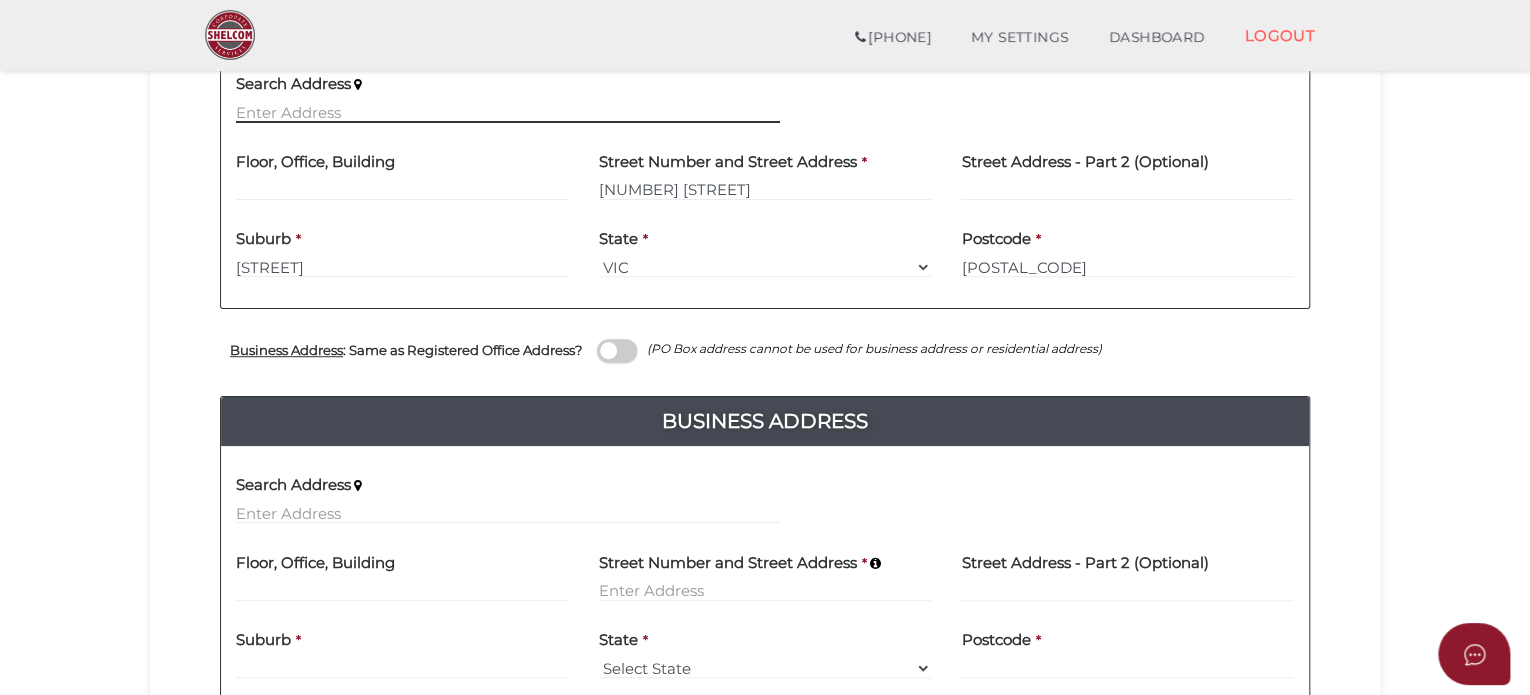scroll, scrollTop: 600, scrollLeft: 0, axis: vertical 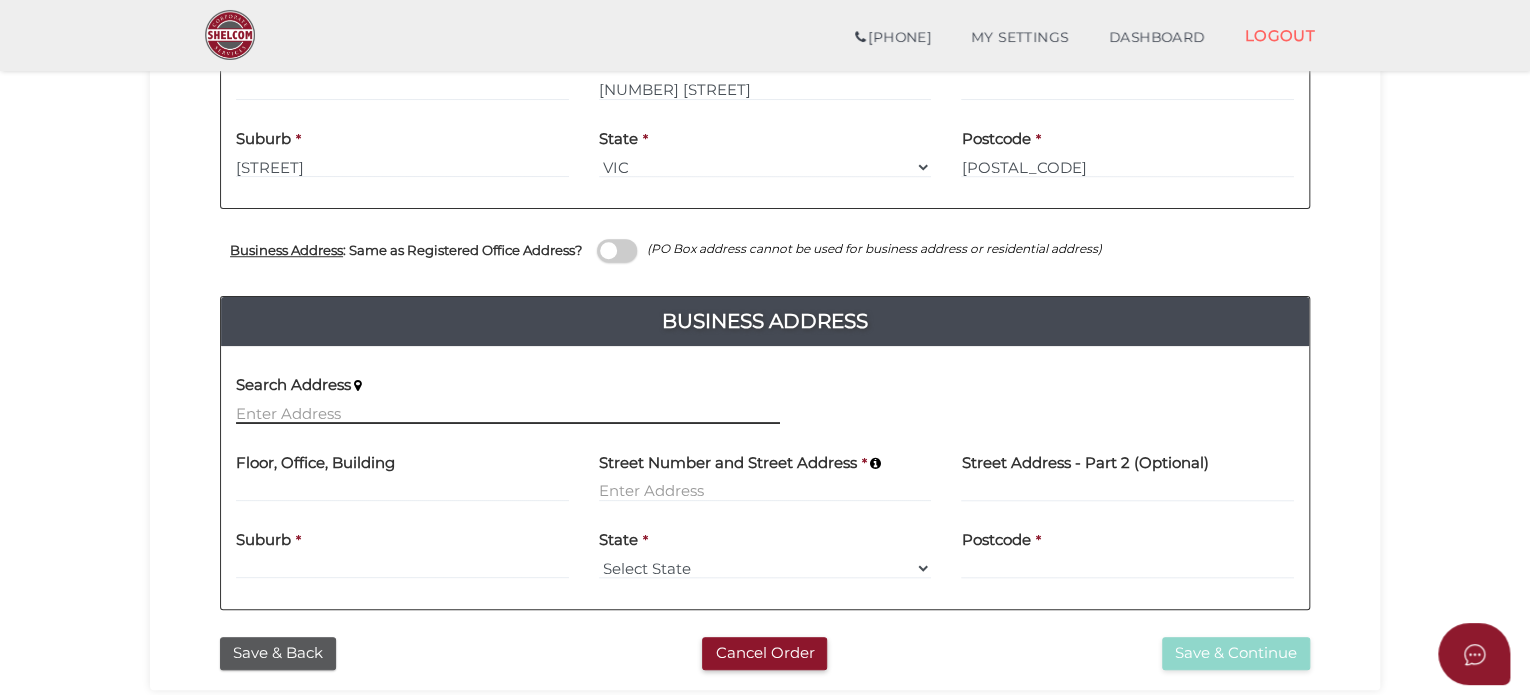 click at bounding box center [508, 413] 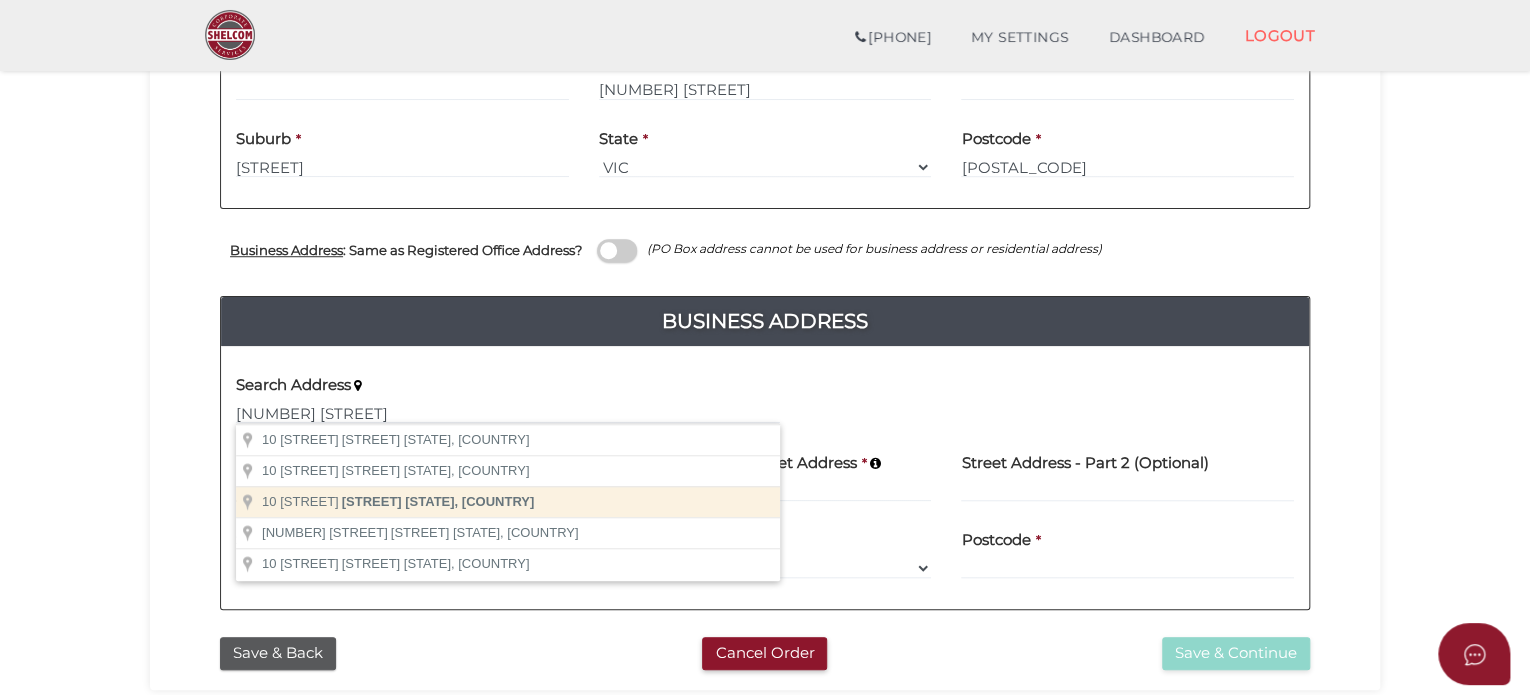 type on "10 Selkirk Avenue, McKinnon VIC, Australia" 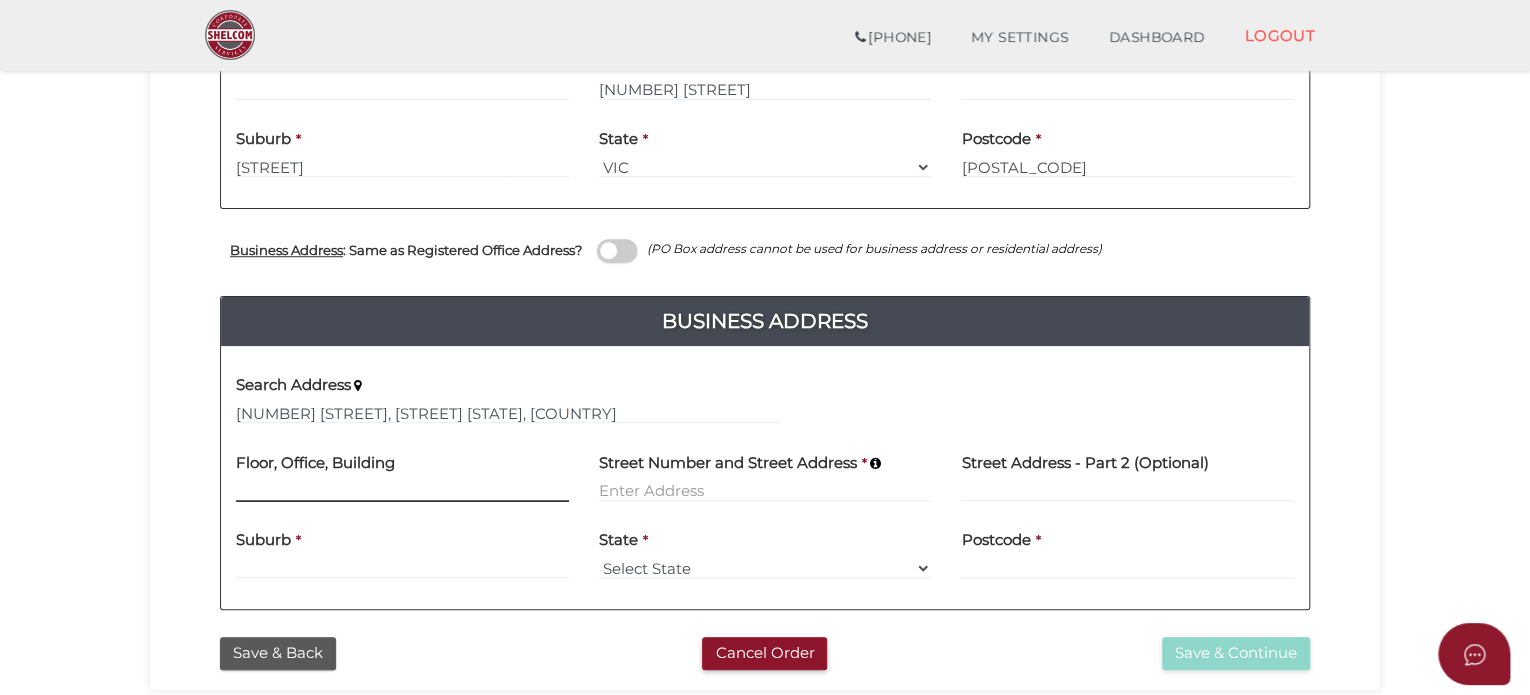 type 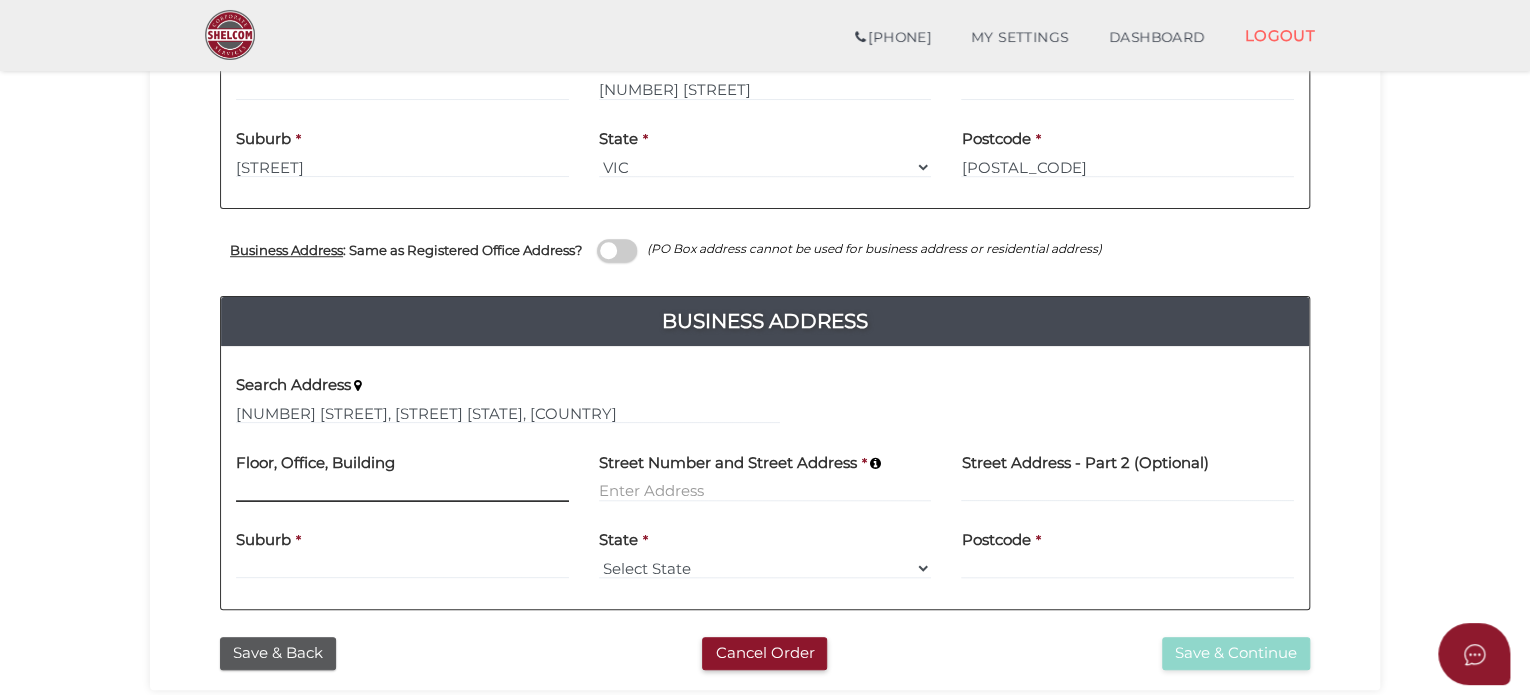 type on "McKinnon" 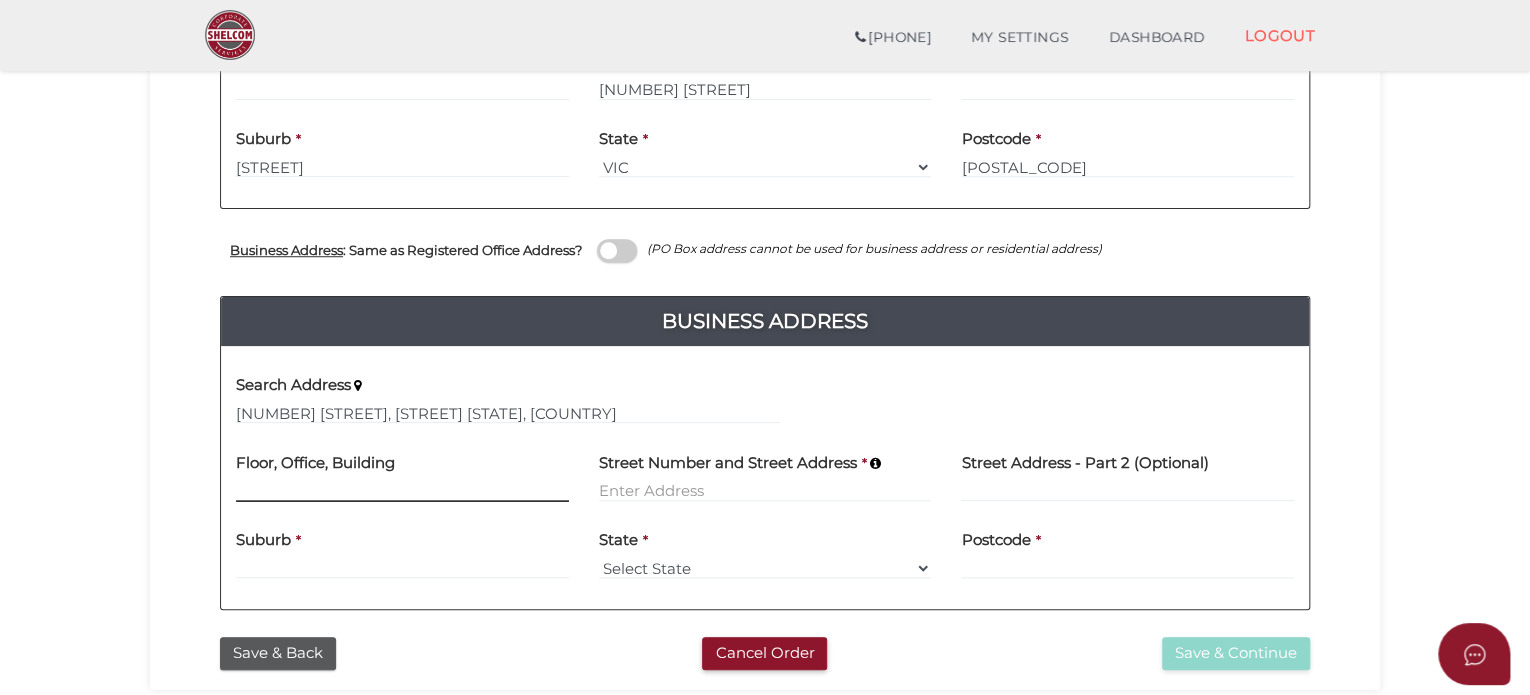 select on "VIC" 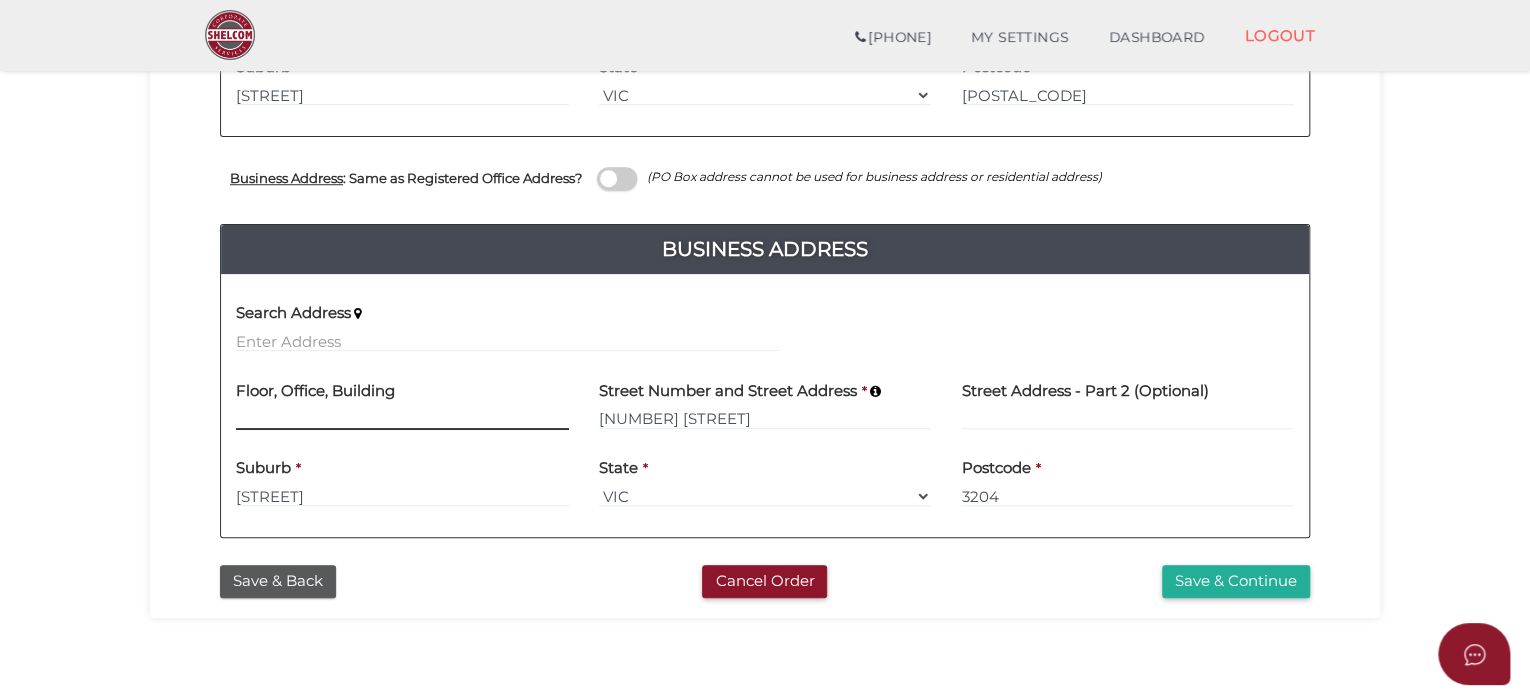 scroll, scrollTop: 751, scrollLeft: 0, axis: vertical 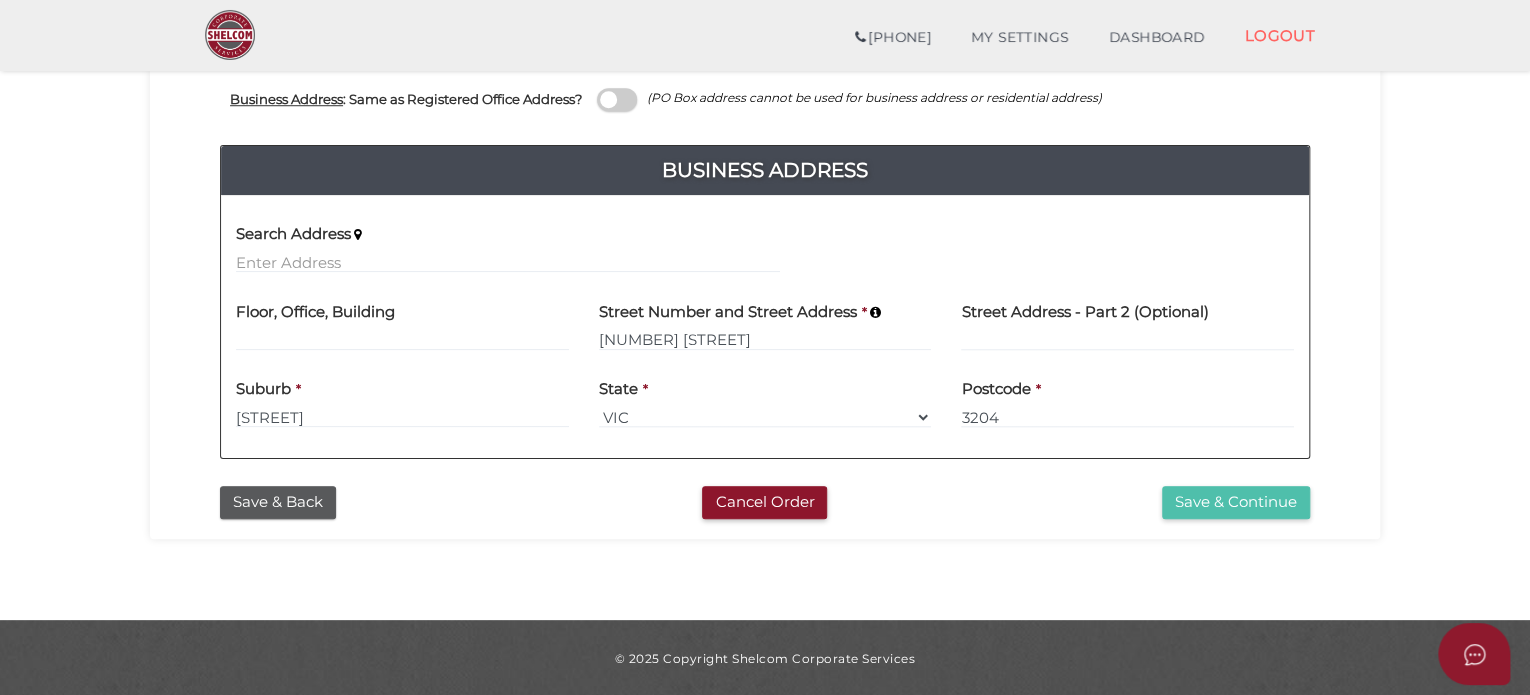 click on "Save & Continue" at bounding box center (1236, 502) 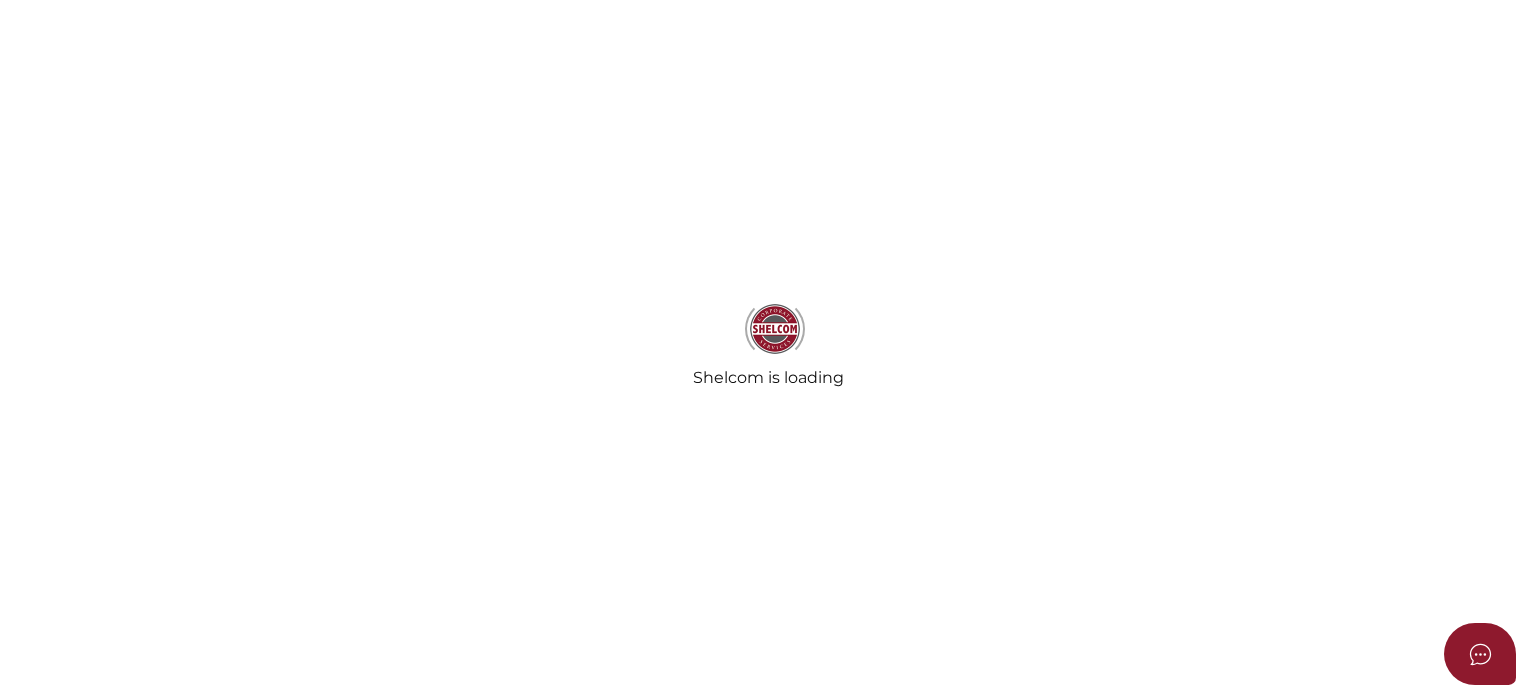 scroll, scrollTop: 0, scrollLeft: 0, axis: both 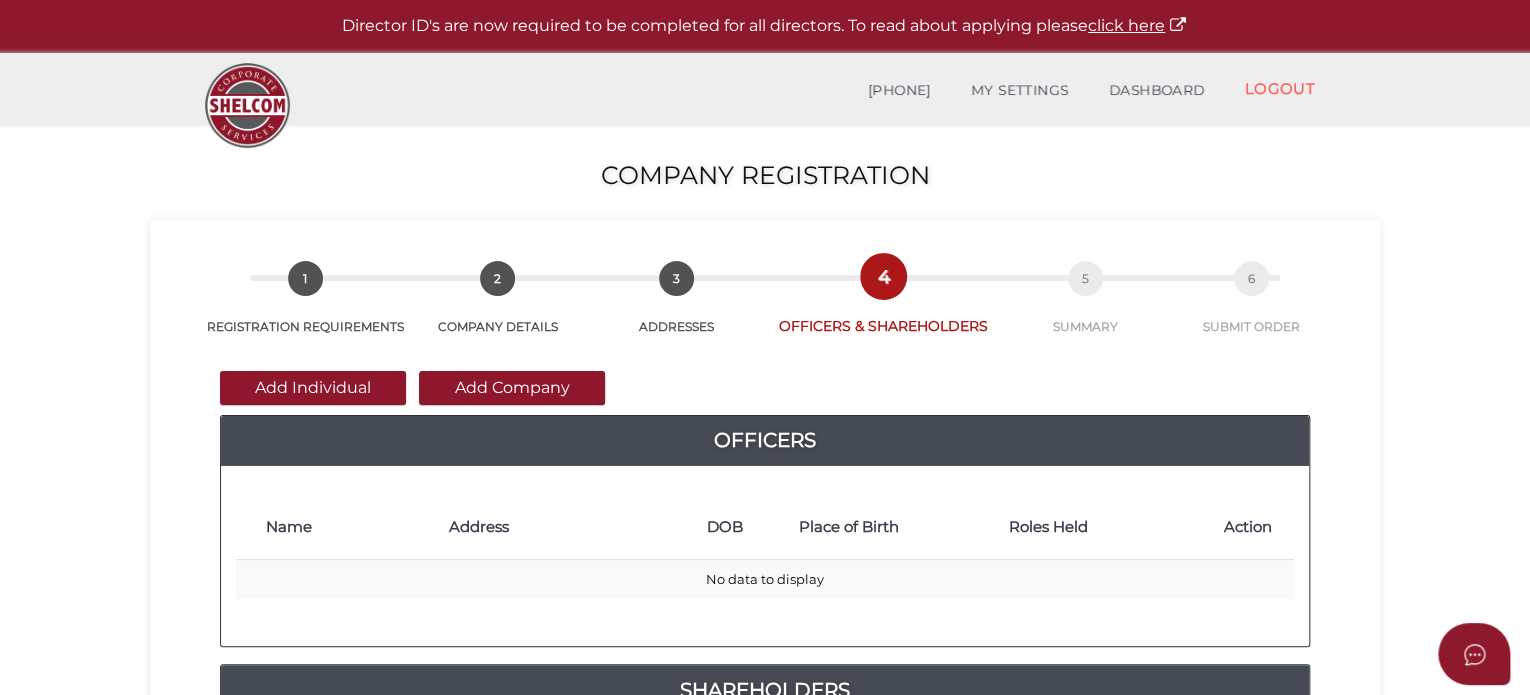 click on "Add Individual" at bounding box center (313, 388) 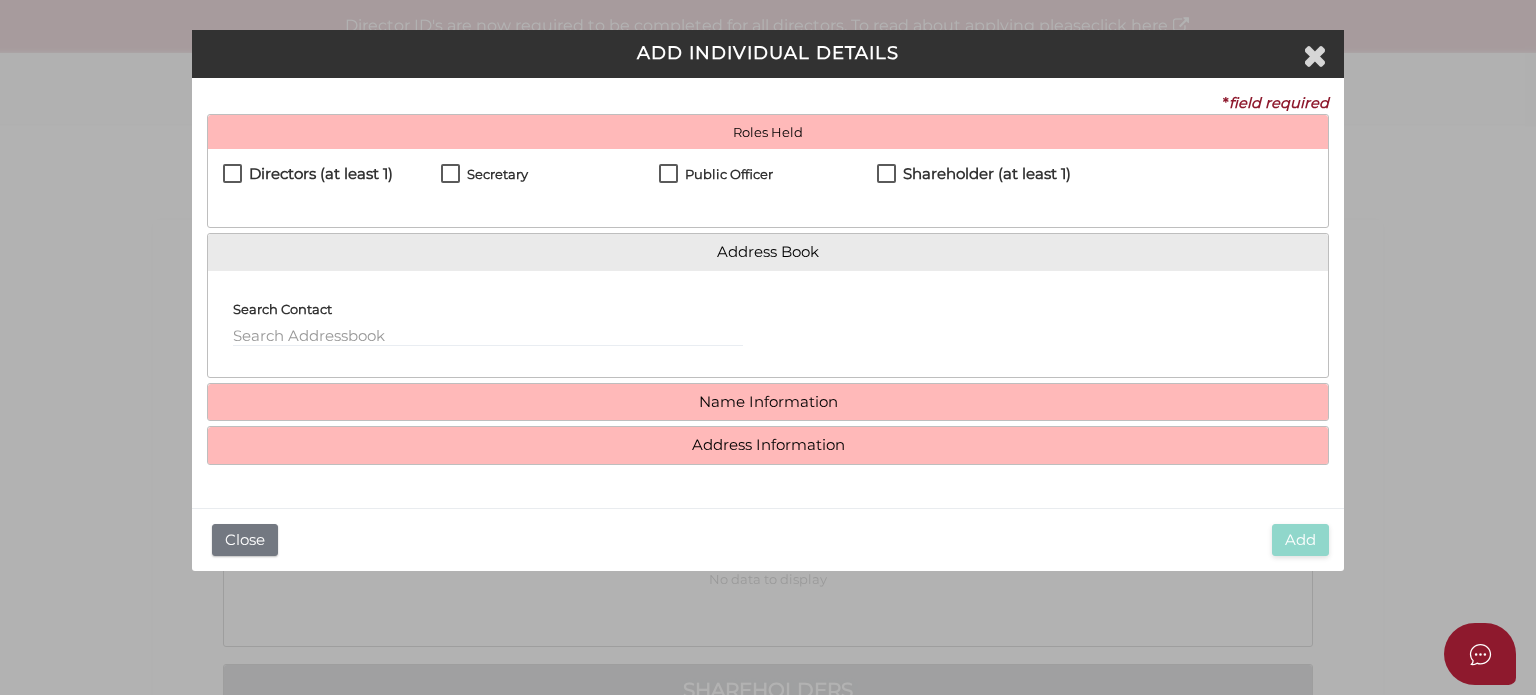 click on "Directors (at least 1)" at bounding box center (308, 178) 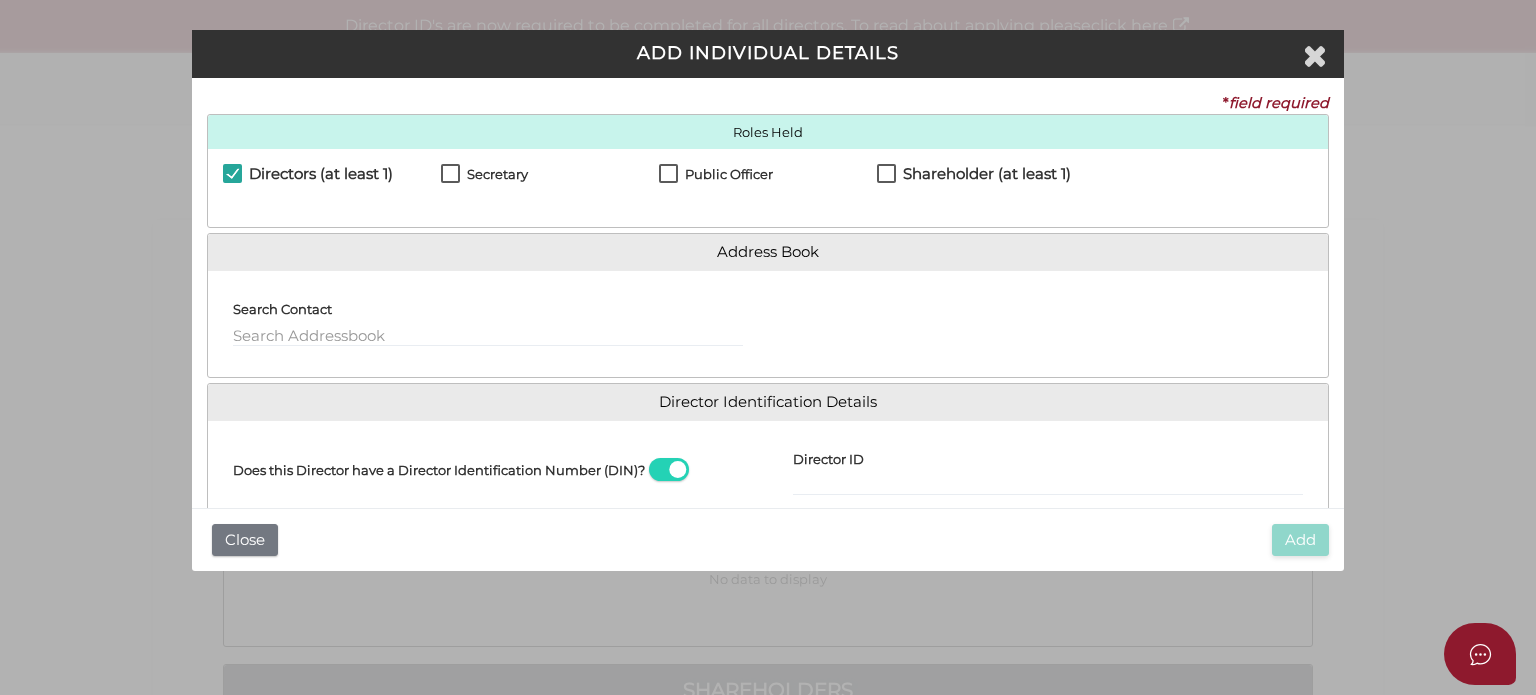 click on "Secretary" at bounding box center (484, 179) 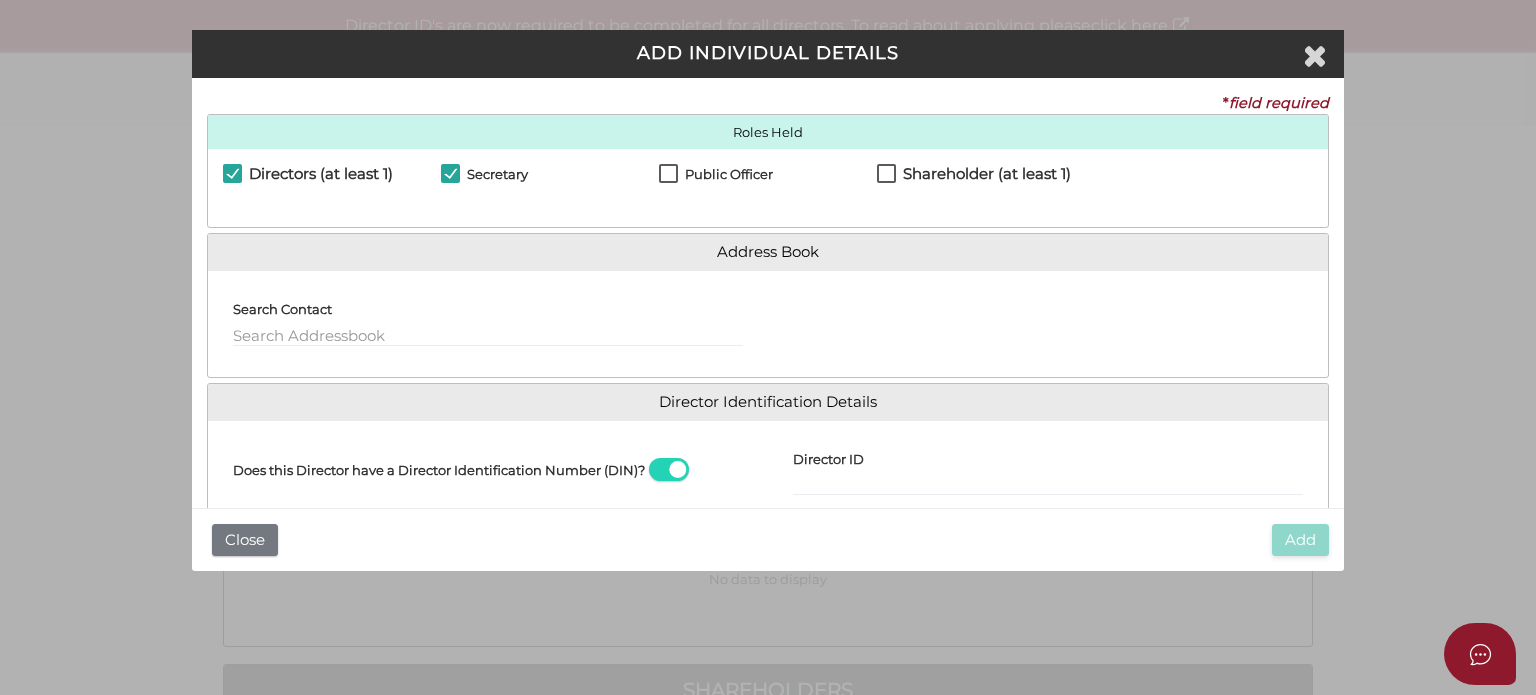click on "Public Officer" at bounding box center [716, 179] 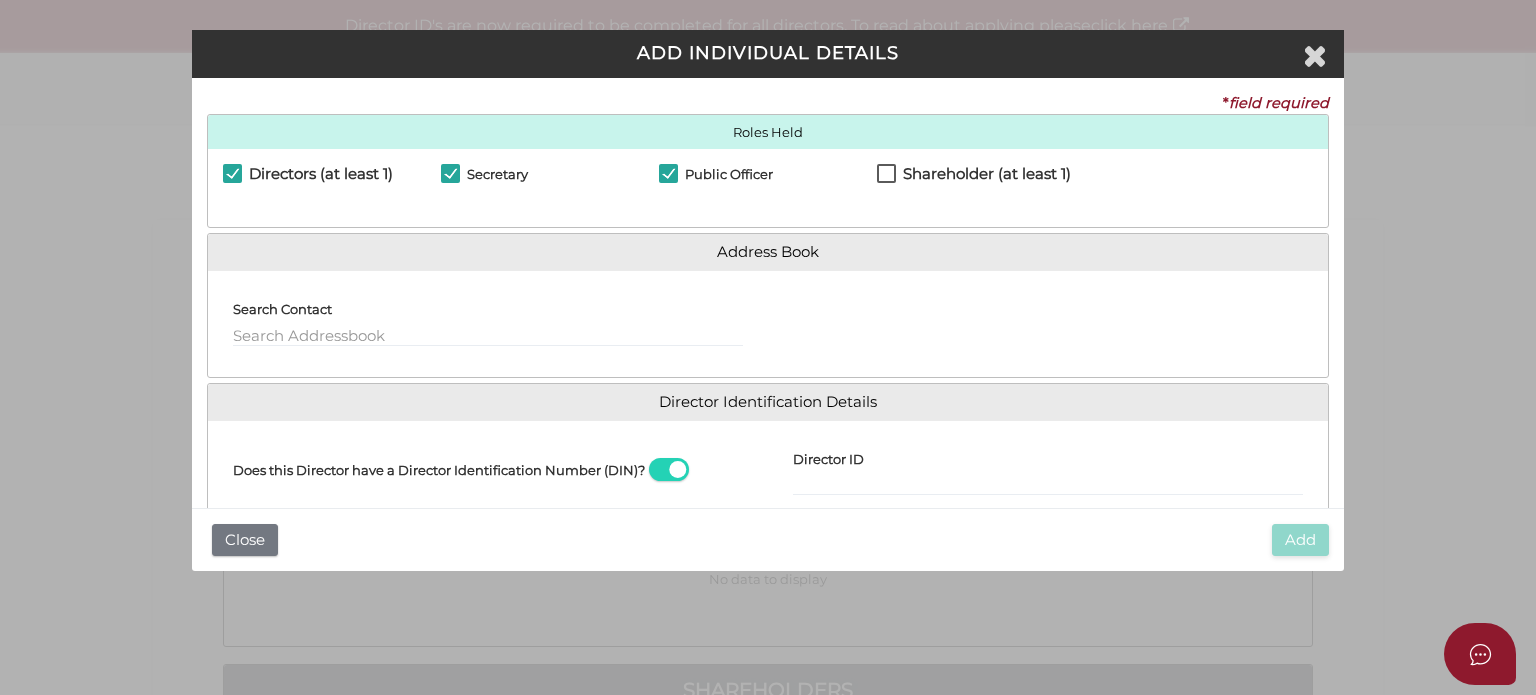 click on "Shareholder (at least 1)" at bounding box center (974, 178) 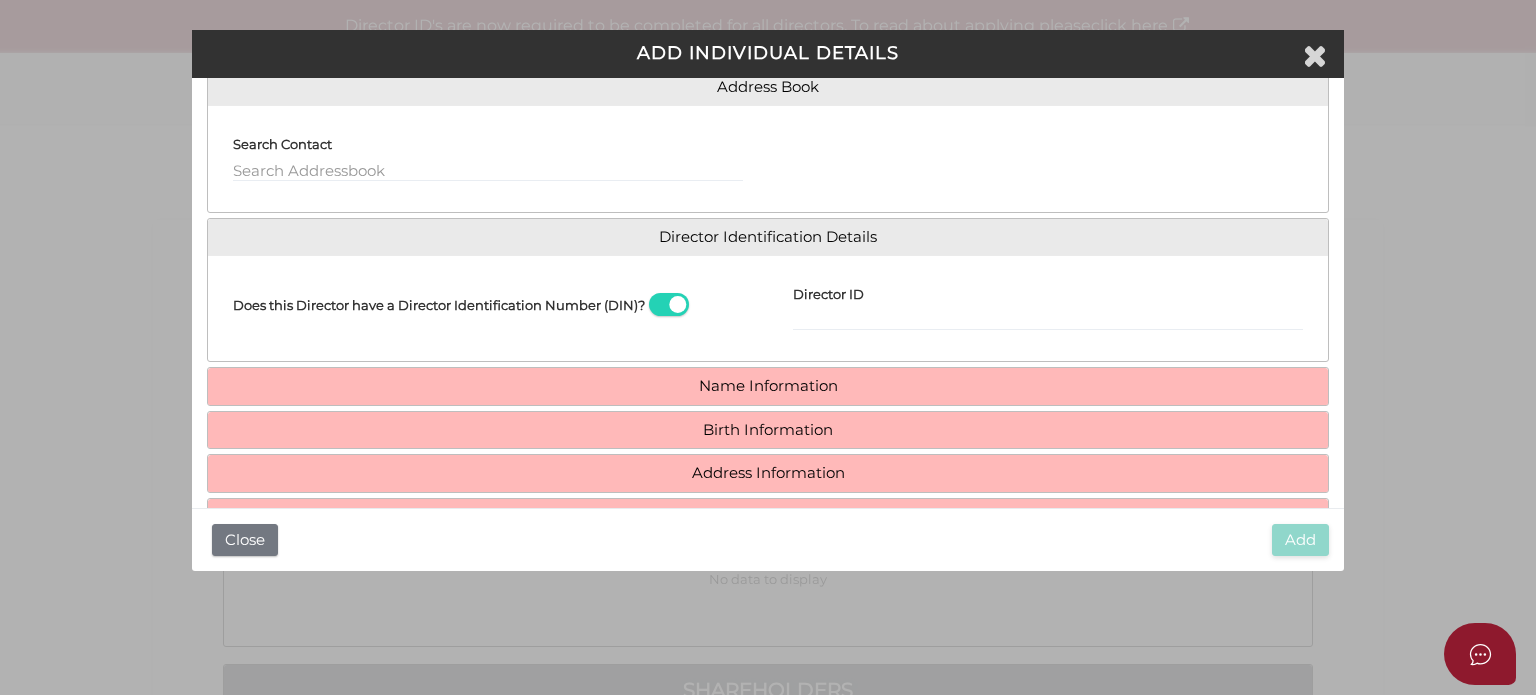 scroll, scrollTop: 200, scrollLeft: 0, axis: vertical 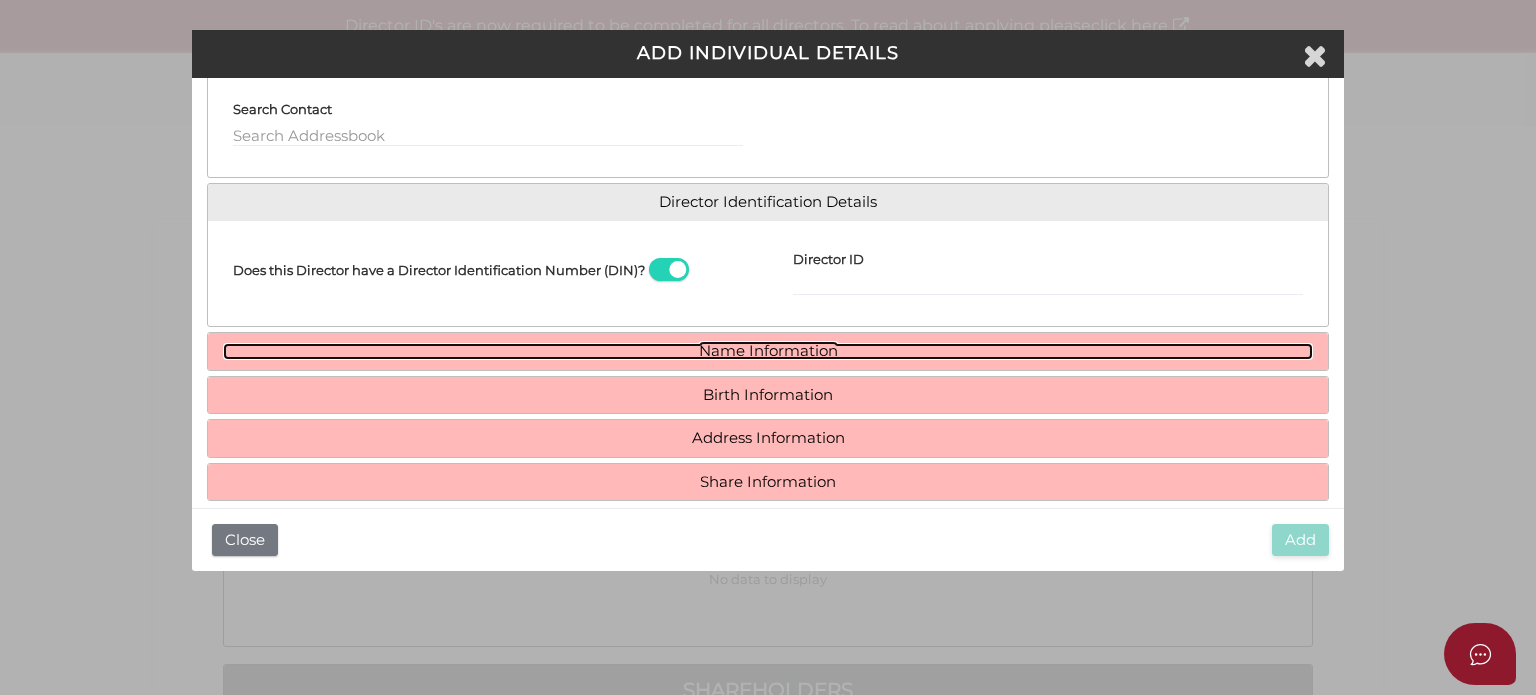 click on "Name Information" at bounding box center (768, 351) 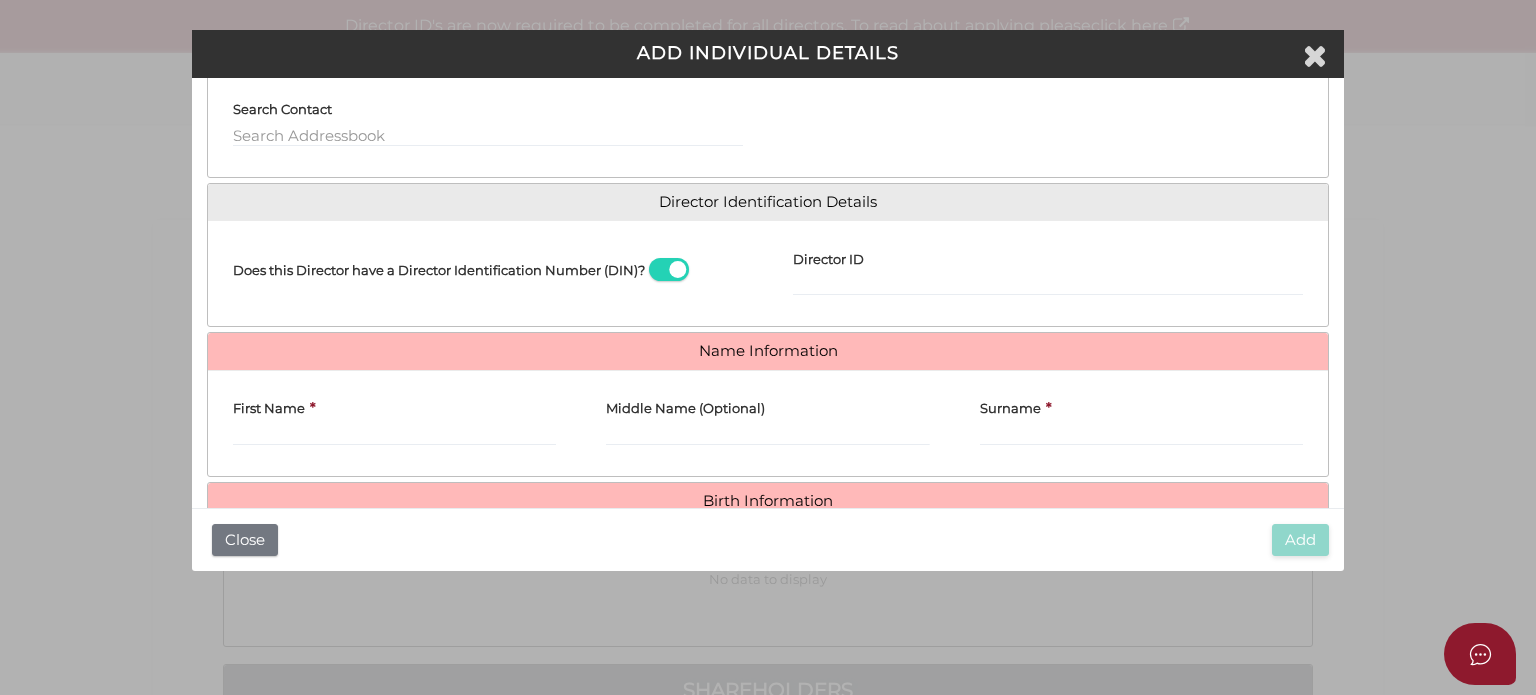 click on "First Name *" at bounding box center (394, 416) 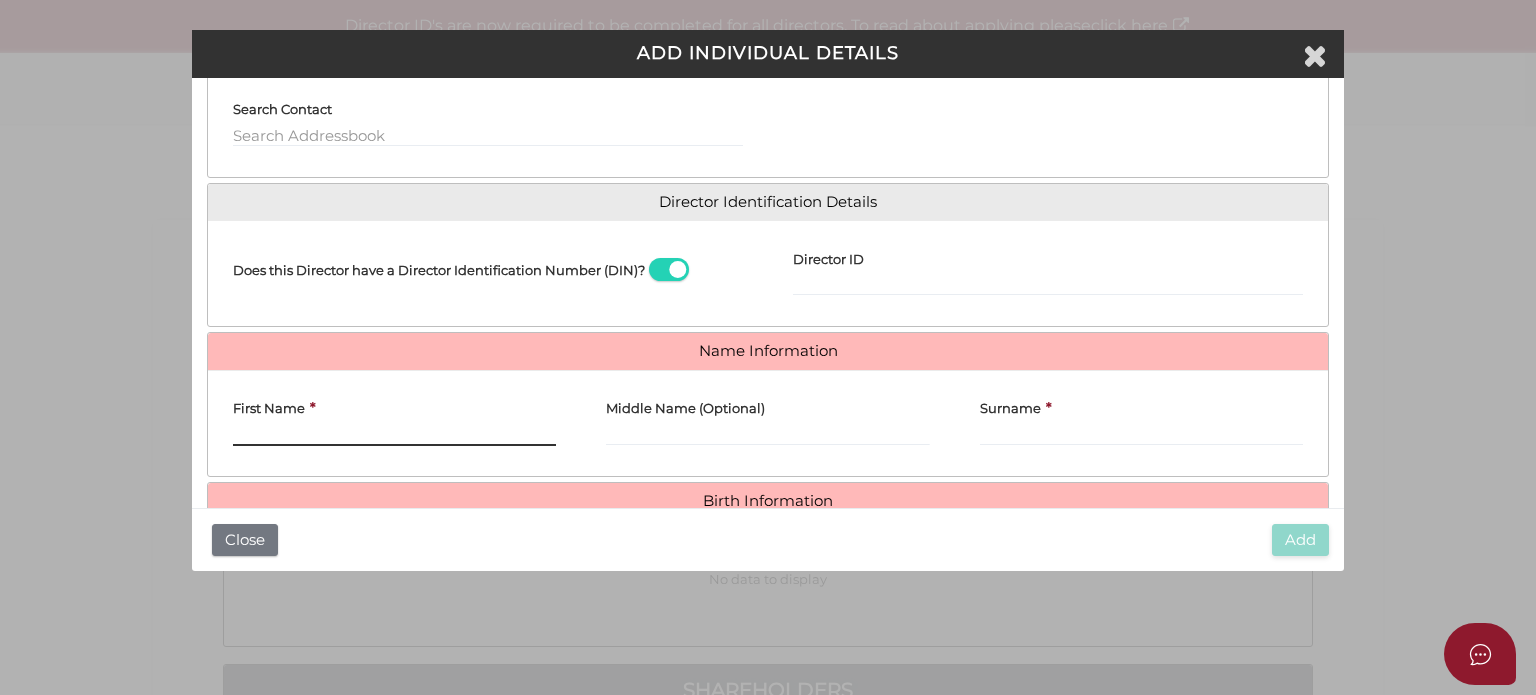 click on "First Name" at bounding box center [394, 435] 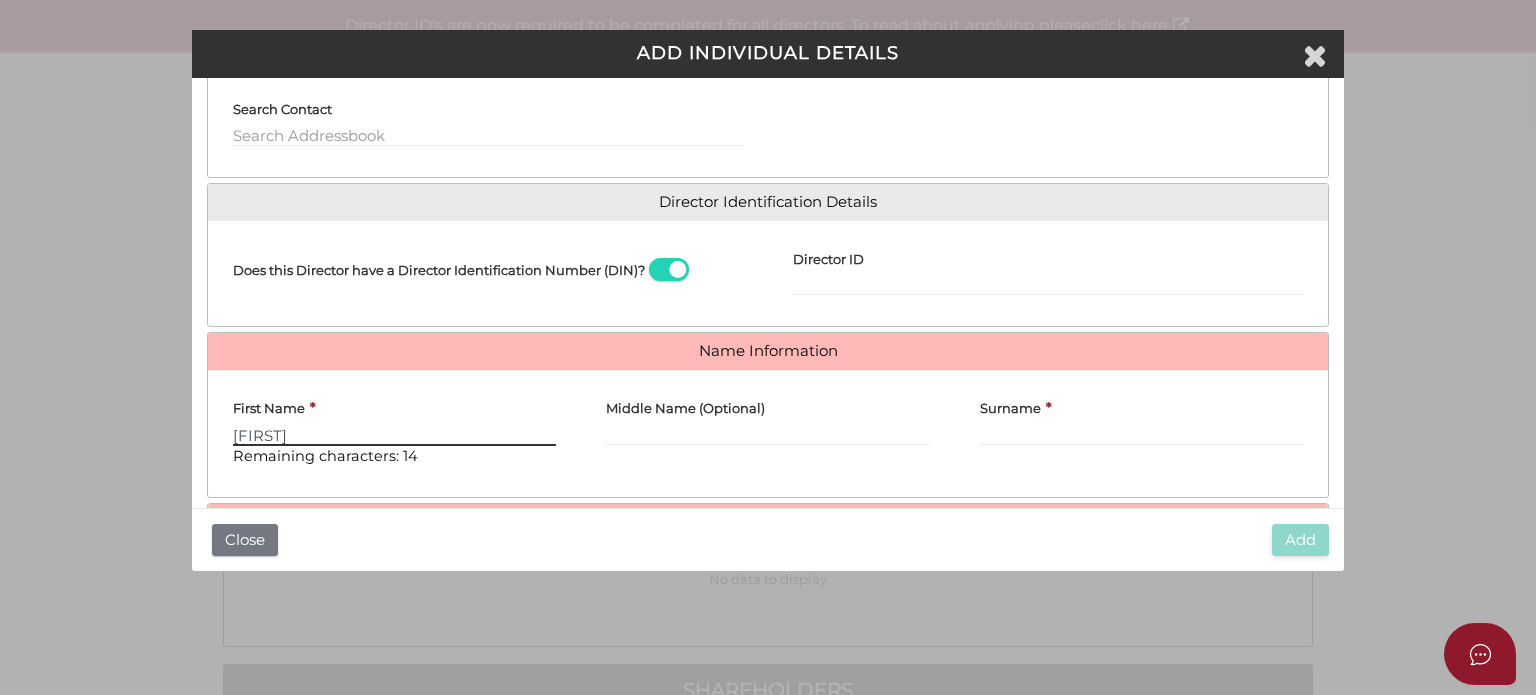 type on "[FIRST]" 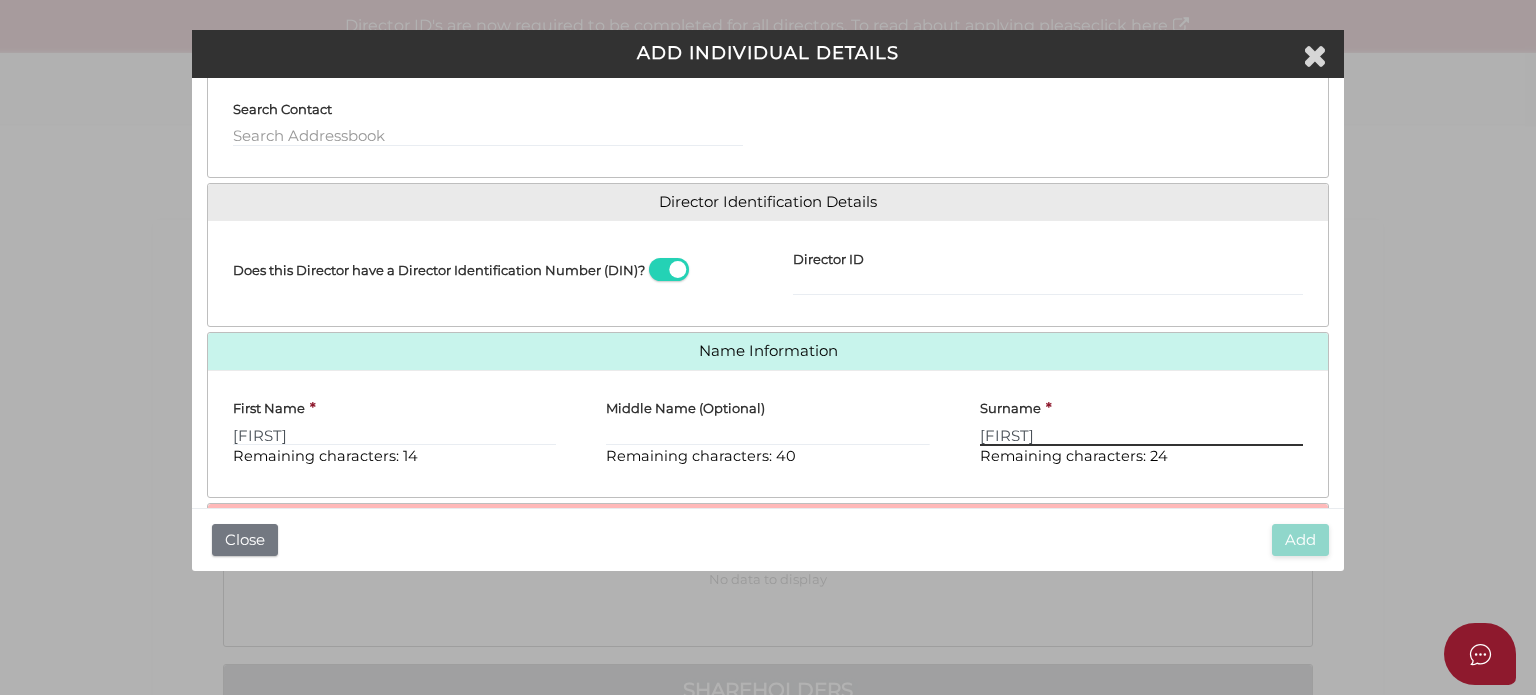 type on "[FIRST]" 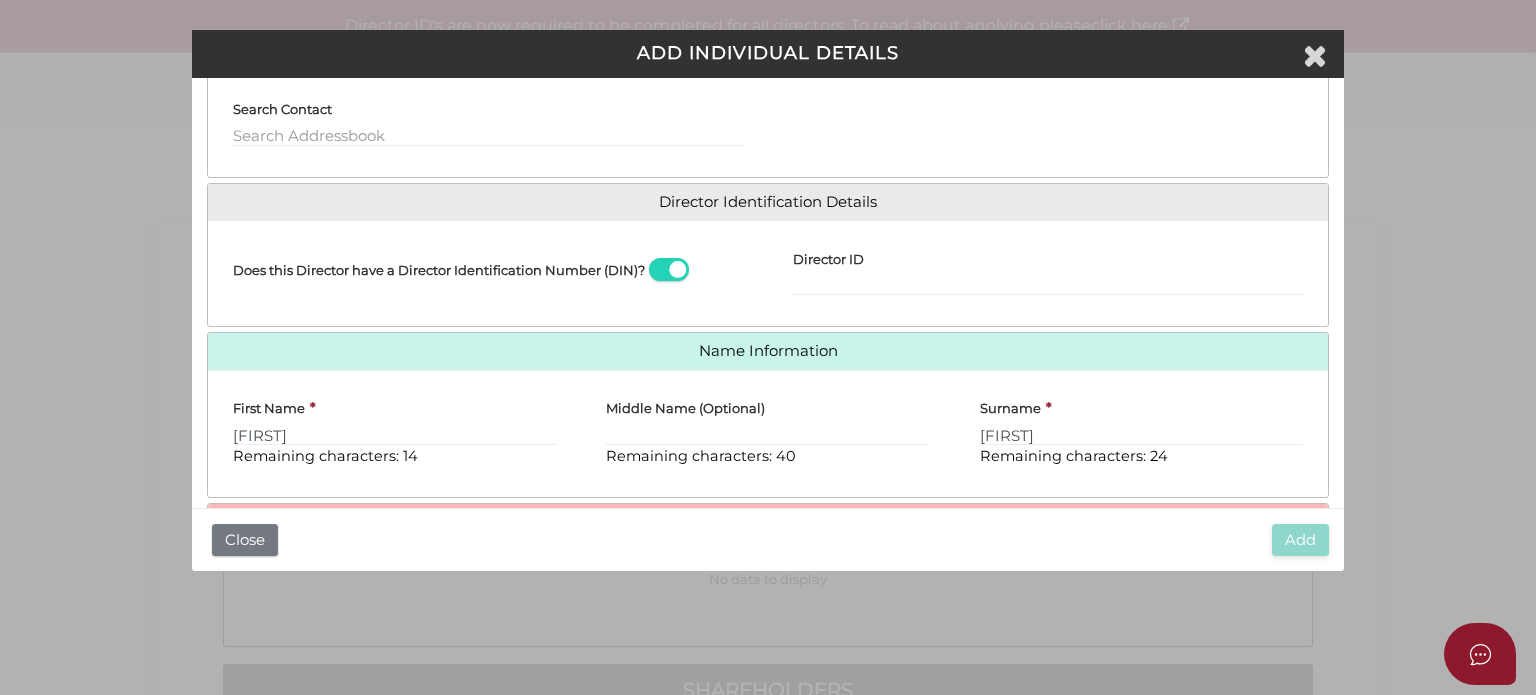 scroll, scrollTop: 349, scrollLeft: 0, axis: vertical 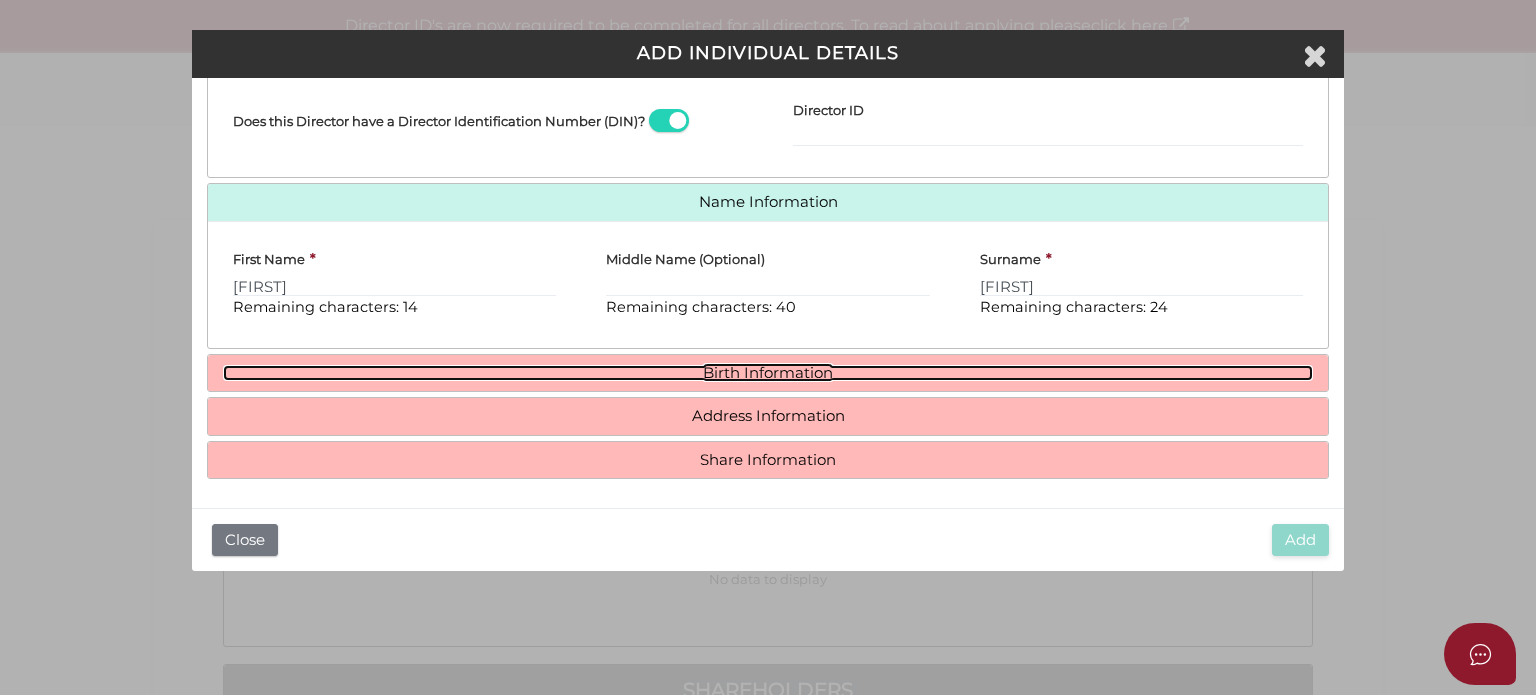 click on "Birth Information" at bounding box center [768, 373] 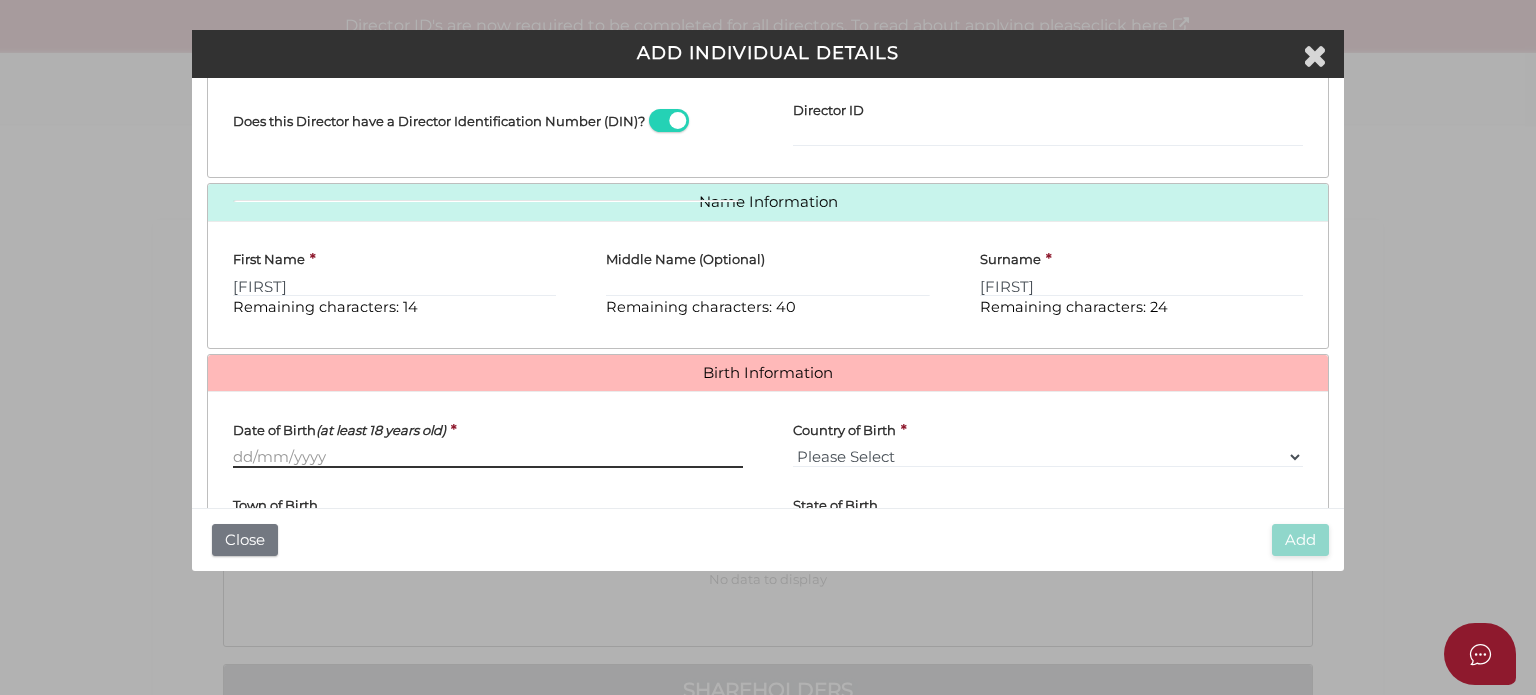 click on "Date of Birth  (at least 18 years old)" at bounding box center (488, 457) 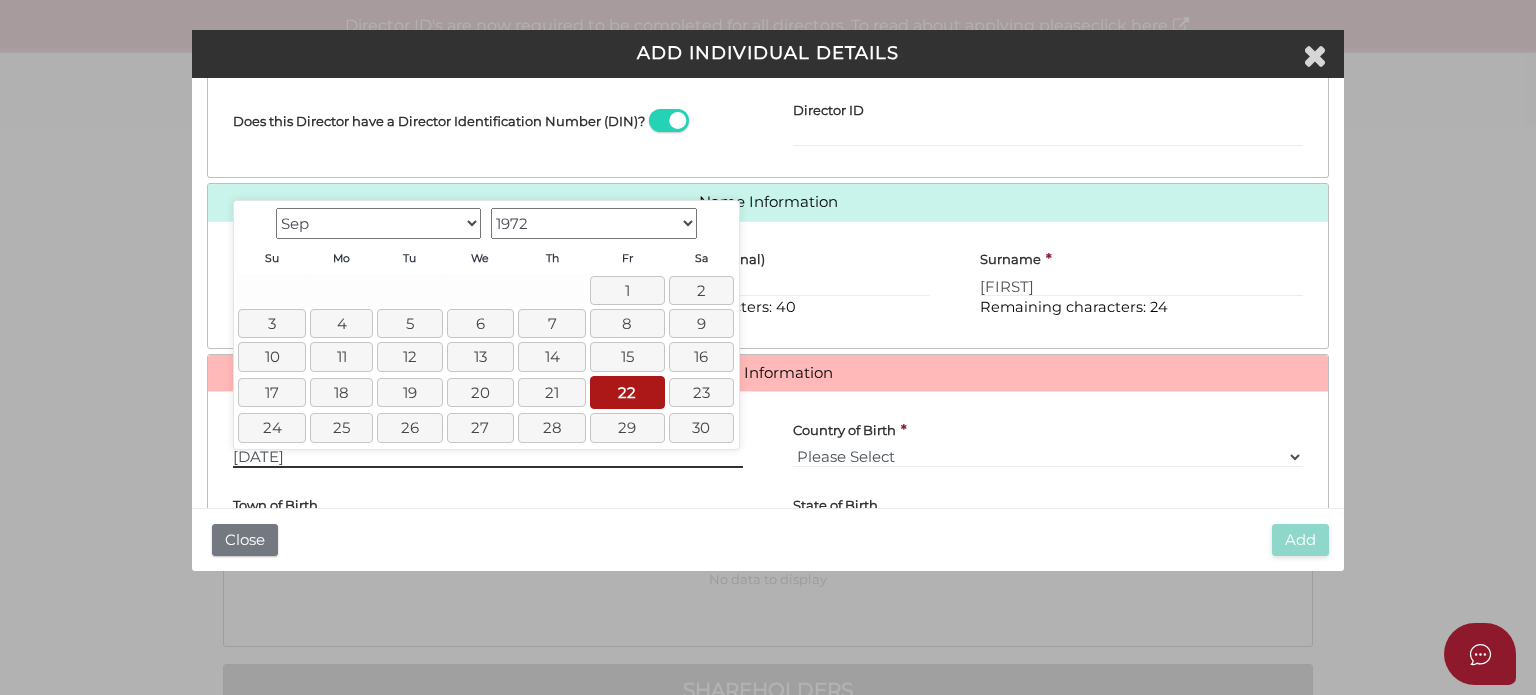 type on "[DATE]" 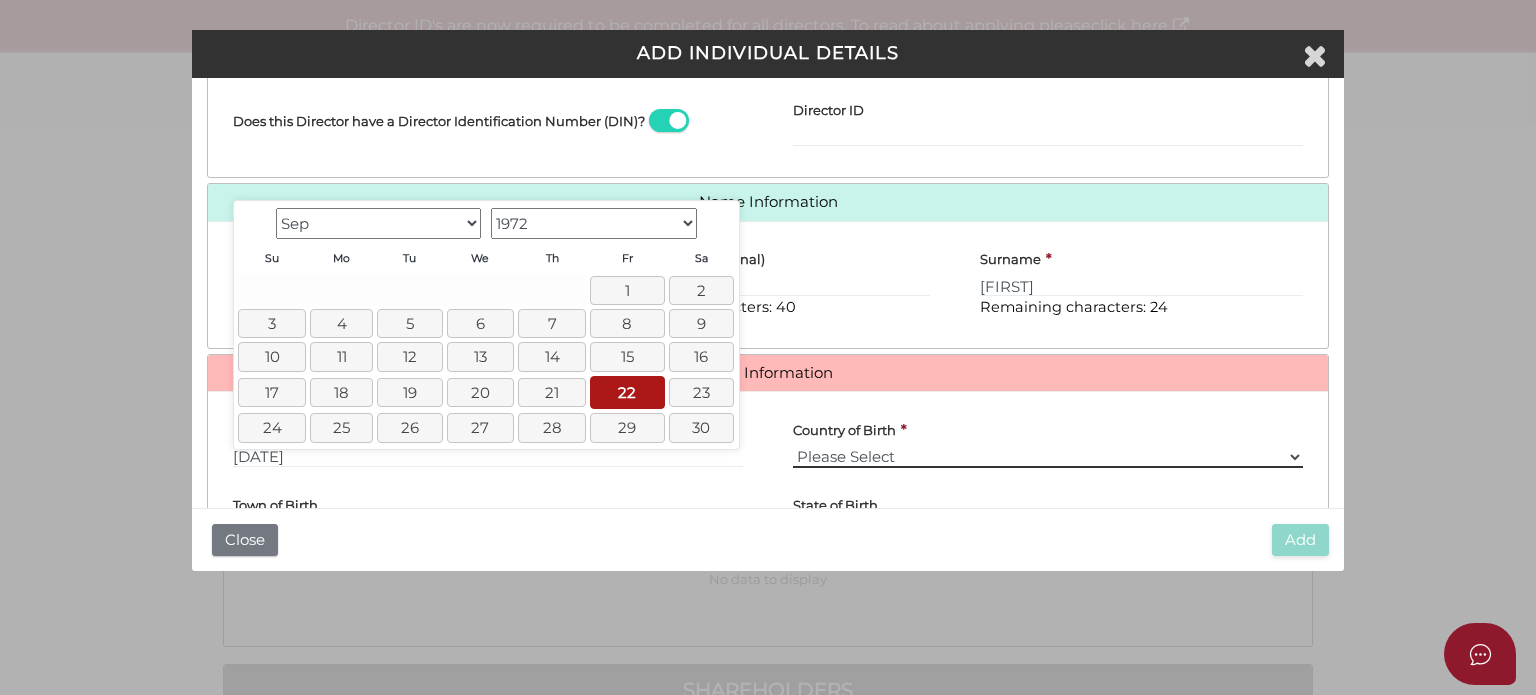 click on "Please Select
v Australia
Afghanistan
Albania
Algeria
American Samoa
Andorra
Angola
Anguilla
Antarctica
Antigua and Barbuda
Argentina
Armenia
Aruba
Austria
Azerbaijan
Bahamas
Bahrain
Bangladesh
Barbados
Belarus
Belgium
Belize
Benin
Bermuda
Bhutan
Bolivia
Bosnia and Herzegovina
Botswana
Bouvet Island
Brazil
British Indian Ocean Territory
Brunei Darussalam
Bulgaria
Burkina Faso
Burundi
Cambodia
Cameroon
Canada
Cape verde
Cayman Islands
Central African Republic
Chad
Chile
China
Christmas Island
Cocos (Keeling) Islands
Colombia
Comoros
Congo
Congo, the Democratic Republic of the
Cook Islands
Costa Rica
Cote D'ivoire
Croatia
Cuba
Cyprus
Czech Republic
Denmark
Djibouti
Dominica
Dominican Republic
Ecuador
Egypt
El Salvador
Equatorial Guinea
Eritrea
Estonia
Ethiopia
Falkland Islands (Malvinas)
Faroe Islands
Fiji
Finland
France
French Guiana" at bounding box center (1048, 457) 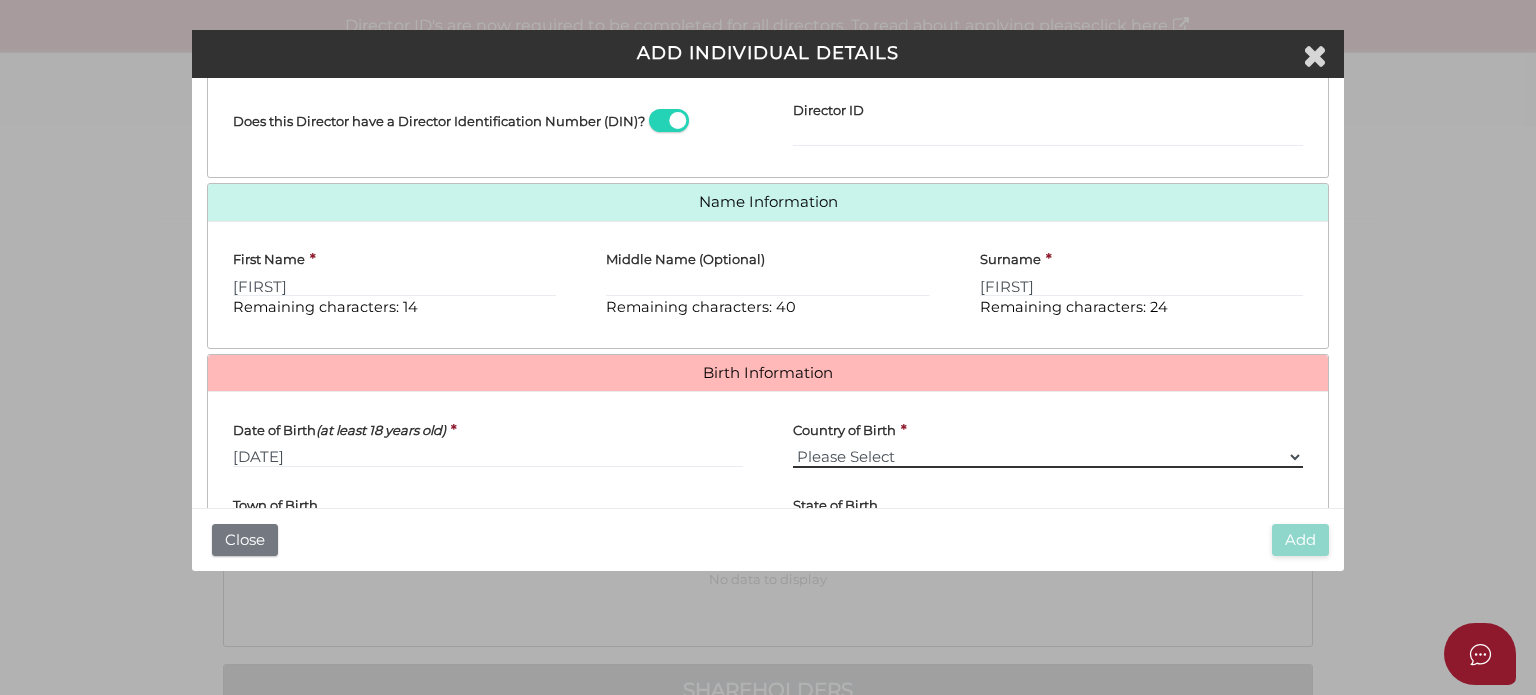 select on "South Africa" 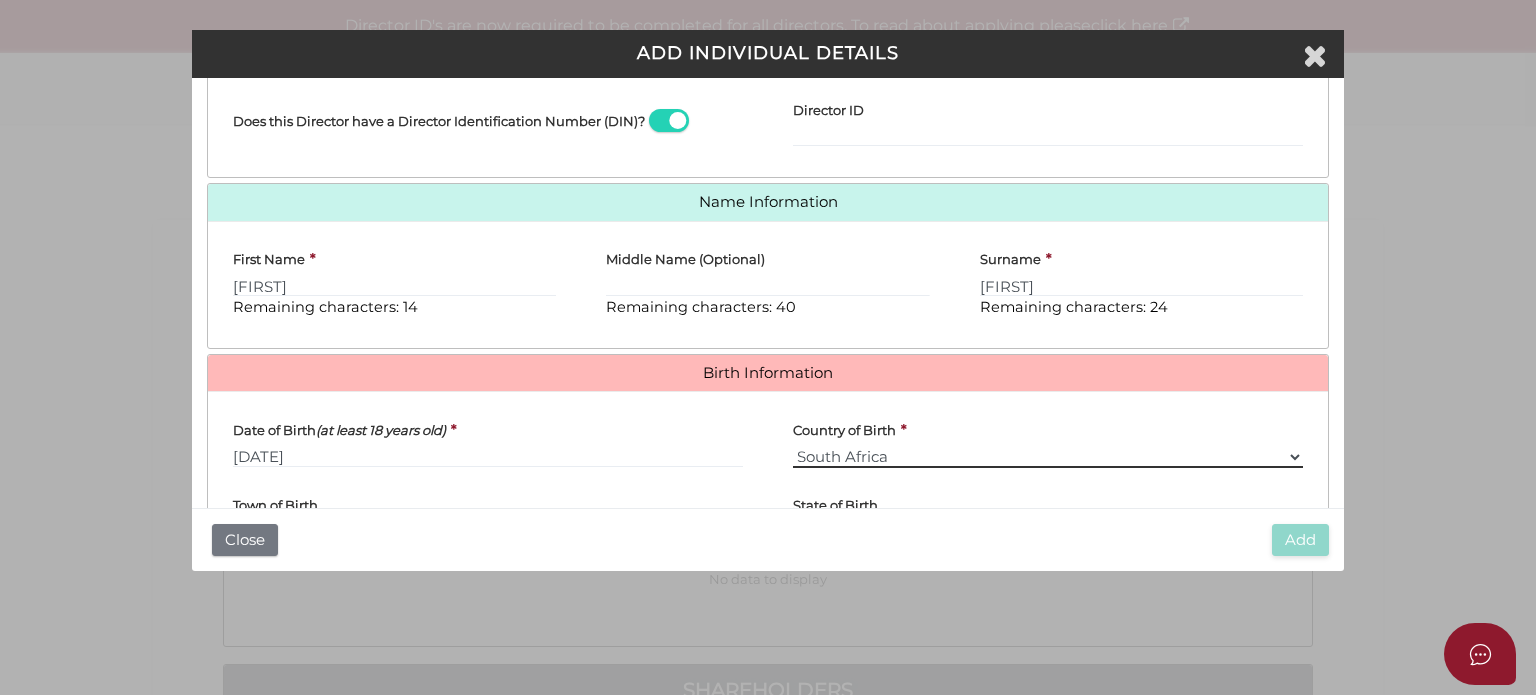 click on "Please Select
v Australia
Afghanistan
Albania
Algeria
American Samoa
Andorra
Angola
Anguilla
Antarctica
Antigua and Barbuda
Argentina
Armenia
Aruba
Austria
Azerbaijan
Bahamas
Bahrain
Bangladesh
Barbados
Belarus
Belgium
Belize
Benin
Bermuda
Bhutan
Bolivia
Bosnia and Herzegovina
Botswana
Bouvet Island
Brazil
British Indian Ocean Territory
Brunei Darussalam
Bulgaria
Burkina Faso
Burundi
Cambodia
Cameroon
Canada
Cape verde
Cayman Islands
Central African Republic
Chad
Chile
China
Christmas Island
Cocos (Keeling) Islands
Colombia
Comoros
Congo
Congo, the Democratic Republic of the
Cook Islands
Costa Rica
Cote D'ivoire
Croatia
Cuba
Cyprus
Czech Republic
Denmark
Djibouti
Dominica
Dominican Republic
Ecuador
Egypt
El Salvador
Equatorial Guinea
Eritrea
Estonia
Ethiopia
Falkland Islands (Malvinas)
Faroe Islands
Fiji
Finland
France
French Guiana" at bounding box center [1048, 457] 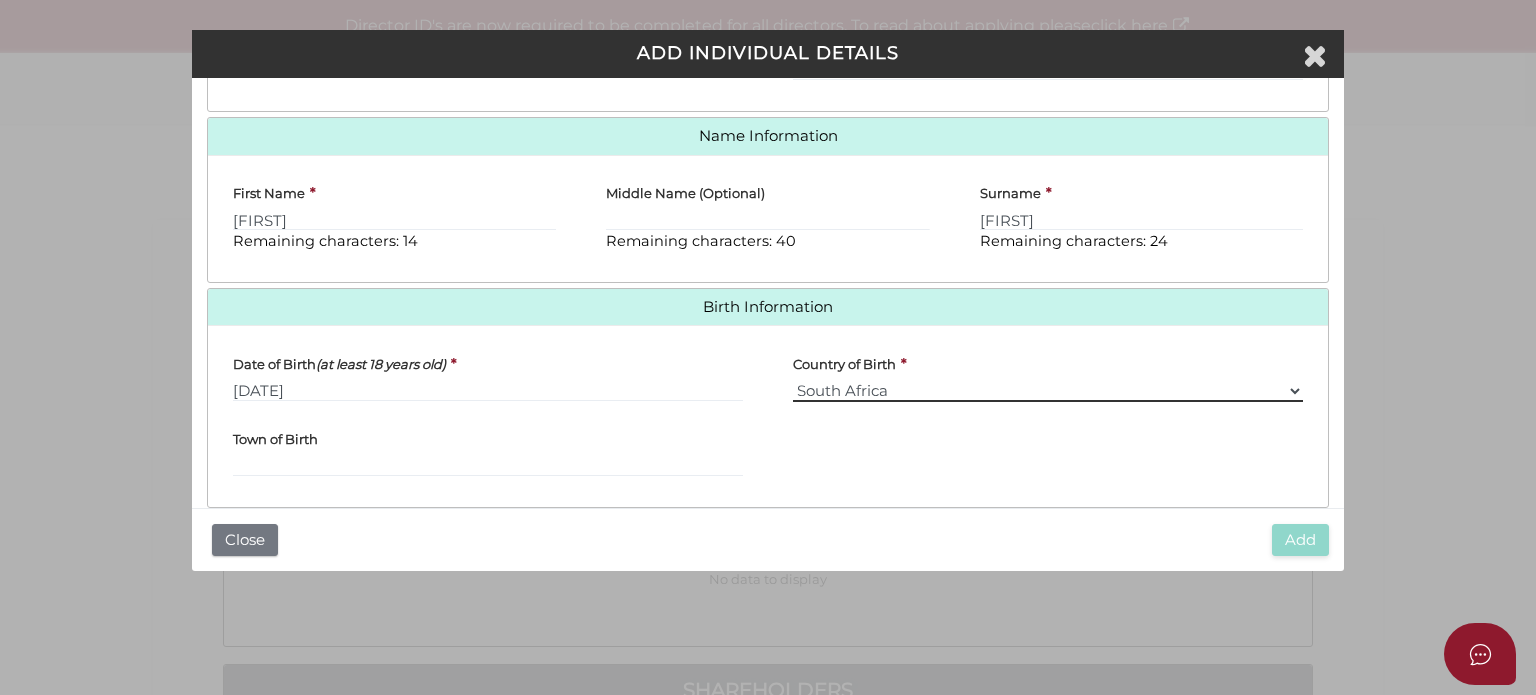 scroll, scrollTop: 449, scrollLeft: 0, axis: vertical 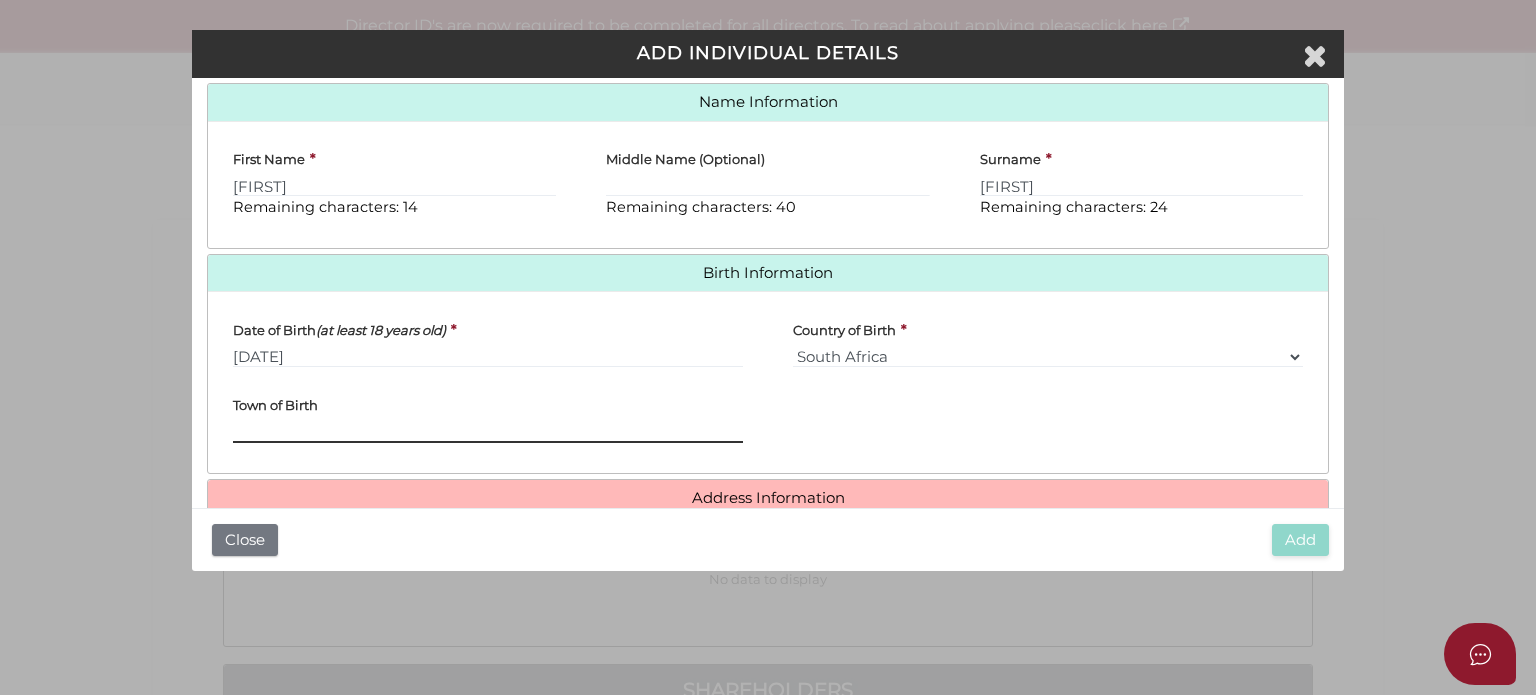 click on "Town of Birth" at bounding box center (488, 432) 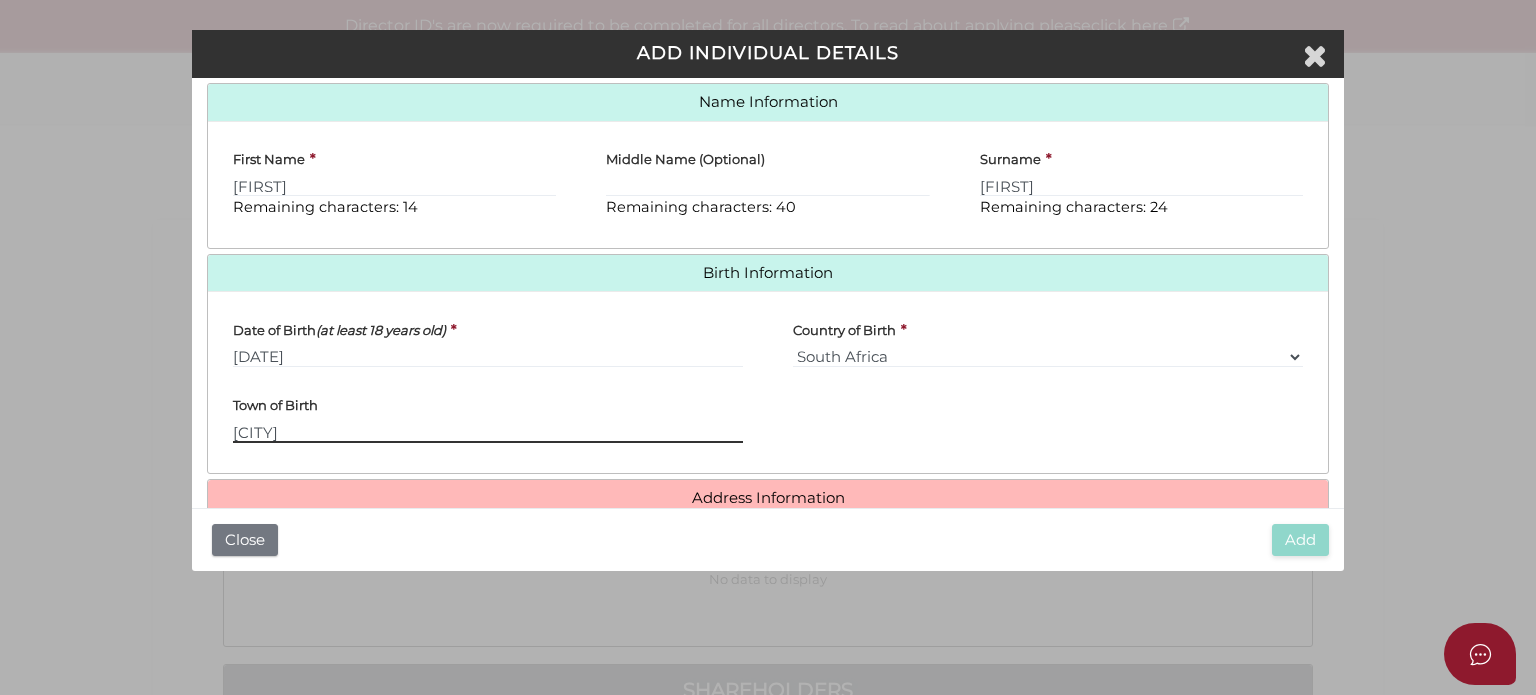type on "Johannesburg" 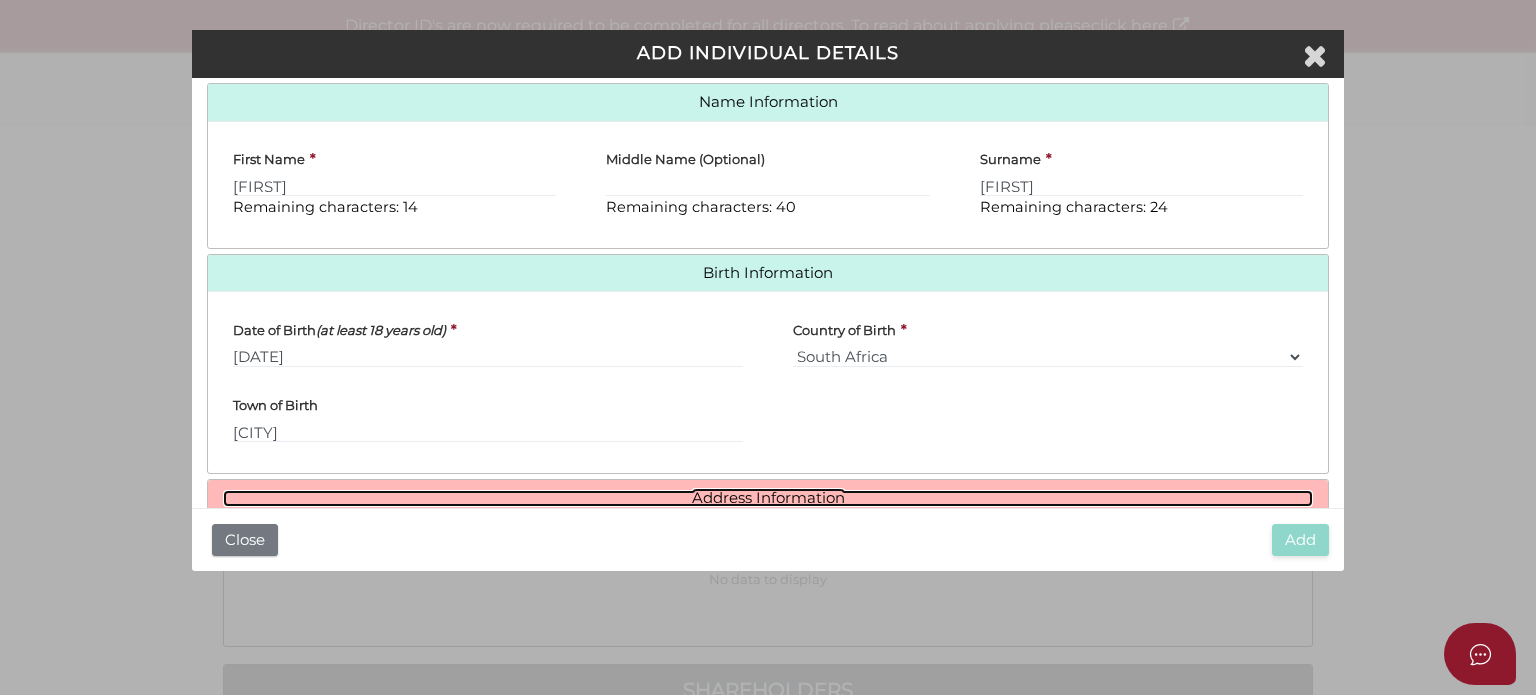 scroll, scrollTop: 531, scrollLeft: 0, axis: vertical 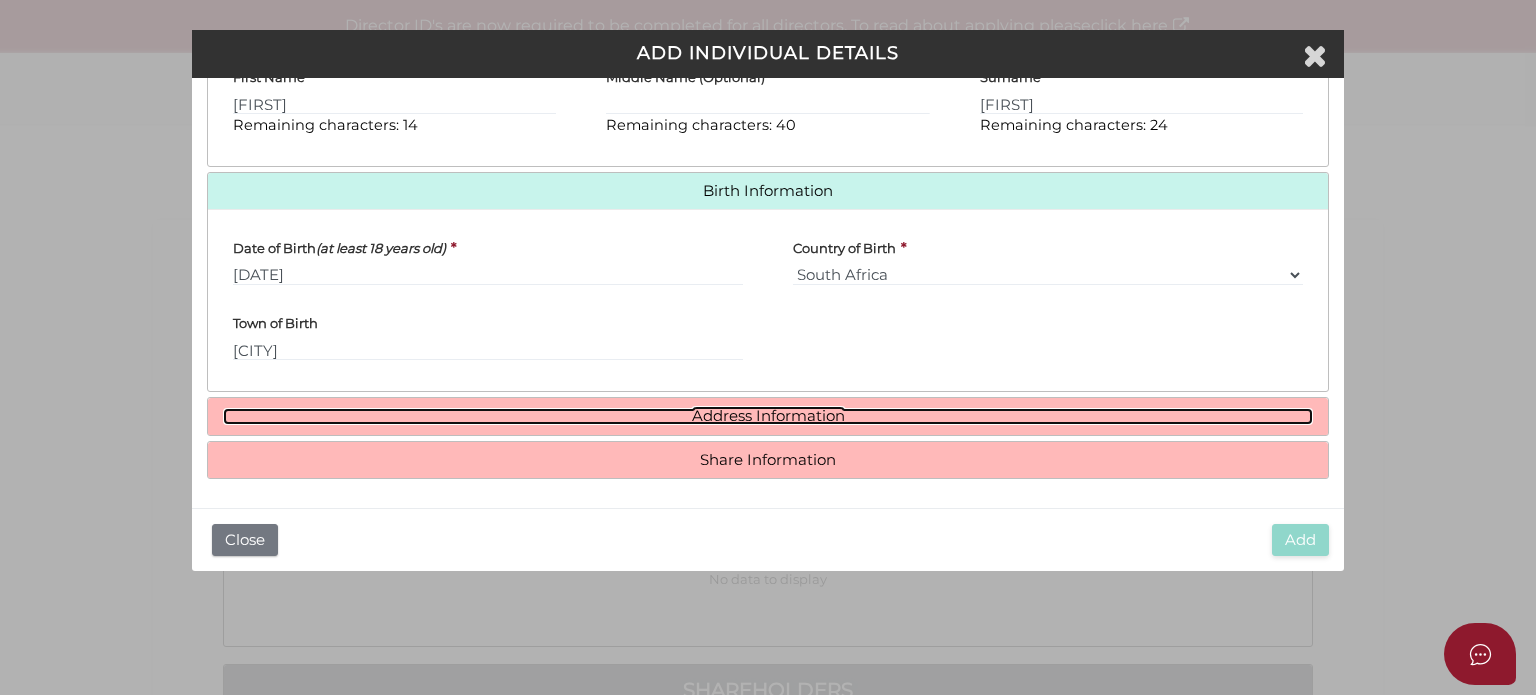 click on "Address Information" at bounding box center (768, 416) 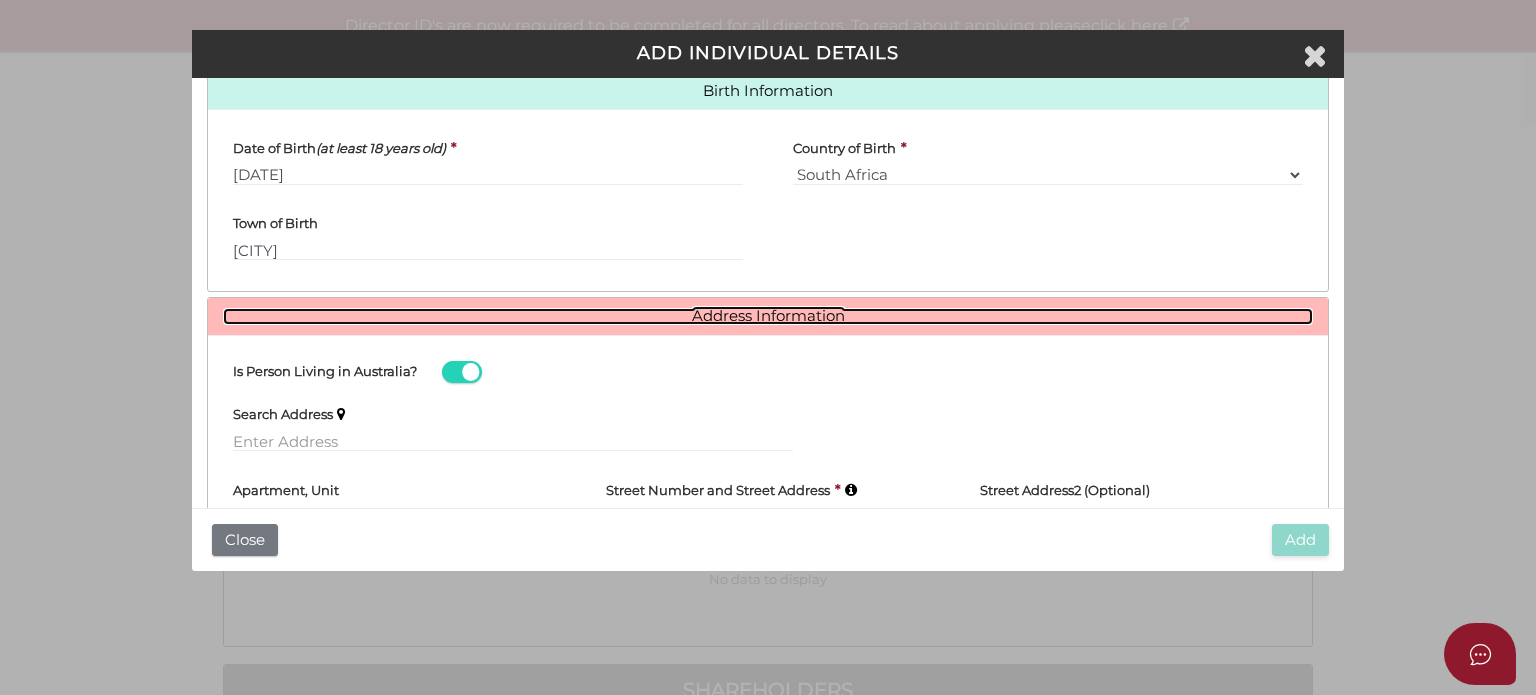 scroll, scrollTop: 731, scrollLeft: 0, axis: vertical 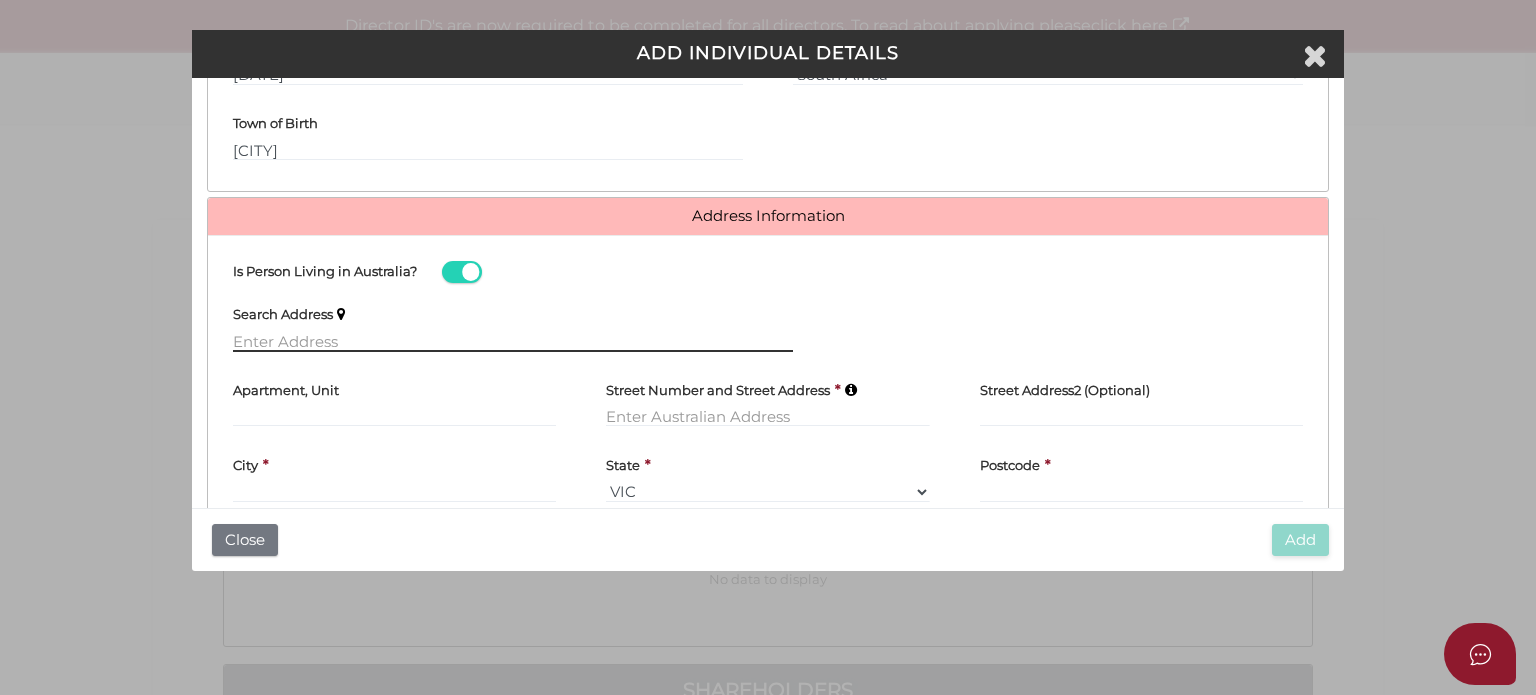 click at bounding box center (513, 341) 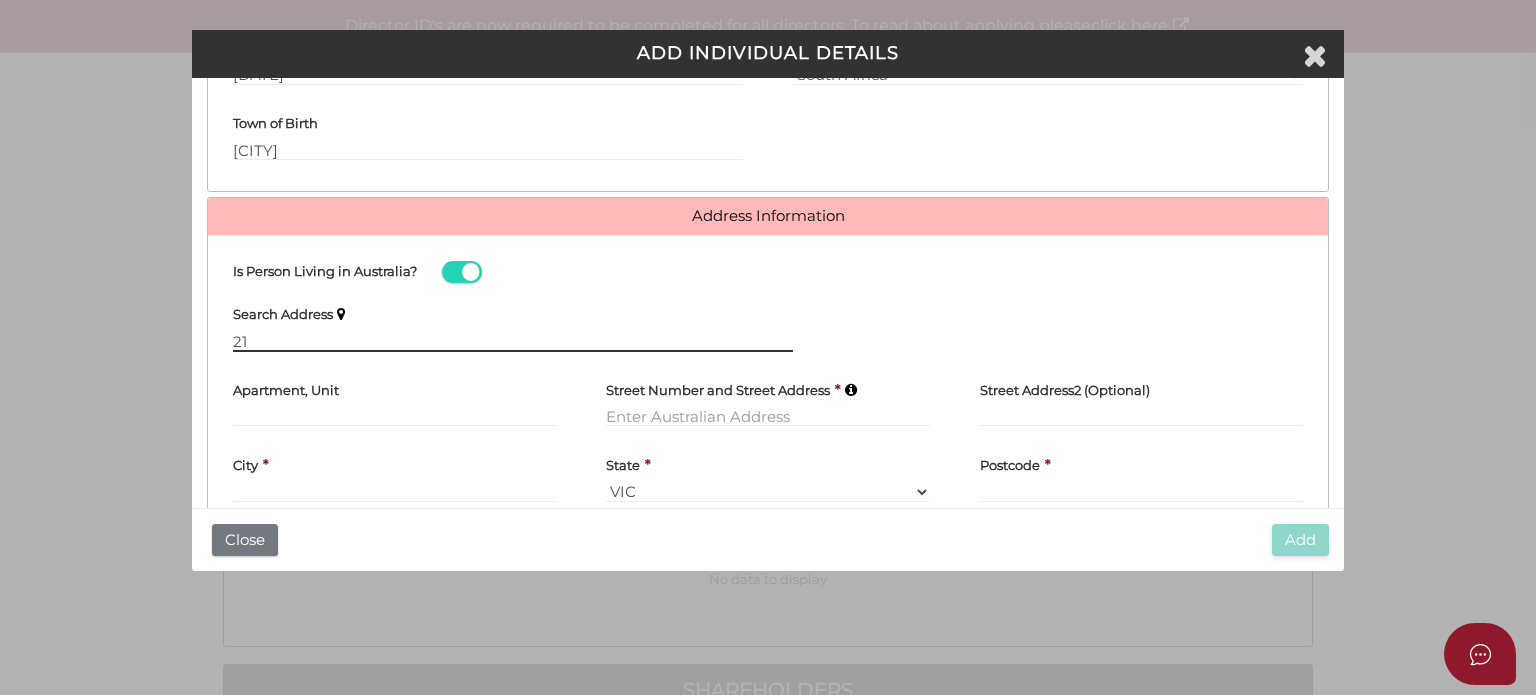 type on "2" 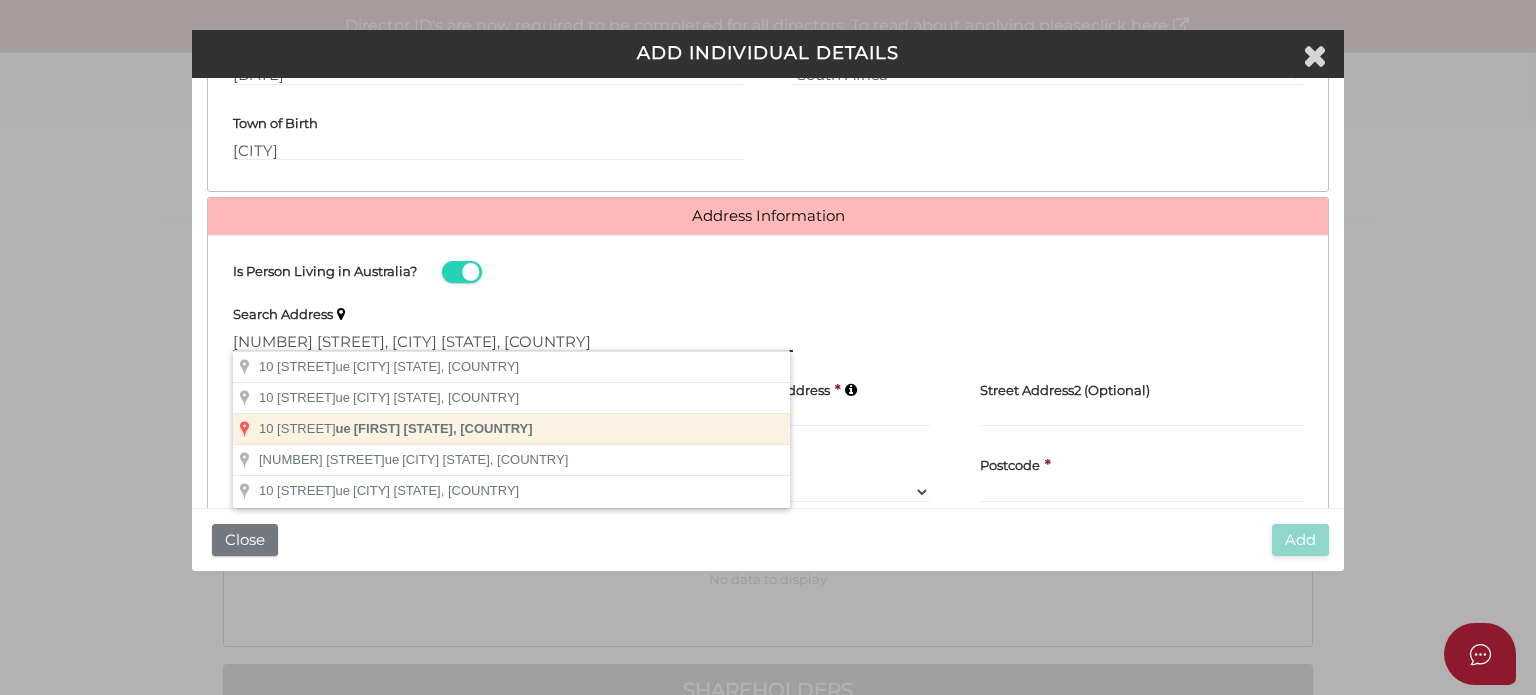 type on "10 Selkirk Avenue, McKinnon VIC, Australia" 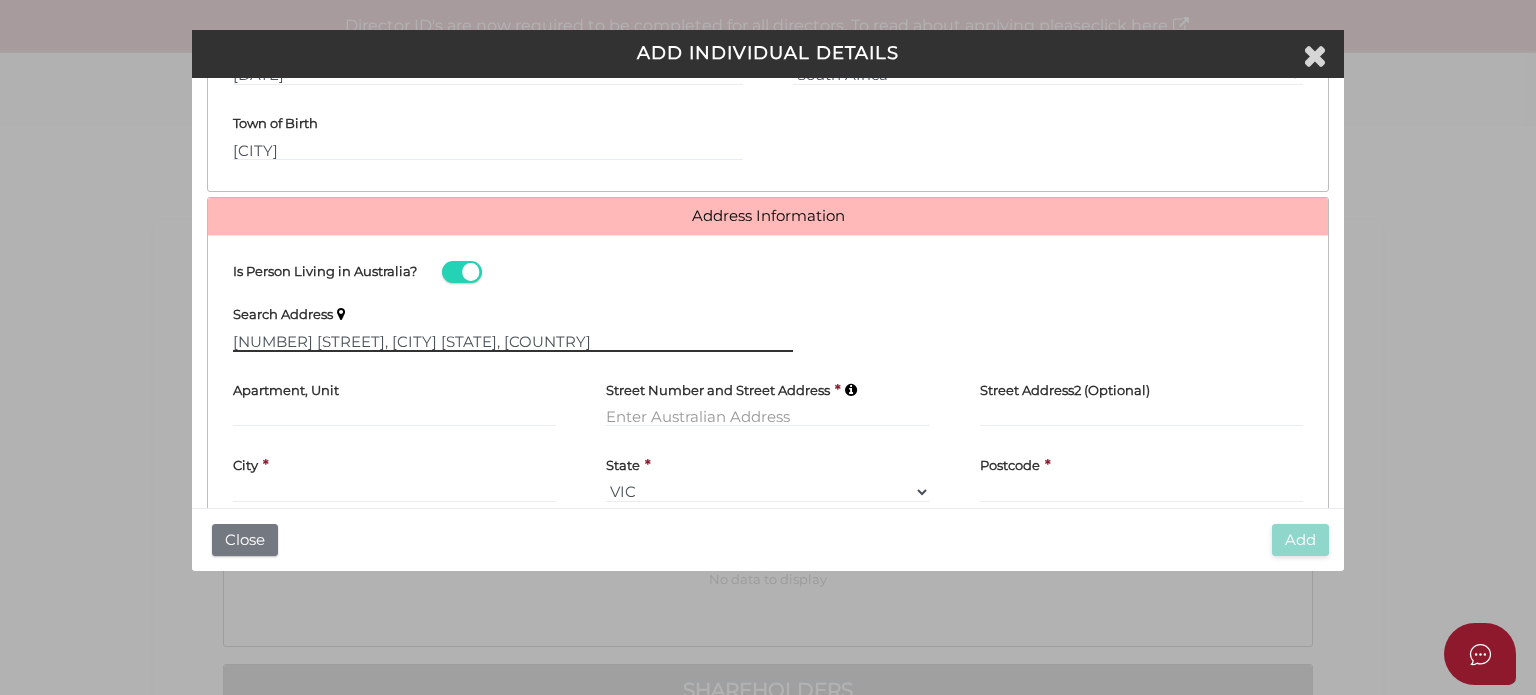 type 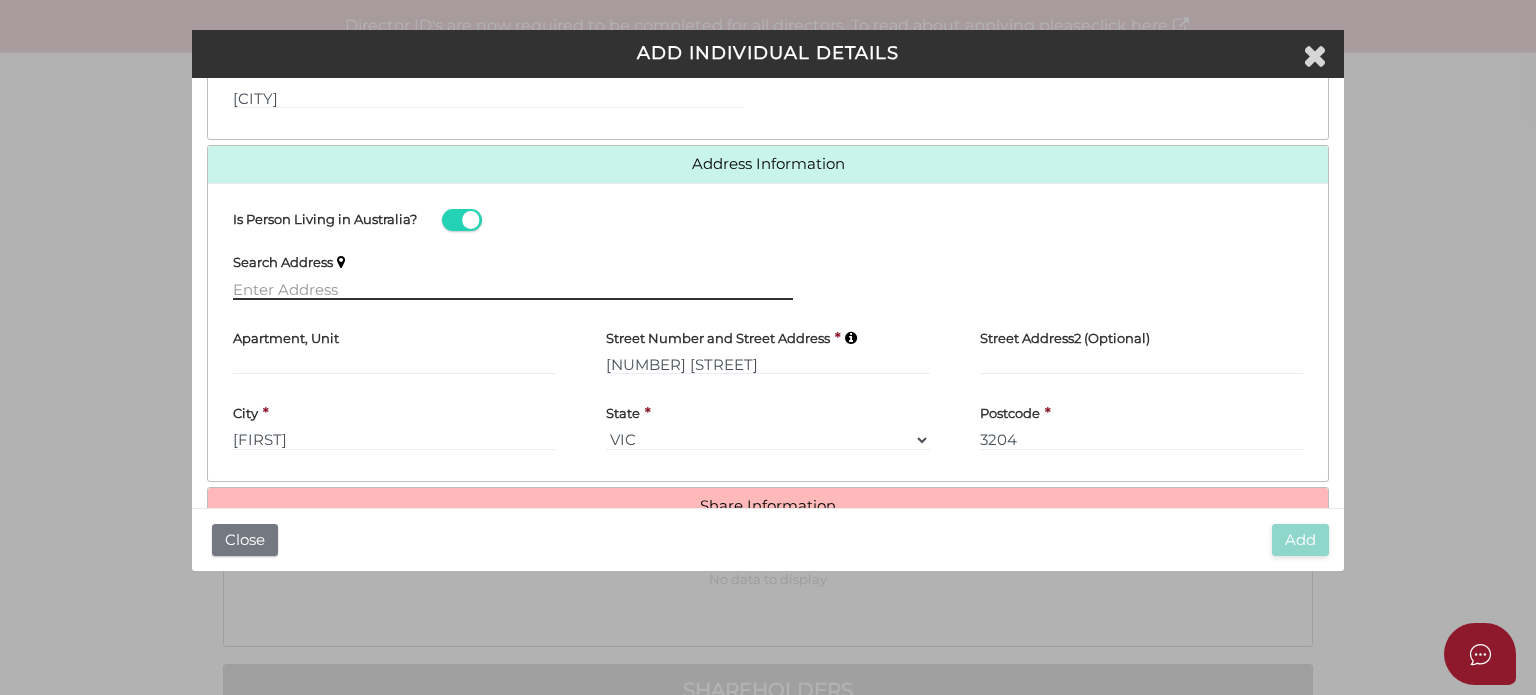scroll, scrollTop: 829, scrollLeft: 0, axis: vertical 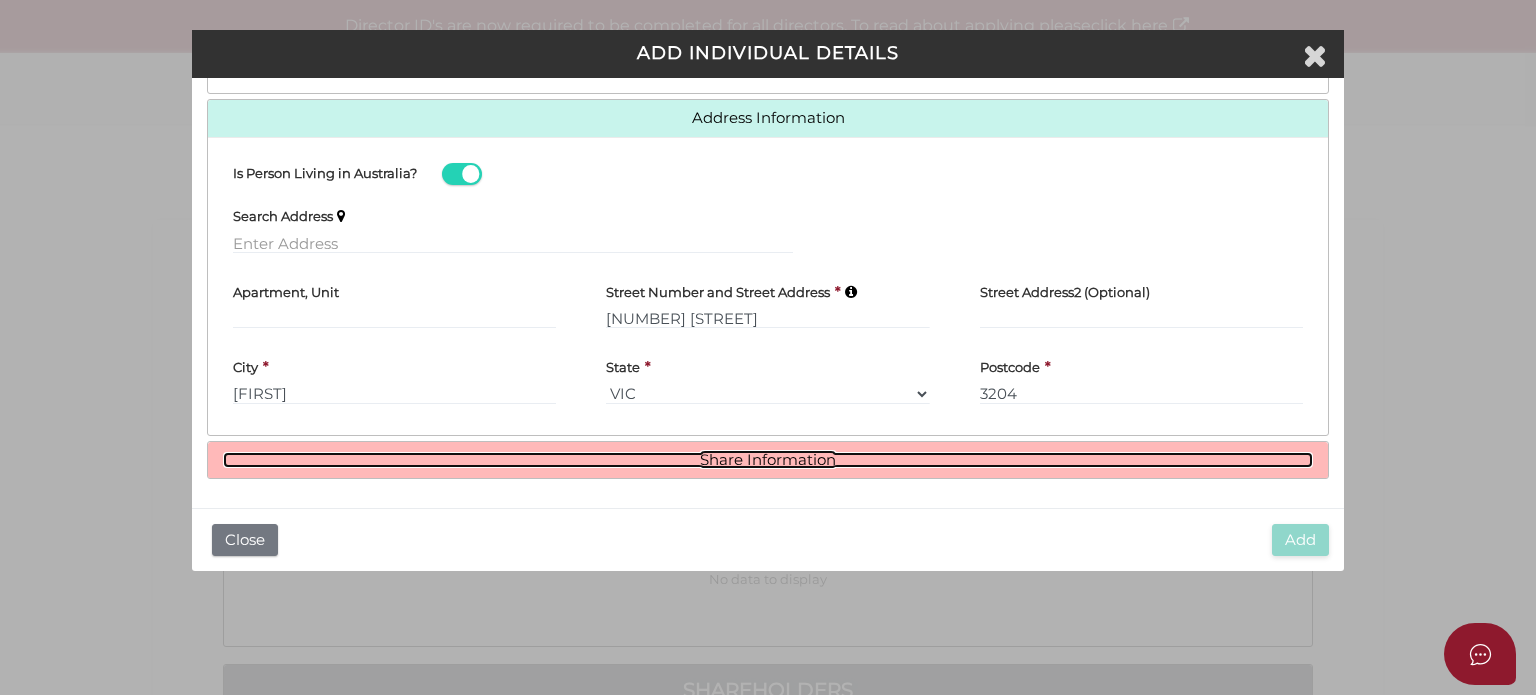 click on "Share Information" at bounding box center [768, 460] 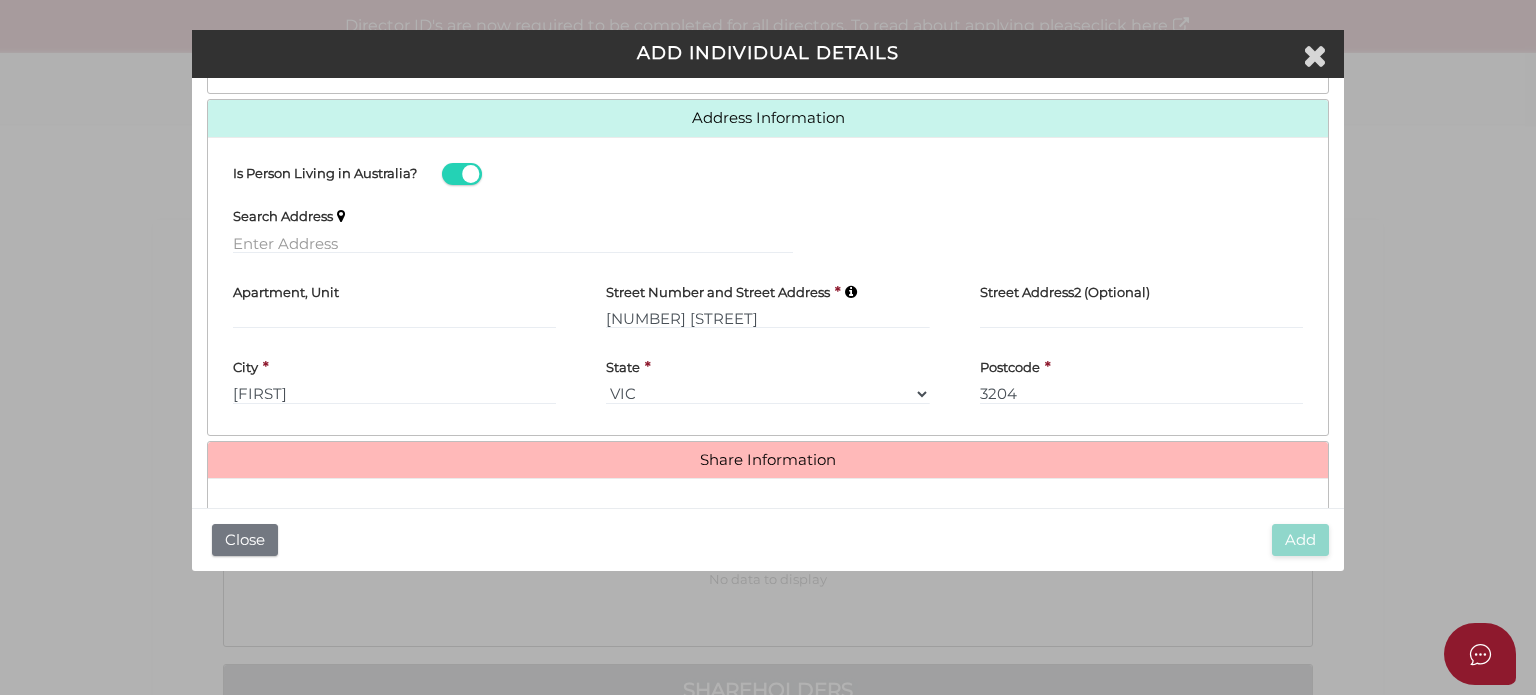 click on "Share Information" at bounding box center (768, 460) 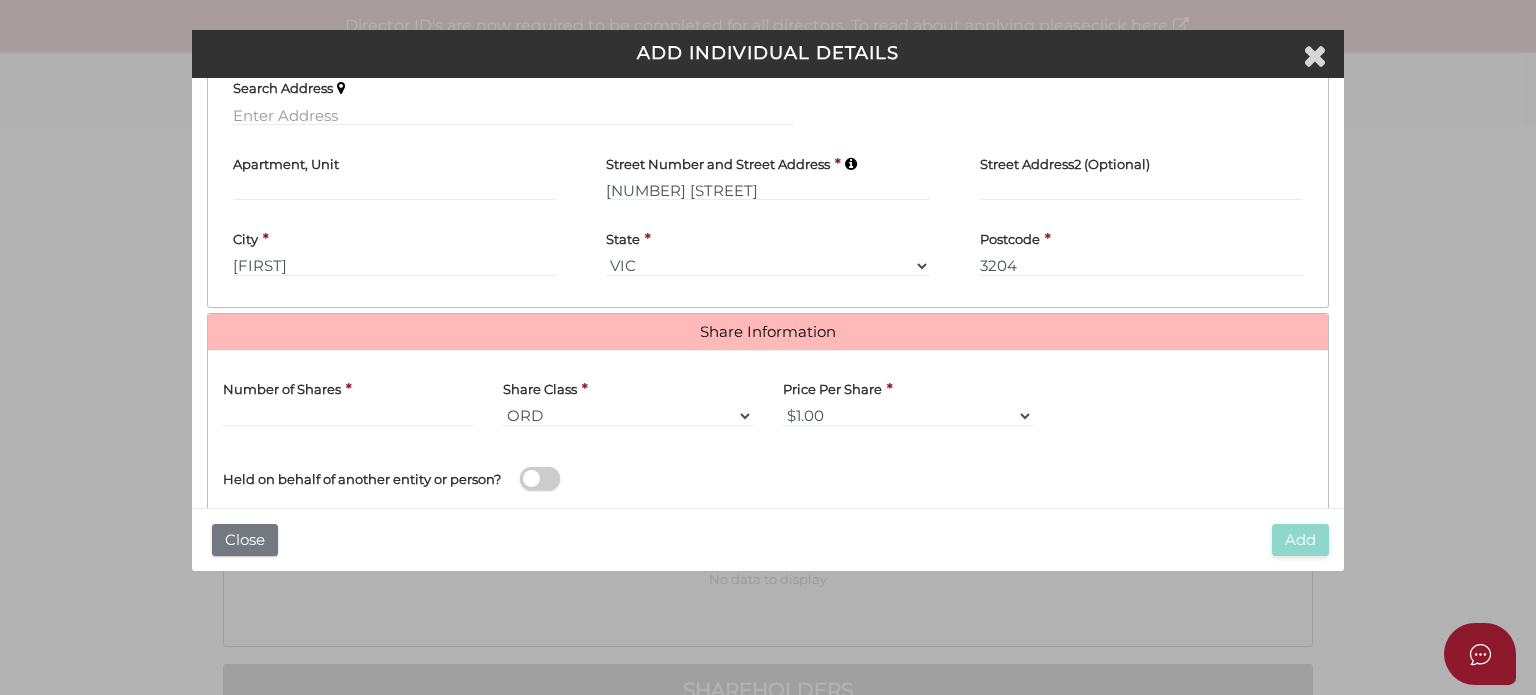 scroll, scrollTop: 1068, scrollLeft: 0, axis: vertical 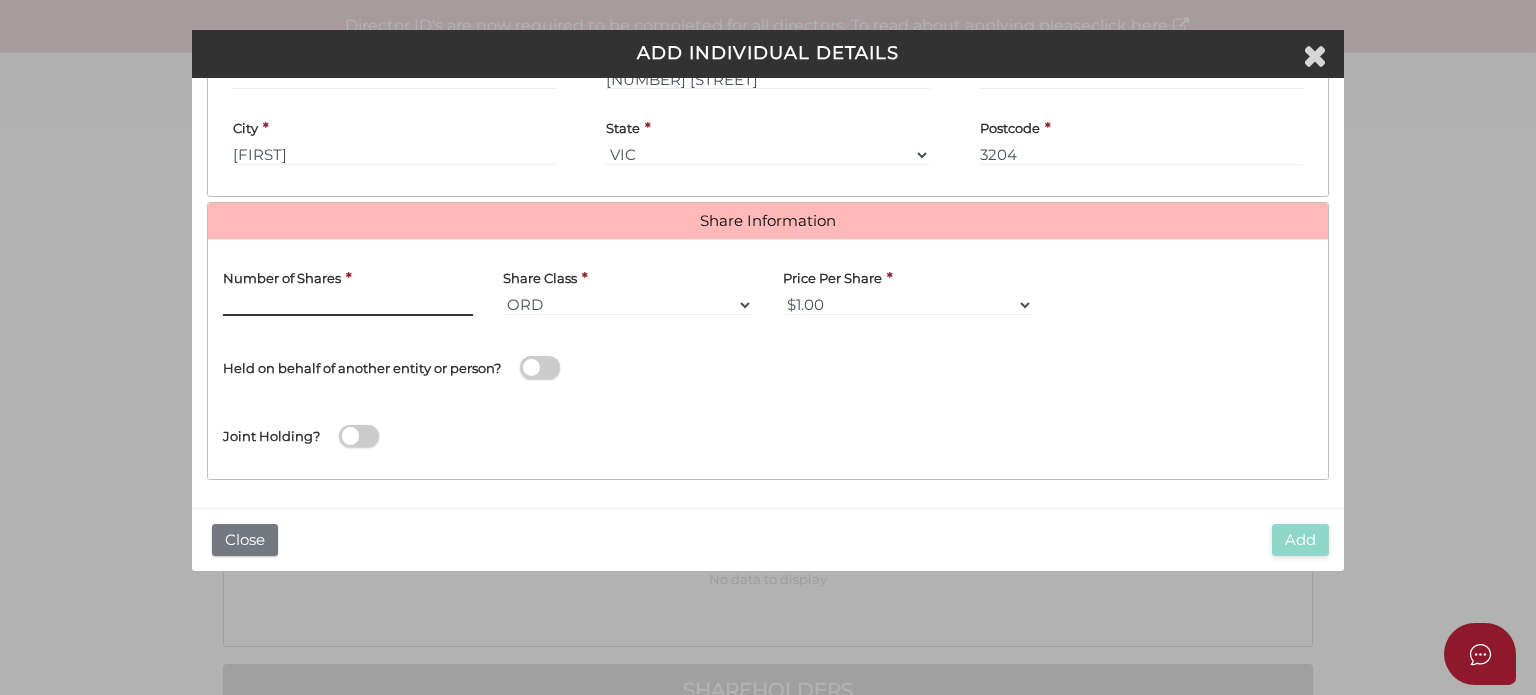 click at bounding box center [348, 305] 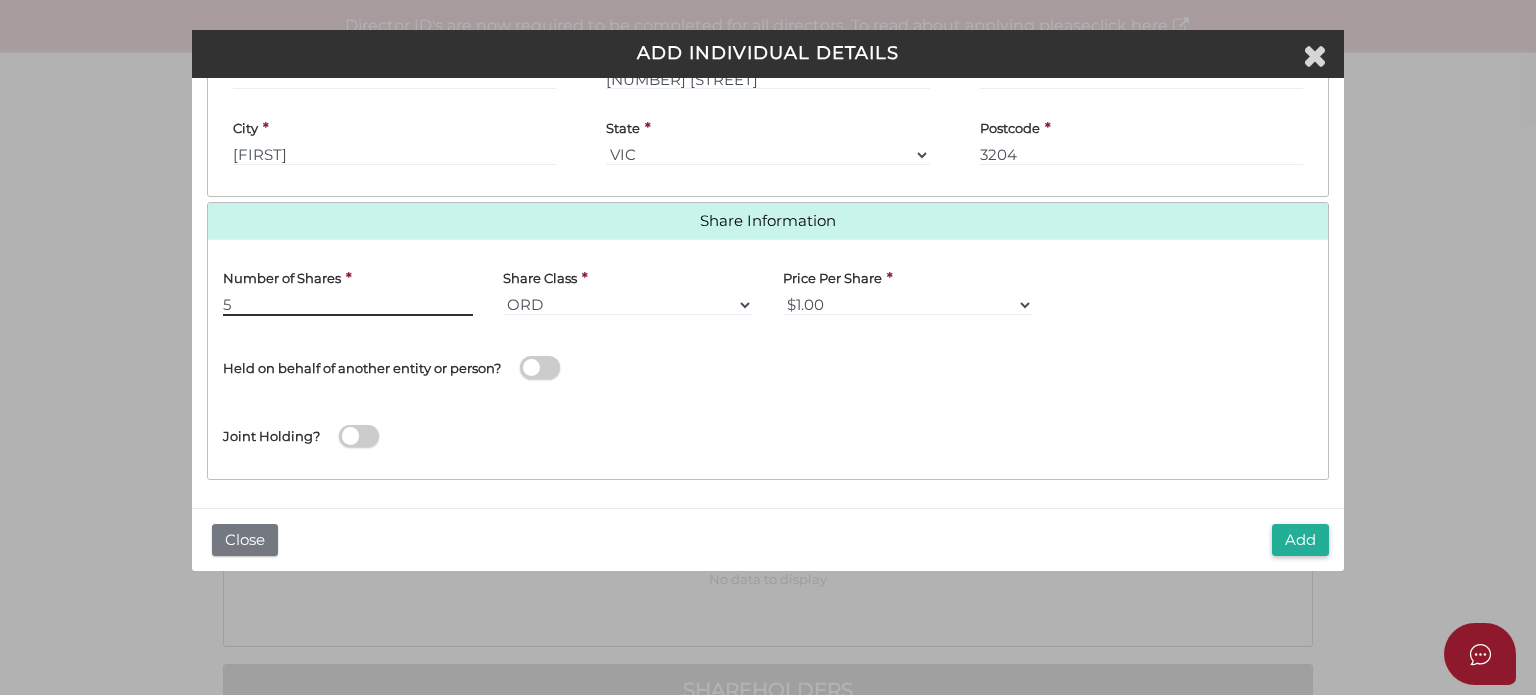 type on "5" 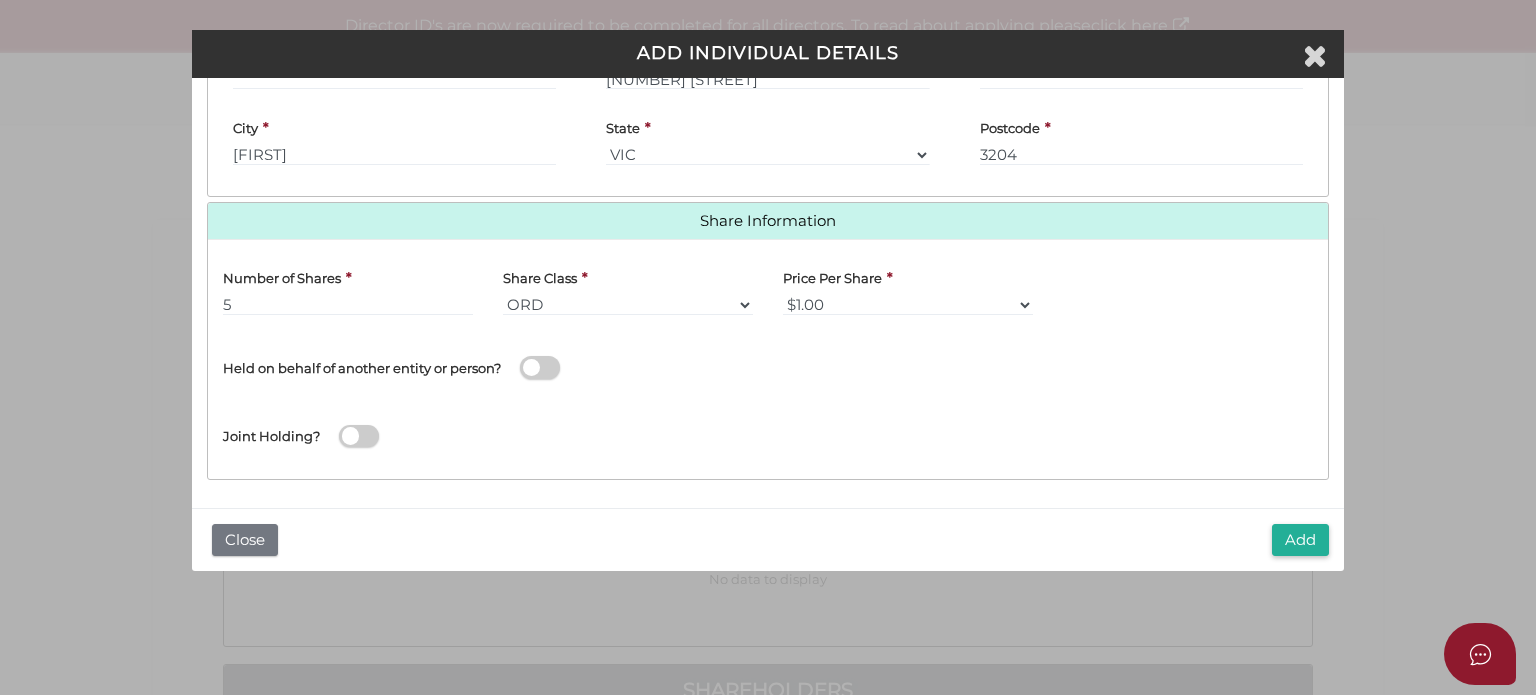 type 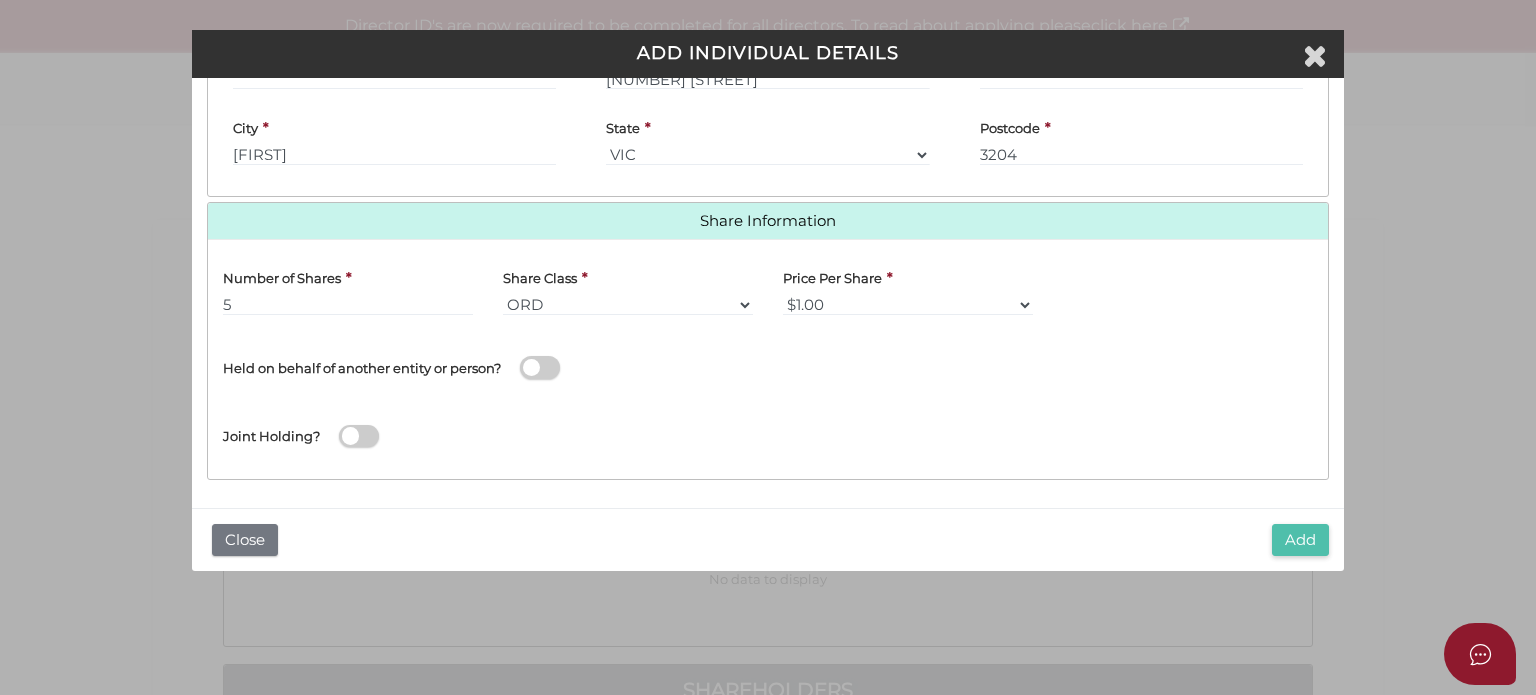 click on "Add" at bounding box center [1300, 540] 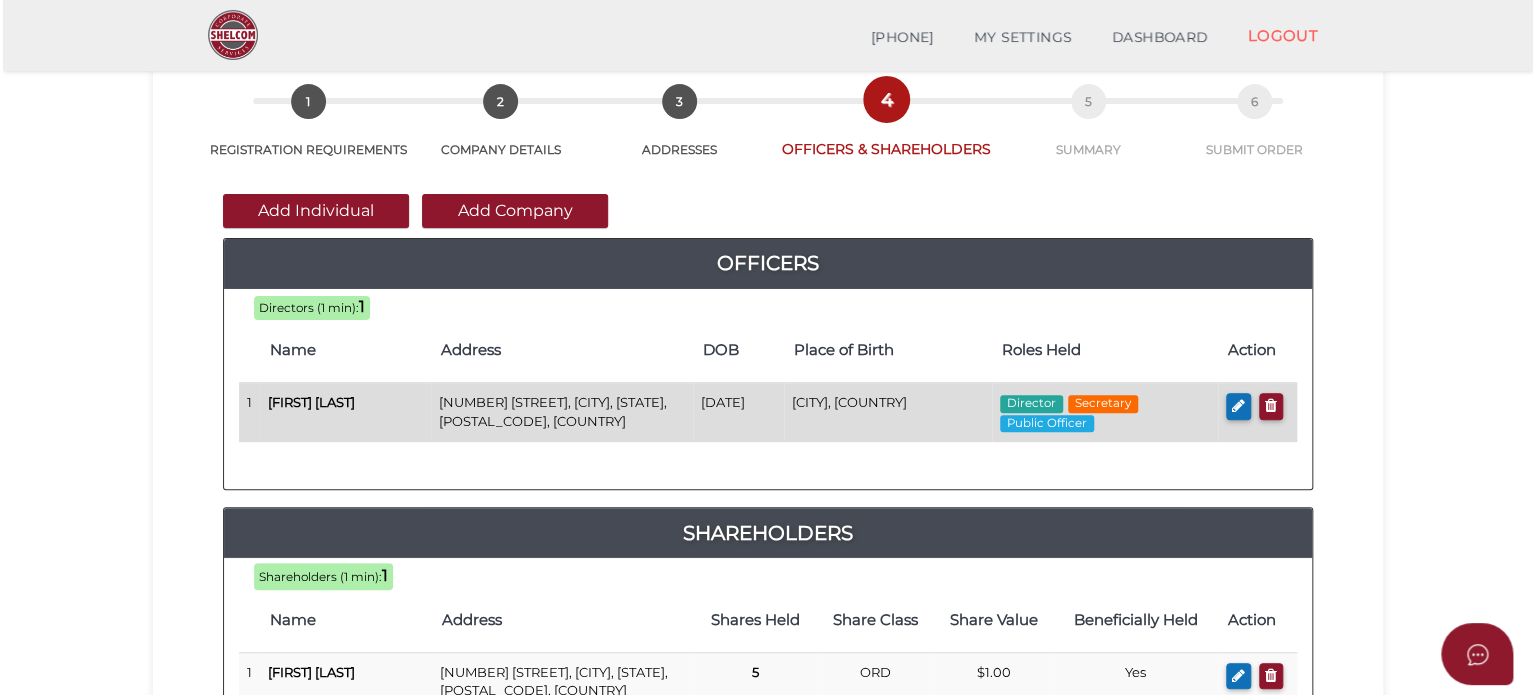 scroll, scrollTop: 0, scrollLeft: 0, axis: both 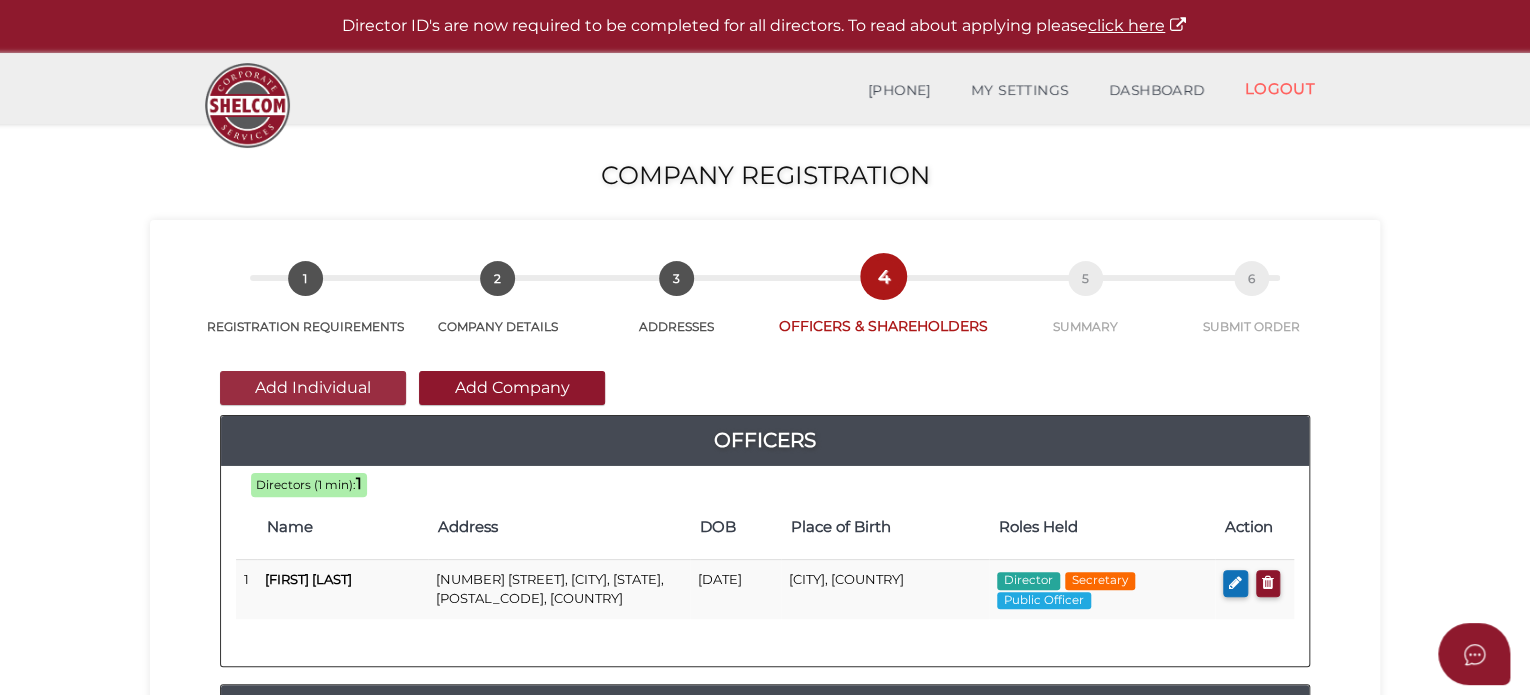 click on "Add Individual" at bounding box center [313, 388] 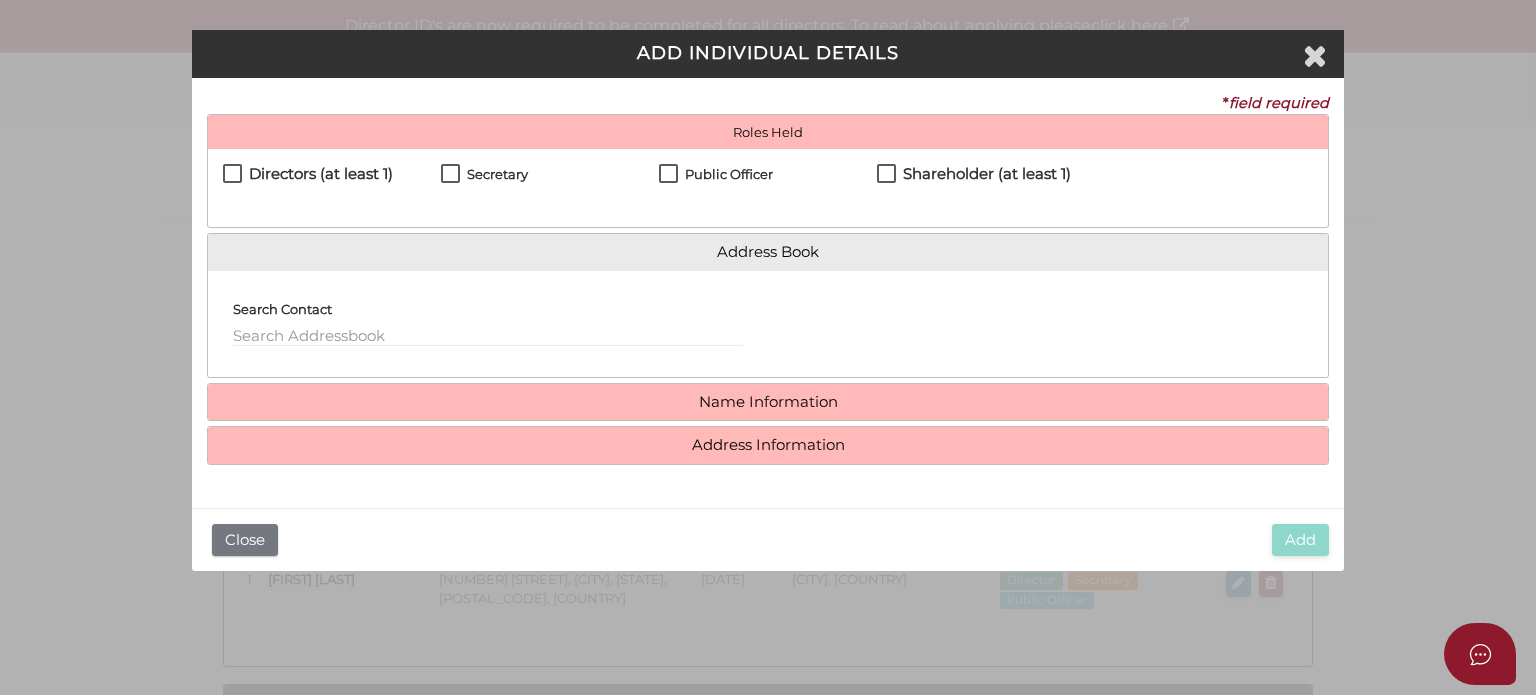 click on "Directors (at least 1)" at bounding box center [308, 178] 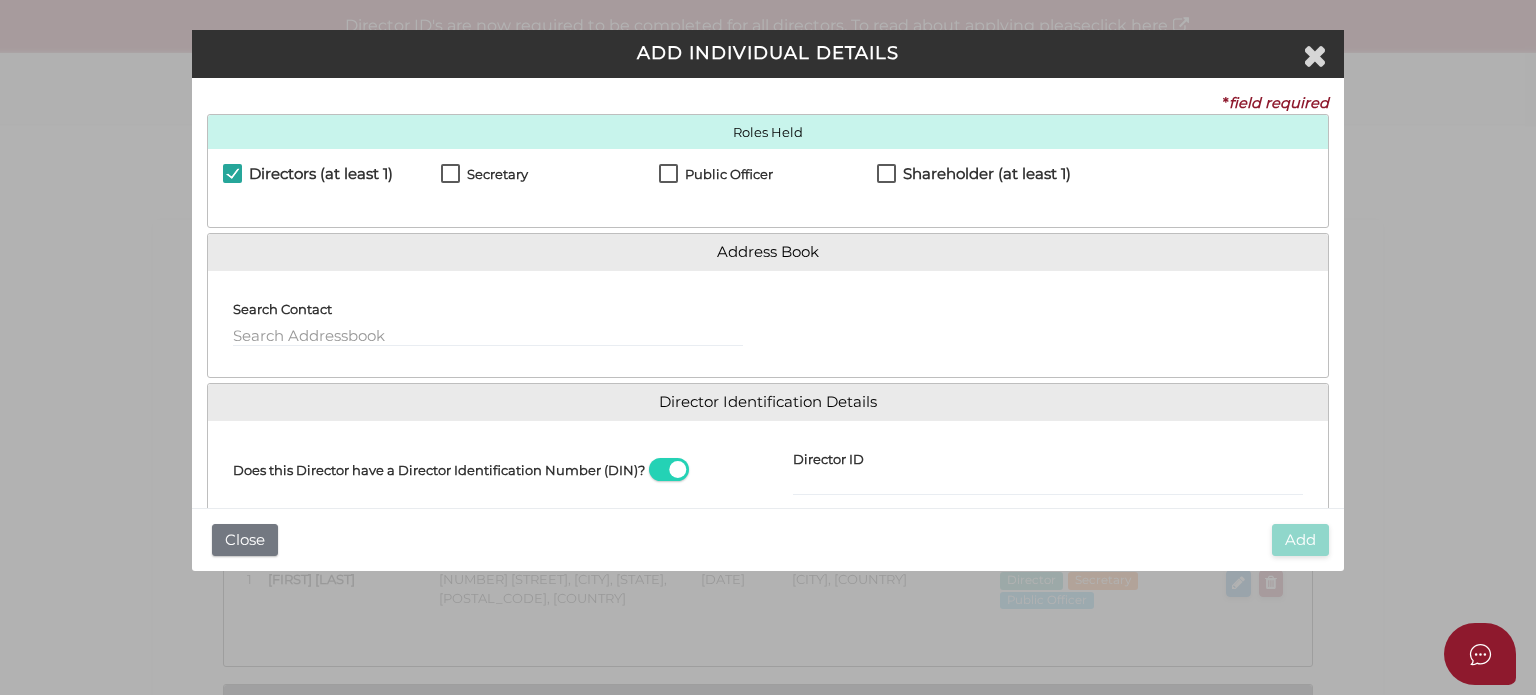 click on "Shareholder (at least 1)" at bounding box center [974, 178] 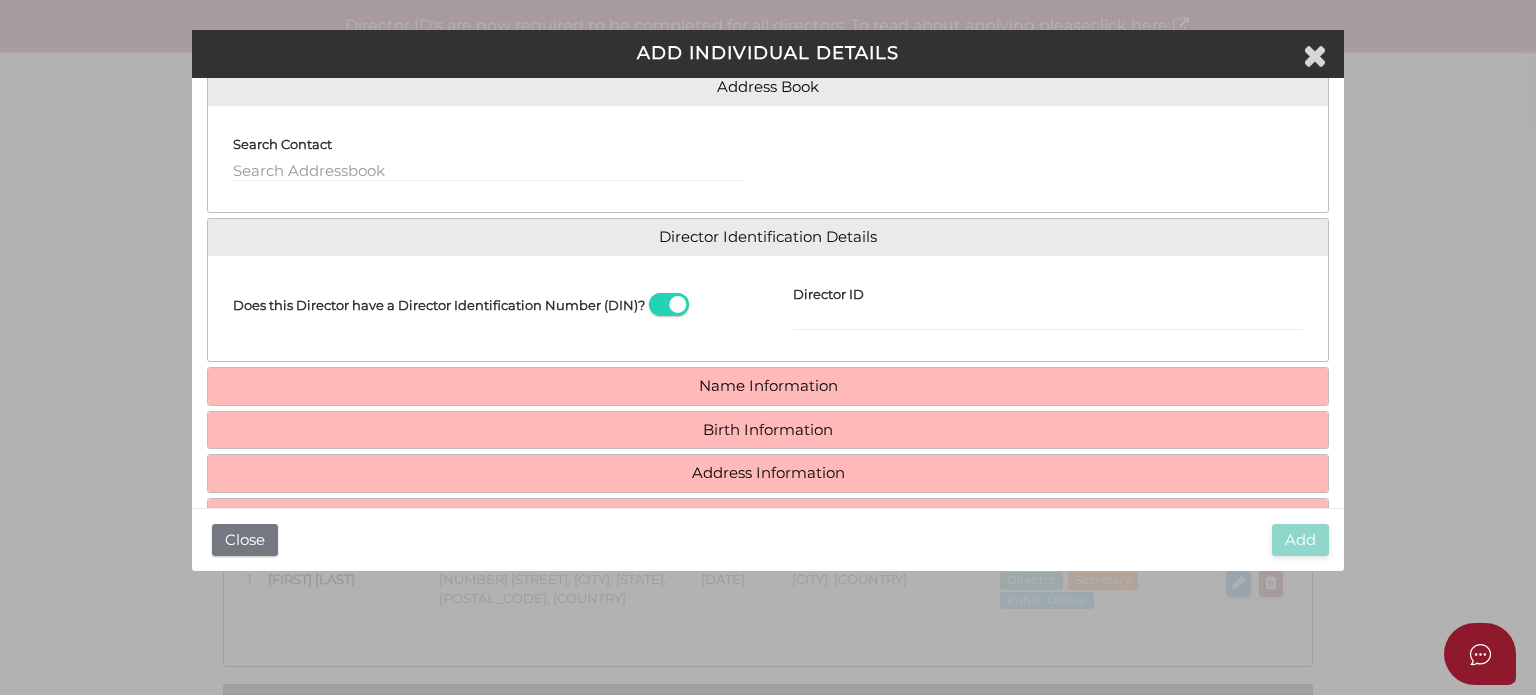 scroll, scrollTop: 200, scrollLeft: 0, axis: vertical 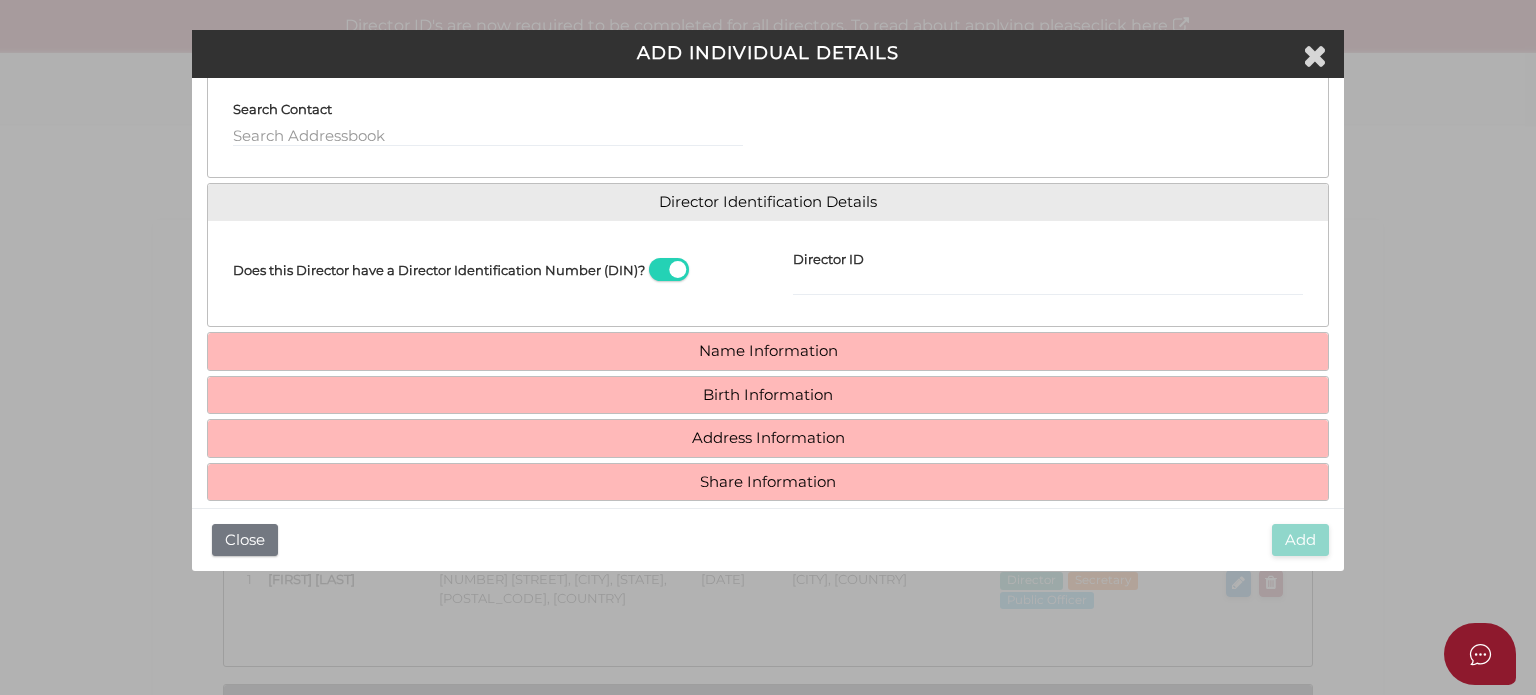 click at bounding box center [669, 269] 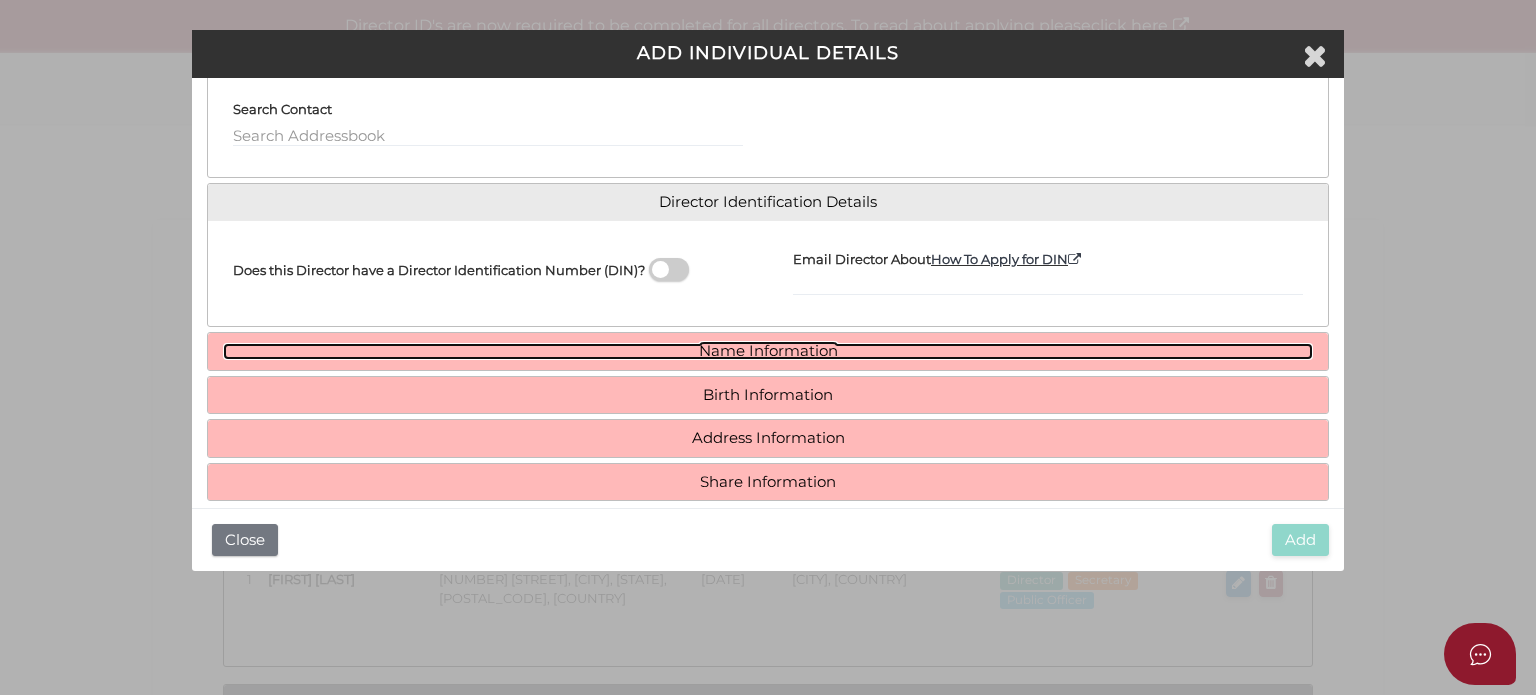 click on "Name Information" at bounding box center [768, 351] 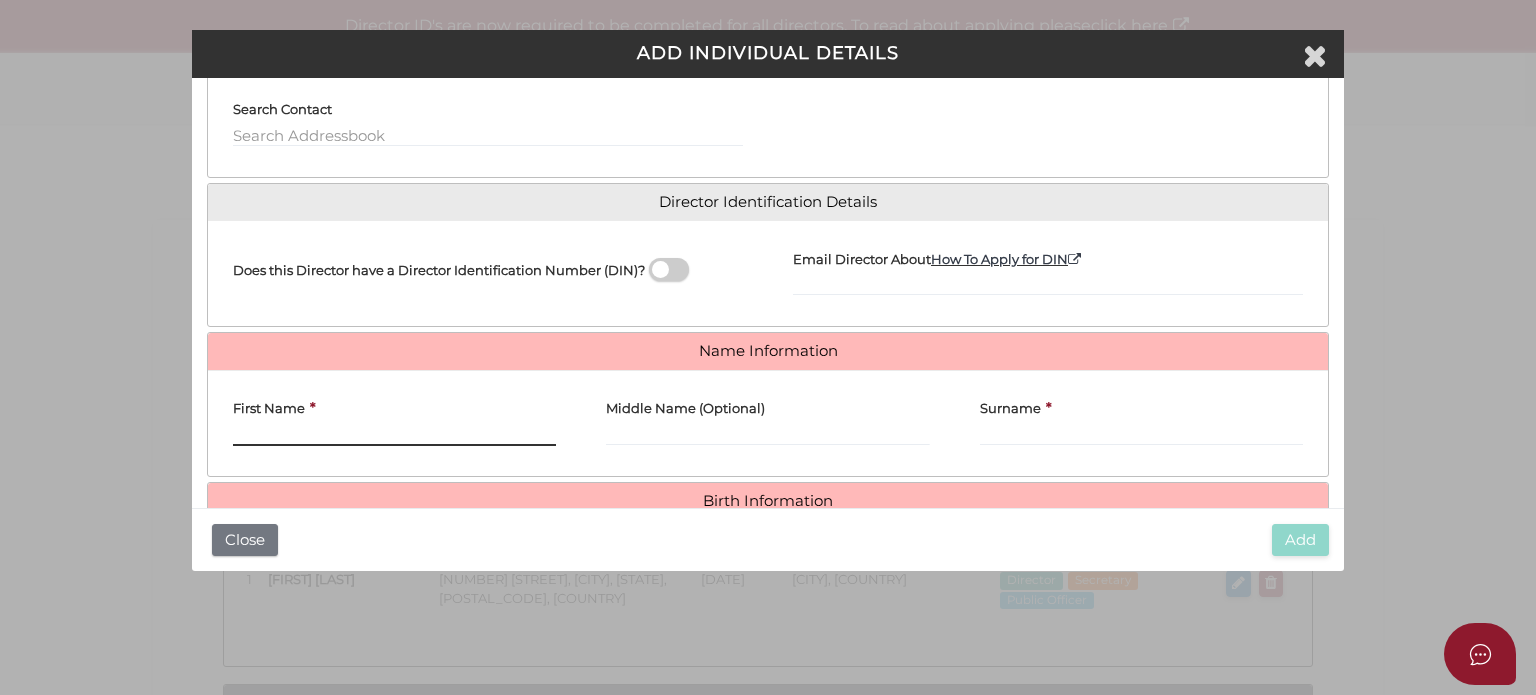 click on "First Name" at bounding box center (394, 435) 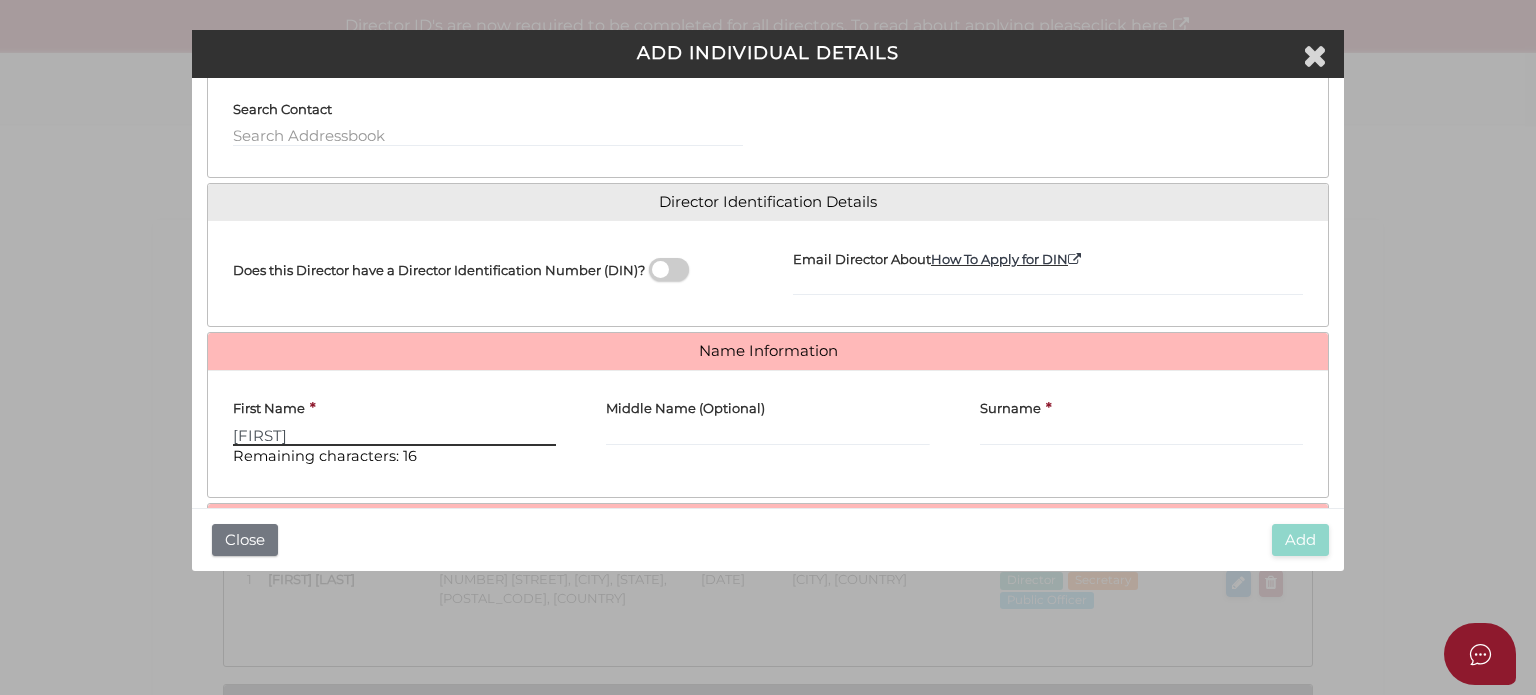 type on "Lara" 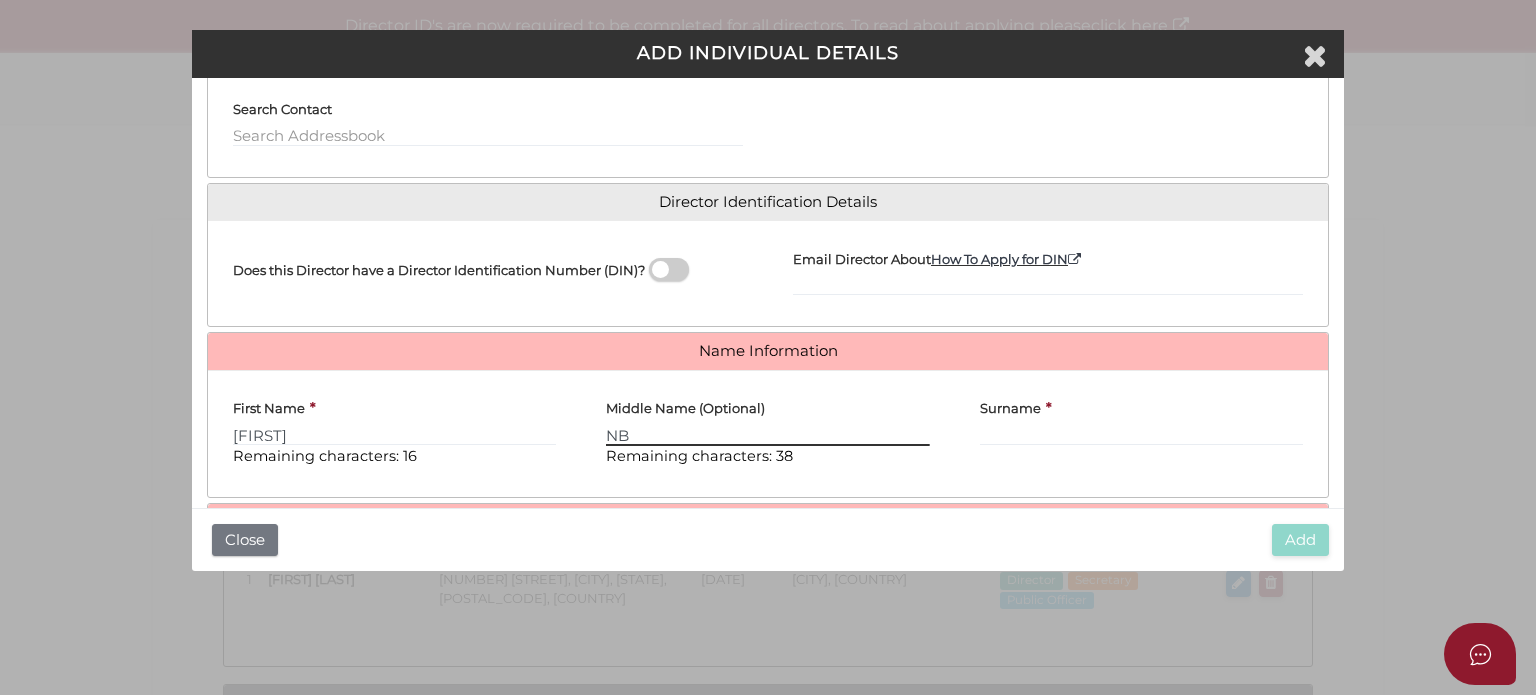 type on "N" 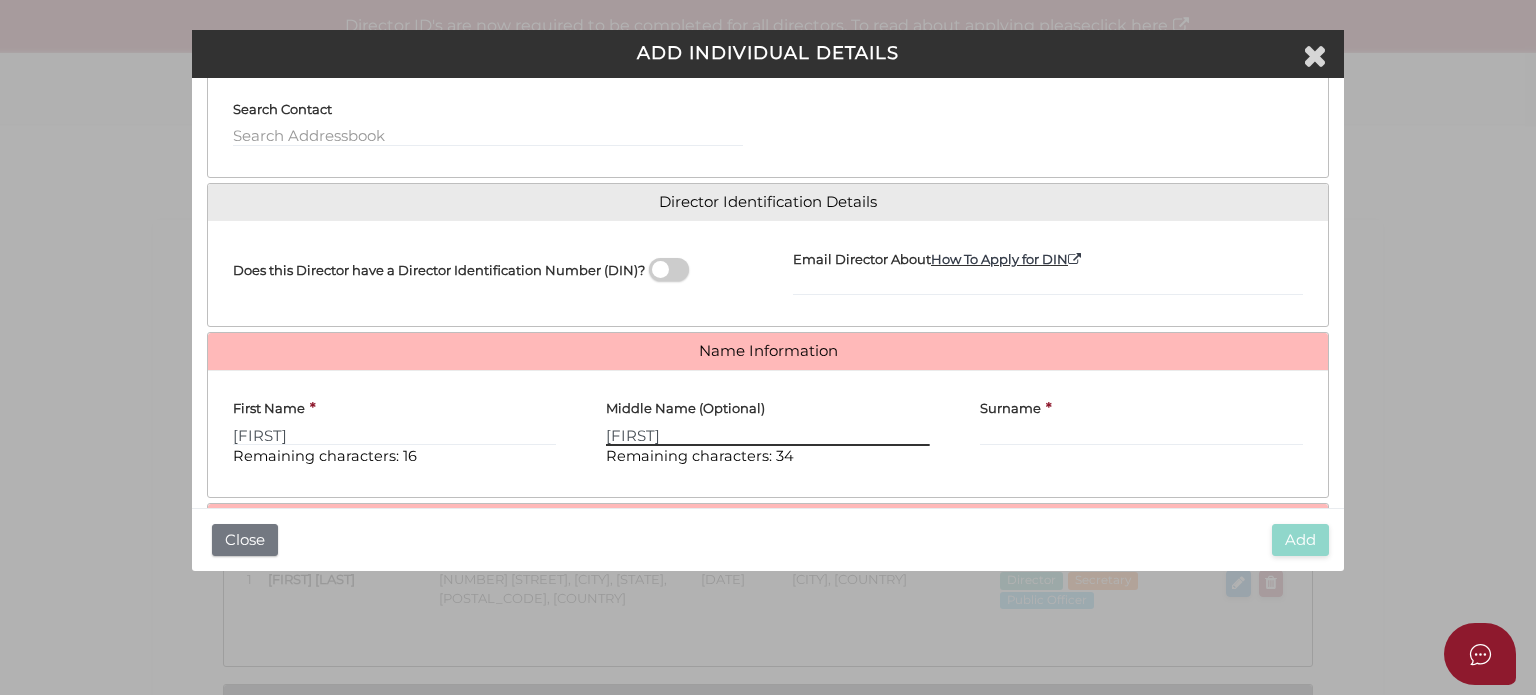 type on "Bianca" 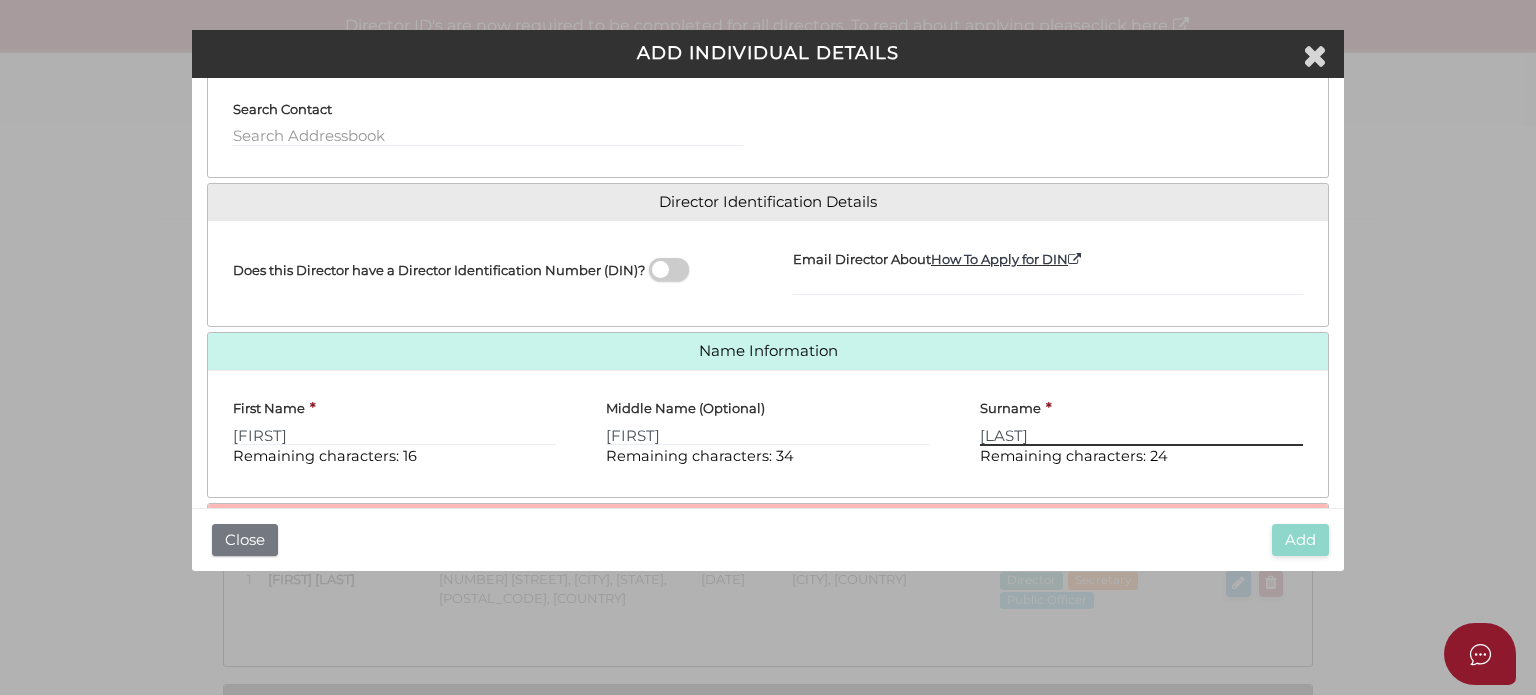type on "[FIRST]" 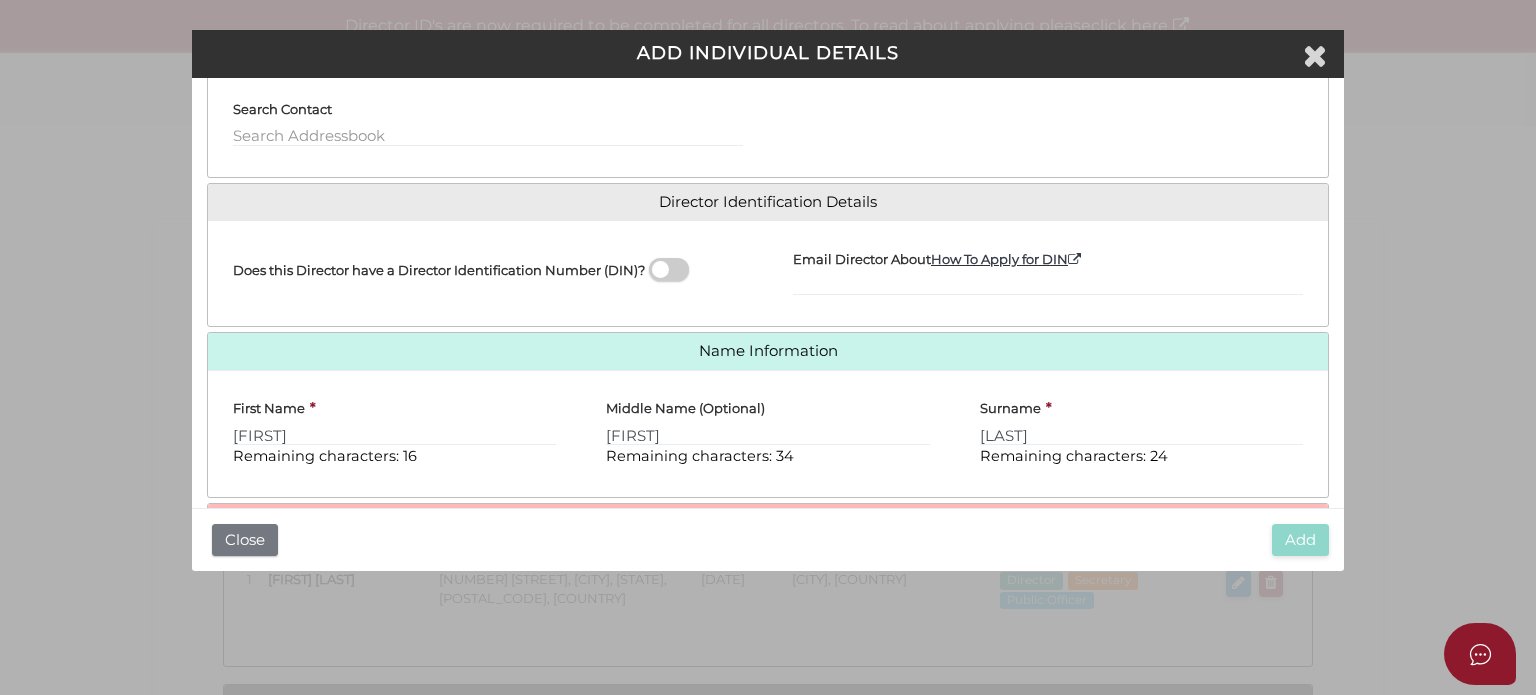 scroll, scrollTop: 349, scrollLeft: 0, axis: vertical 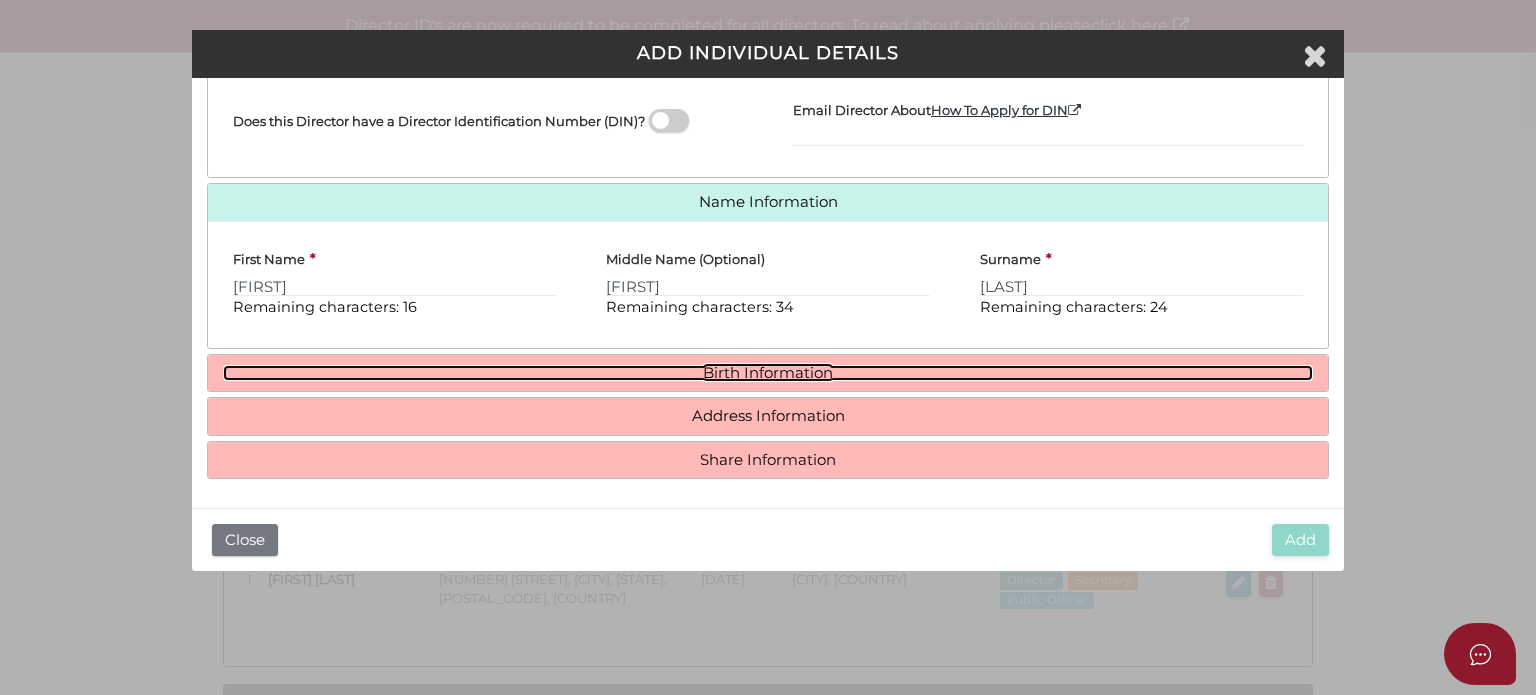 click on "Birth Information" at bounding box center (768, 373) 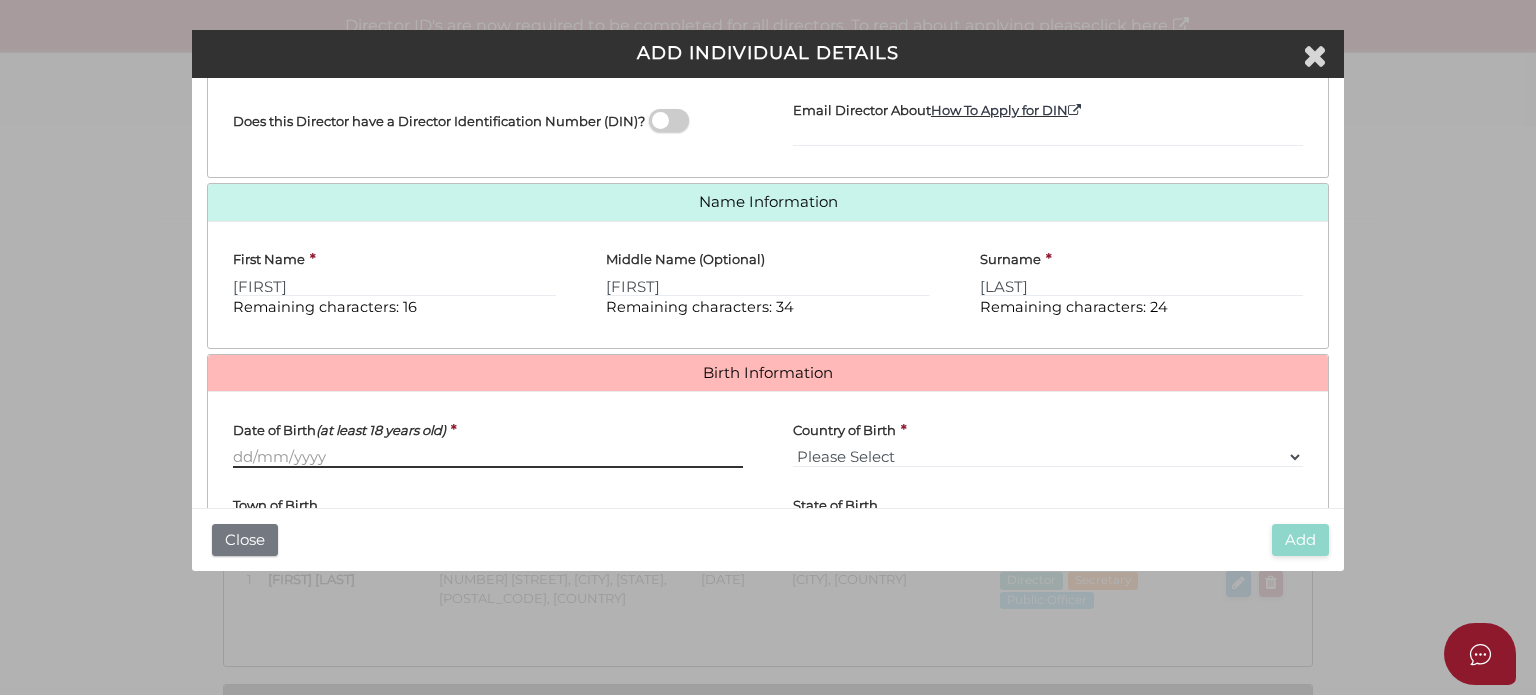 click on "Date of Birth  (at least 18 years old)" at bounding box center (488, 457) 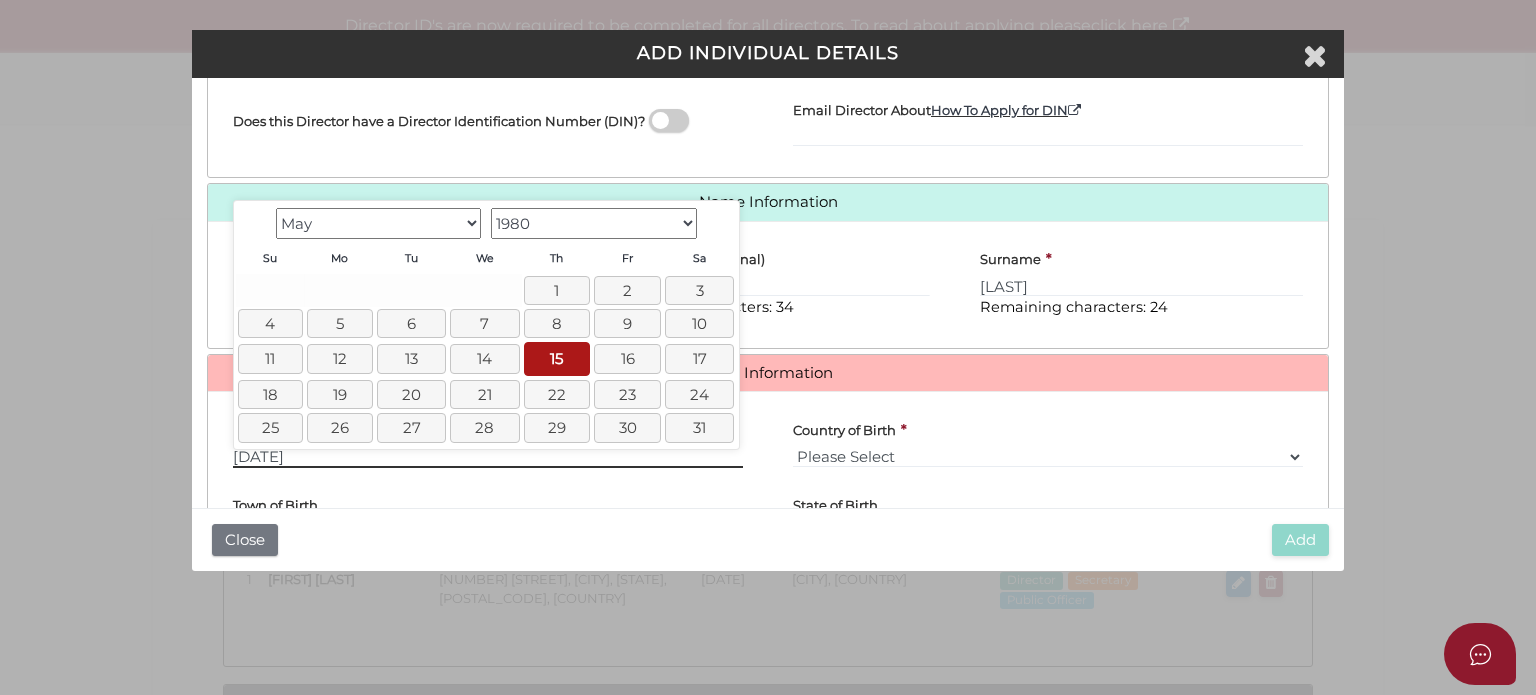 type on "[DATE]" 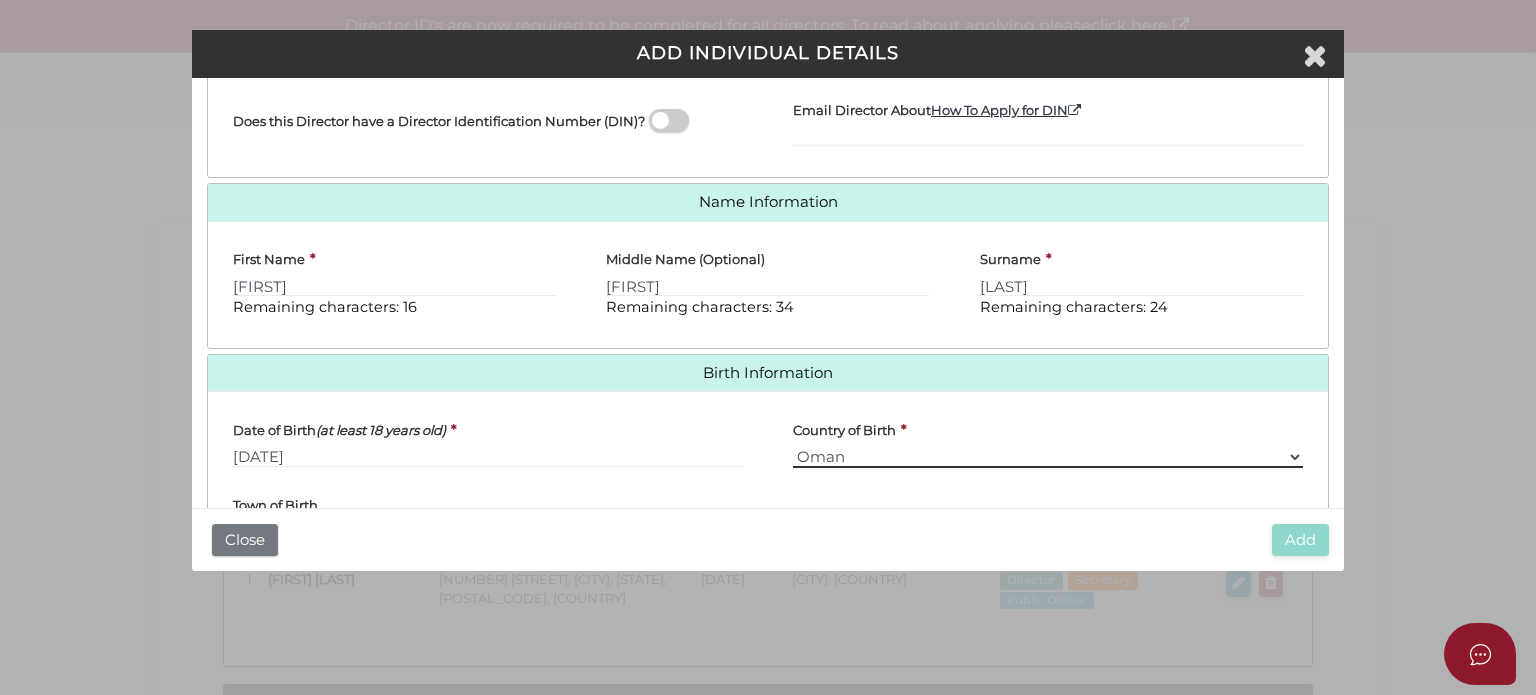 click on "Please Select
v Australia
Afghanistan
Albania
Algeria
American Samoa
Andorra
Angola
Anguilla
Antarctica
Antigua and Barbuda
Argentina
Armenia
Aruba
Austria
Azerbaijan
Bahamas
Bahrain
Bangladesh
Barbados
Belarus
Belgium
Belize
Benin
Bermuda
Bhutan
Bolivia
Bosnia and Herzegovina
Botswana
Bouvet Island
Brazil
British Indian Ocean Territory
Brunei Darussalam
Bulgaria
Burkina Faso
Burundi
Cambodia
Cameroon
Canada
Cape verde
Cayman Islands
Central African Republic
Chad
Chile
China
Christmas Island
Cocos (Keeling) Islands
Colombia
Comoros
Congo
Congo, the Democratic Republic of the
Cook Islands
Costa Rica
Cote D'ivoire
Croatia
Cuba
Cyprus
Czech Republic
Denmark
Djibouti
Dominica
Dominican Republic
Ecuador
Egypt
El Salvador
Equatorial Guinea
Eritrea
Estonia
Ethiopia
Falkland Islands (Malvinas)
Faroe Islands
Fiji
Finland
France
French Guiana" at bounding box center (1048, 457) 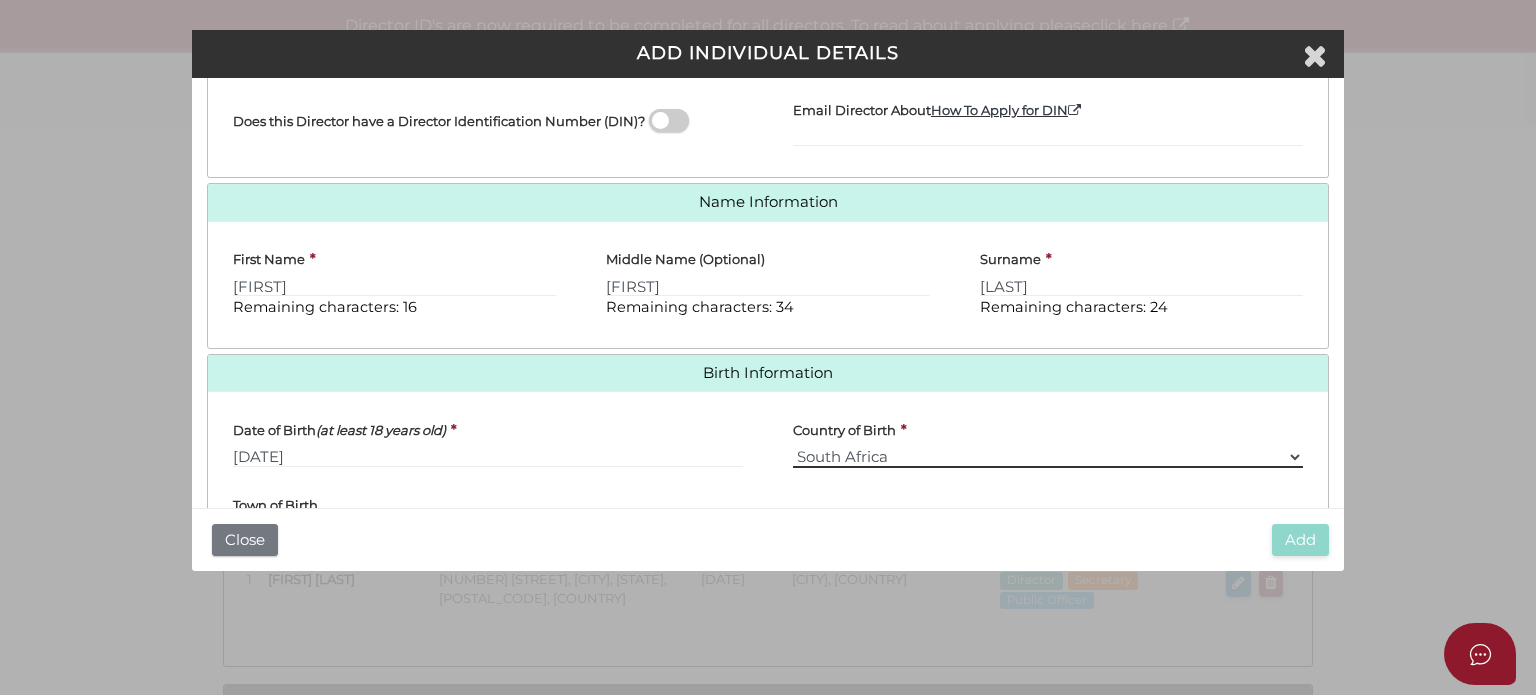 click on "Please Select
v Australia
Afghanistan
Albania
Algeria
American Samoa
Andorra
Angola
Anguilla
Antarctica
Antigua and Barbuda
Argentina
Armenia
Aruba
Austria
Azerbaijan
Bahamas
Bahrain
Bangladesh
Barbados
Belarus
Belgium
Belize
Benin
Bermuda
Bhutan
Bolivia
Bosnia and Herzegovina
Botswana
Bouvet Island
Brazil
British Indian Ocean Territory
Brunei Darussalam
Bulgaria
Burkina Faso
Burundi
Cambodia
Cameroon
Canada
Cape verde
Cayman Islands
Central African Republic
Chad
Chile
China
Christmas Island
Cocos (Keeling) Islands
Colombia
Comoros
Congo
Congo, the Democratic Republic of the
Cook Islands
Costa Rica
Cote D'ivoire
Croatia
Cuba
Cyprus
Czech Republic
Denmark
Djibouti
Dominica
Dominican Republic
Ecuador
Egypt
El Salvador
Equatorial Guinea
Eritrea
Estonia
Ethiopia
Falkland Islands (Malvinas)
Faroe Islands
Fiji
Finland
France
French Guiana" at bounding box center (1048, 457) 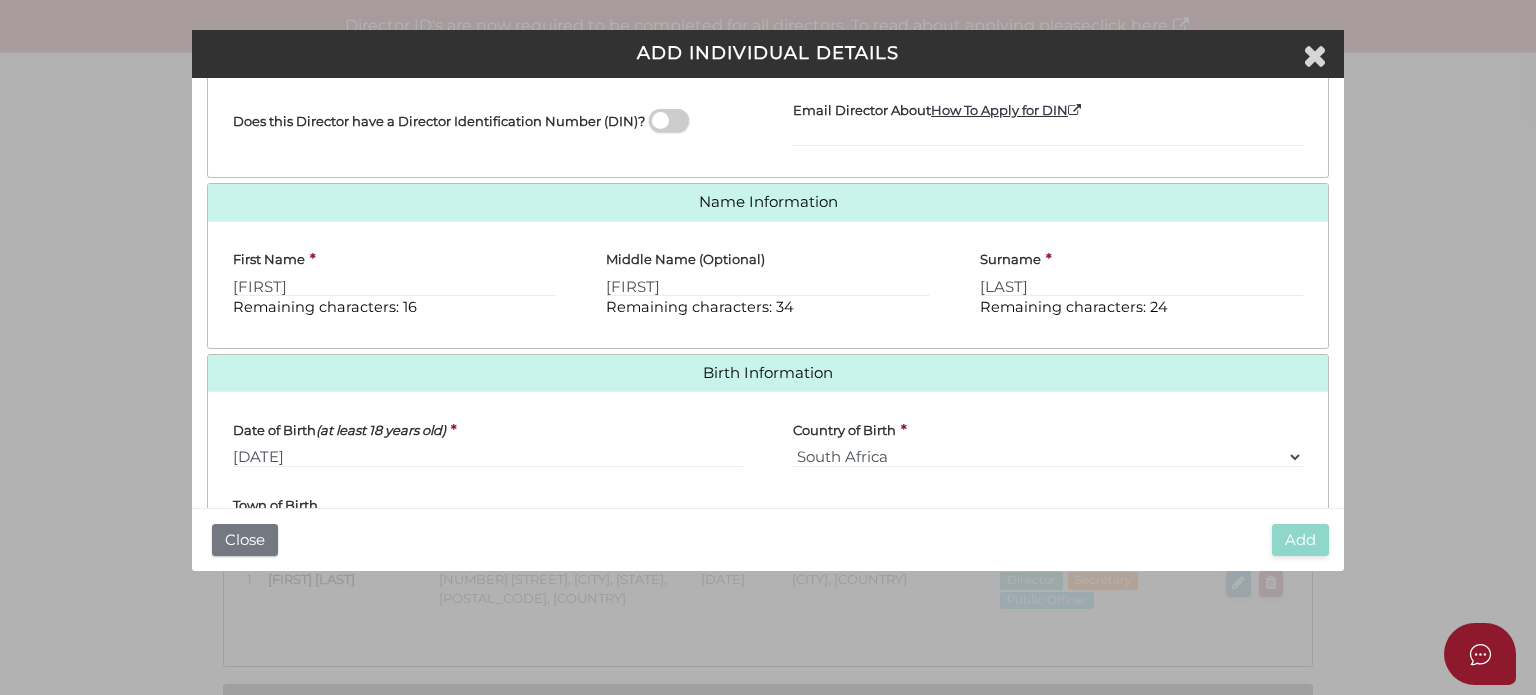 scroll, scrollTop: 531, scrollLeft: 0, axis: vertical 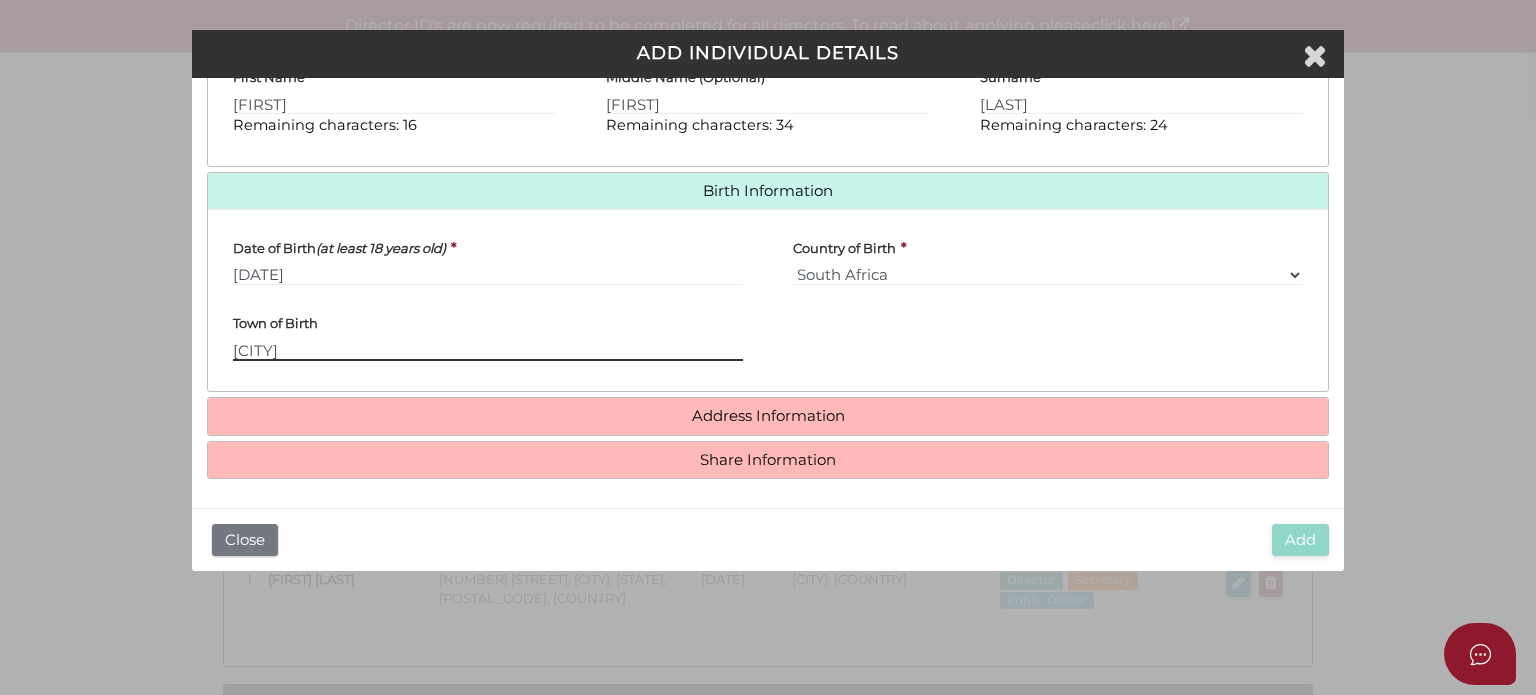 type on "Johannesburg" 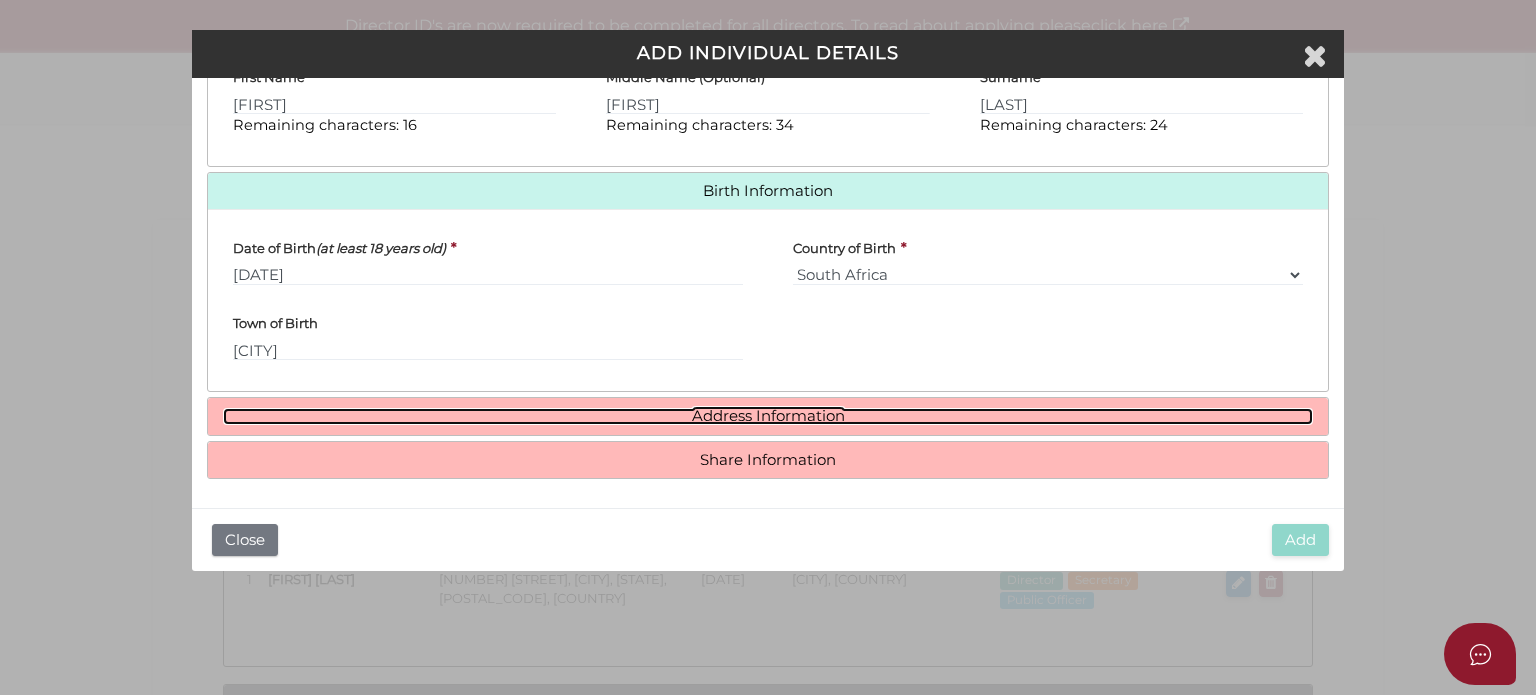 click on "Address Information" at bounding box center [768, 416] 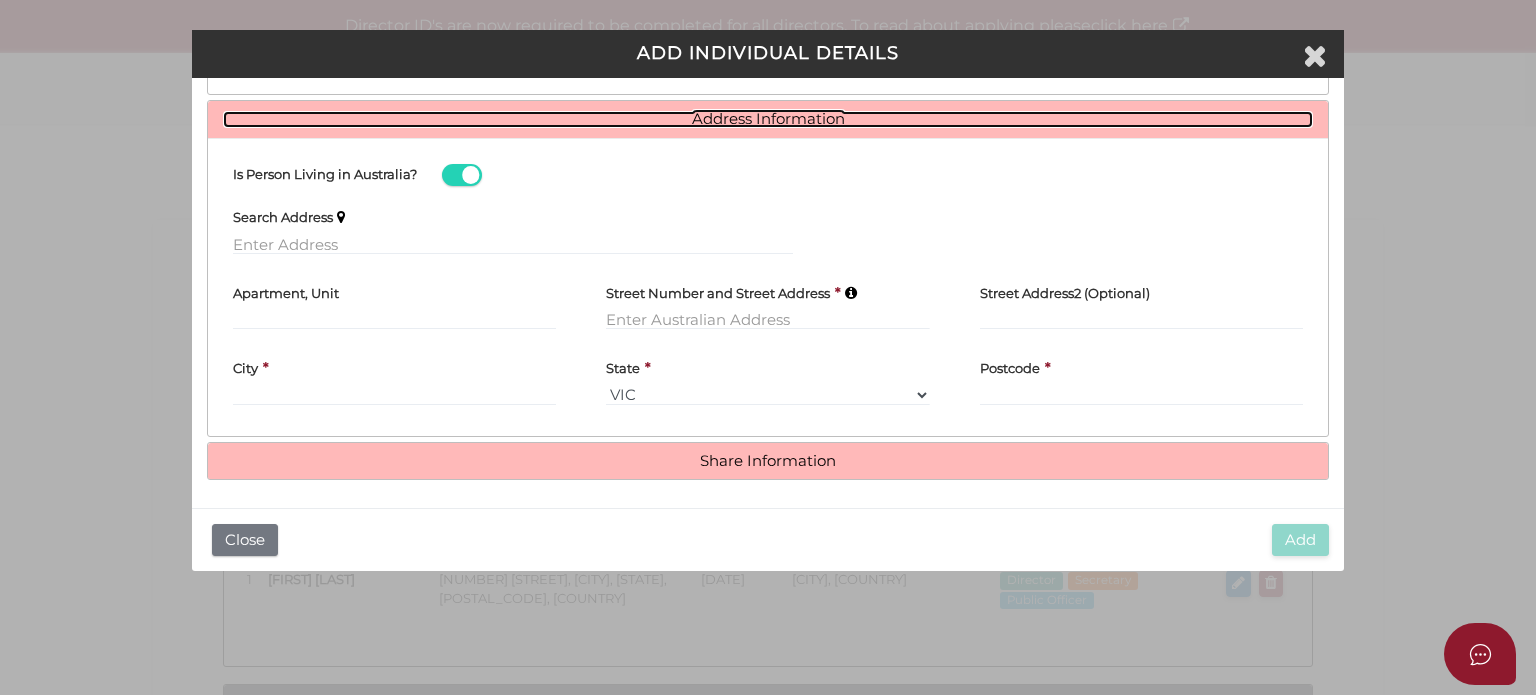 scroll, scrollTop: 829, scrollLeft: 0, axis: vertical 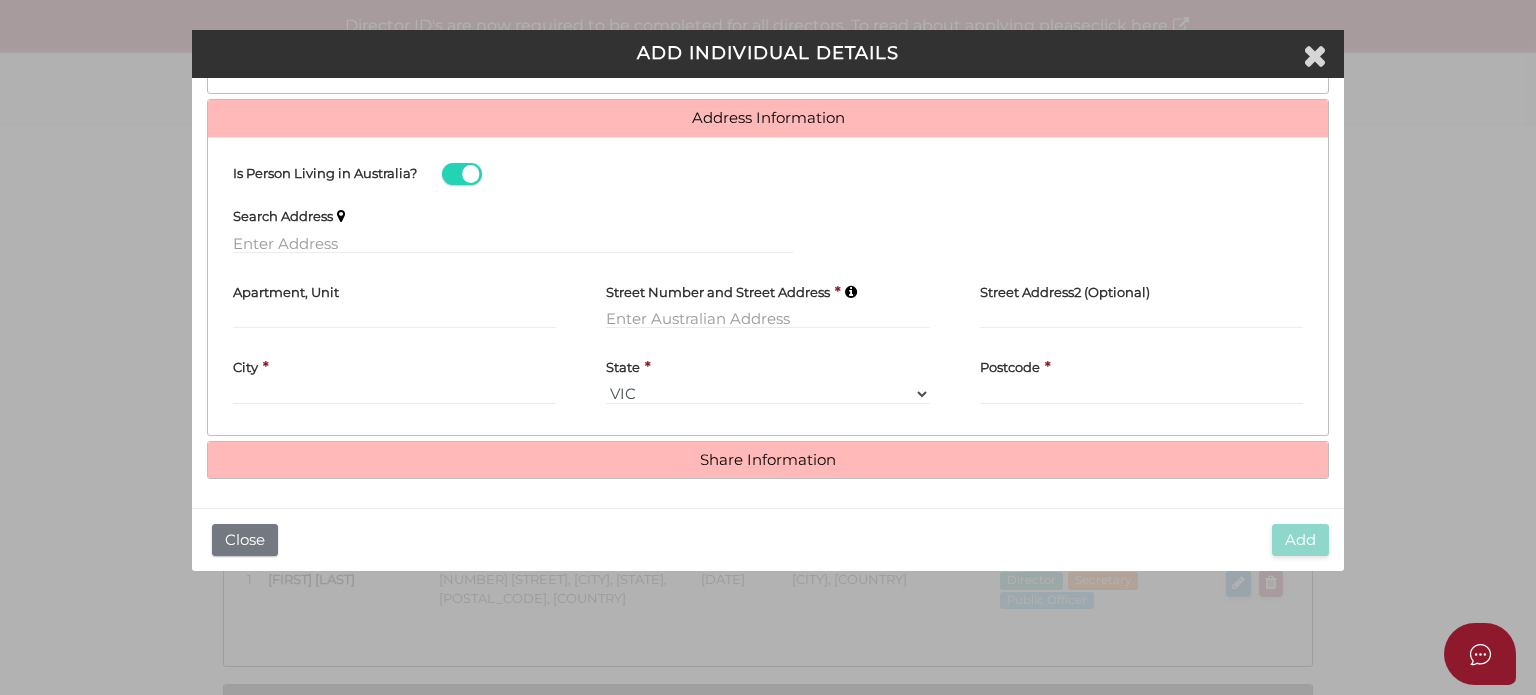 click on "Apartment, Unit" at bounding box center [394, 306] 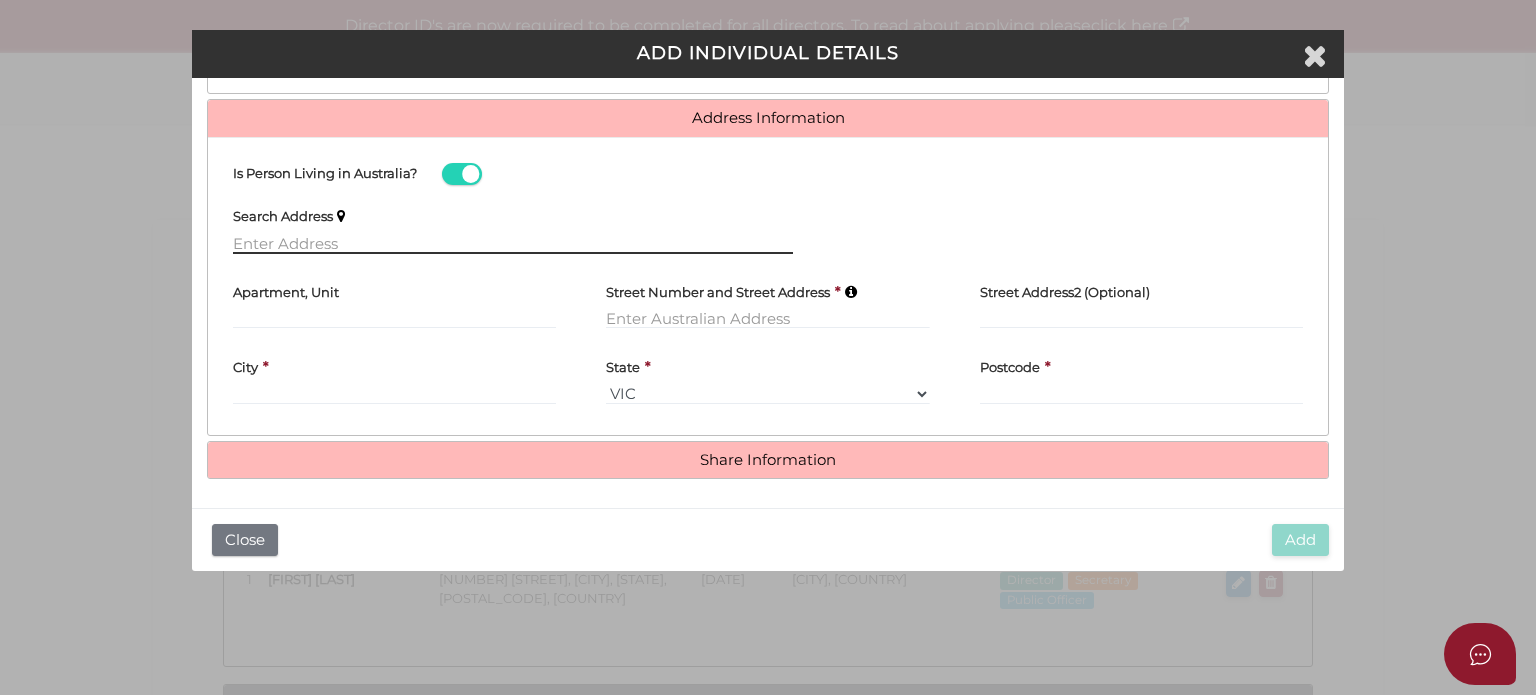 click at bounding box center (513, 243) 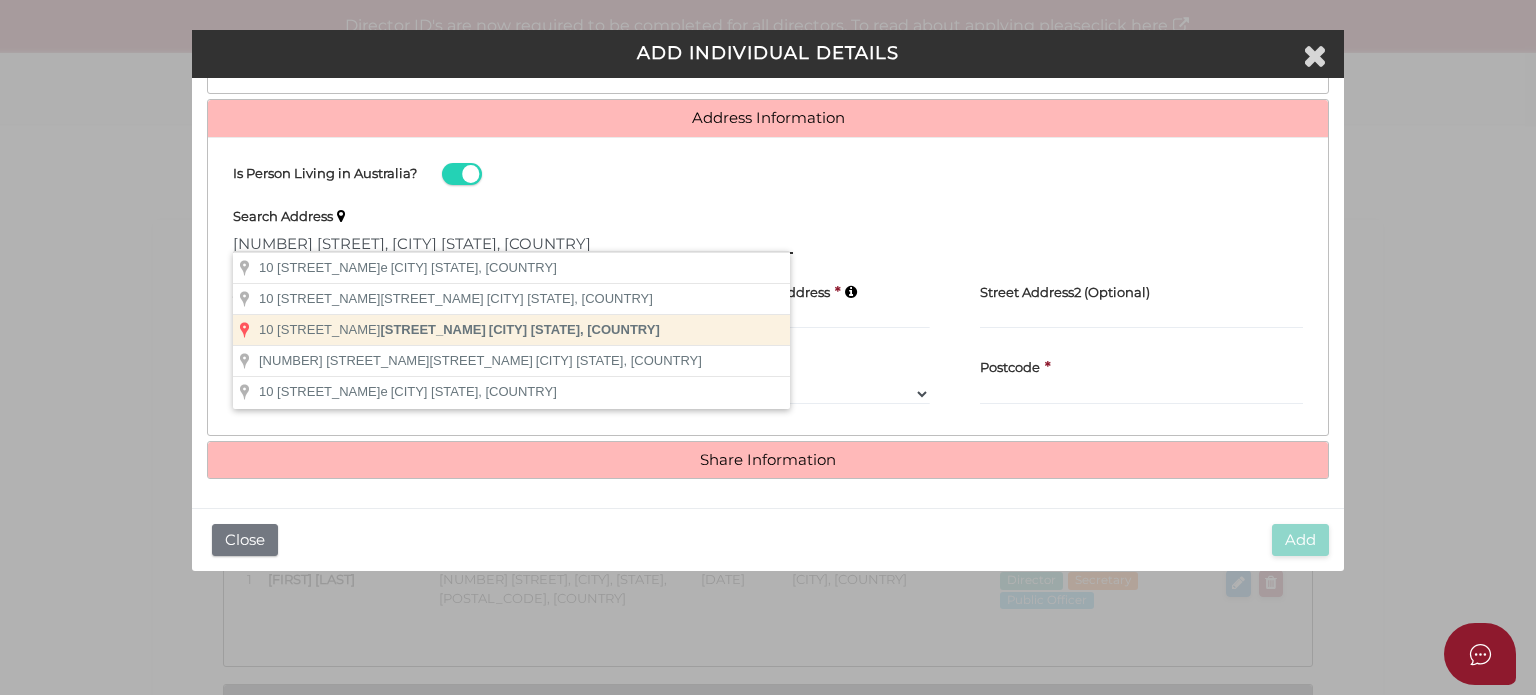 type on "10 Selkirk Avenue, McKinnon VIC, Australia" 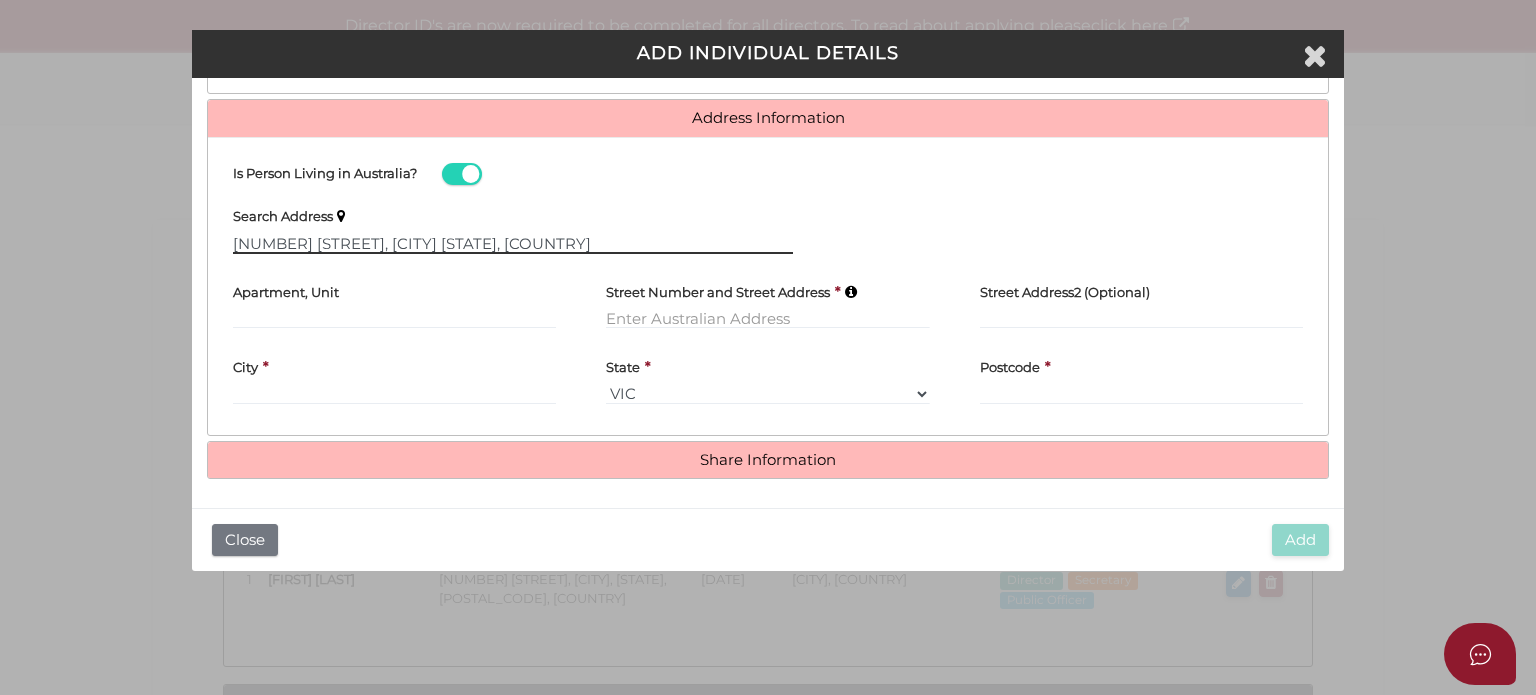 type 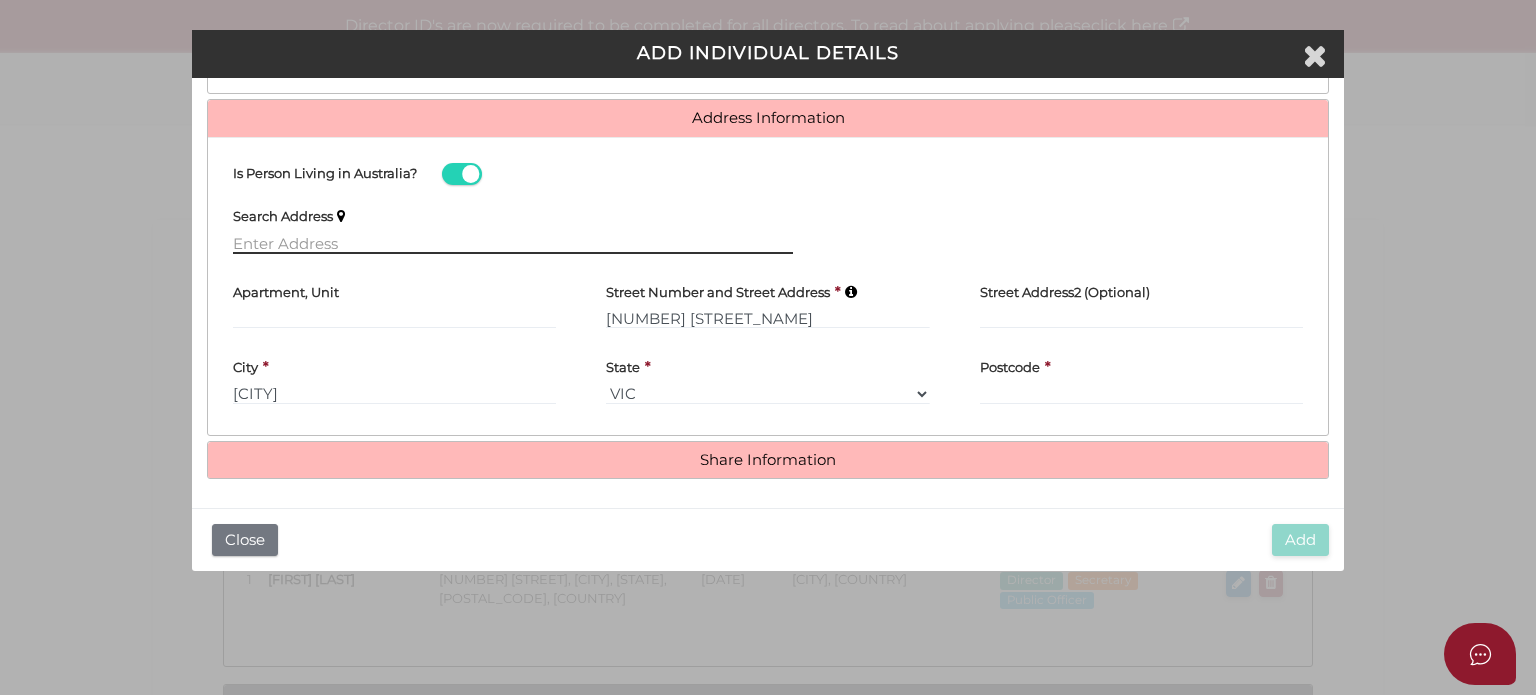 select on "VIC" 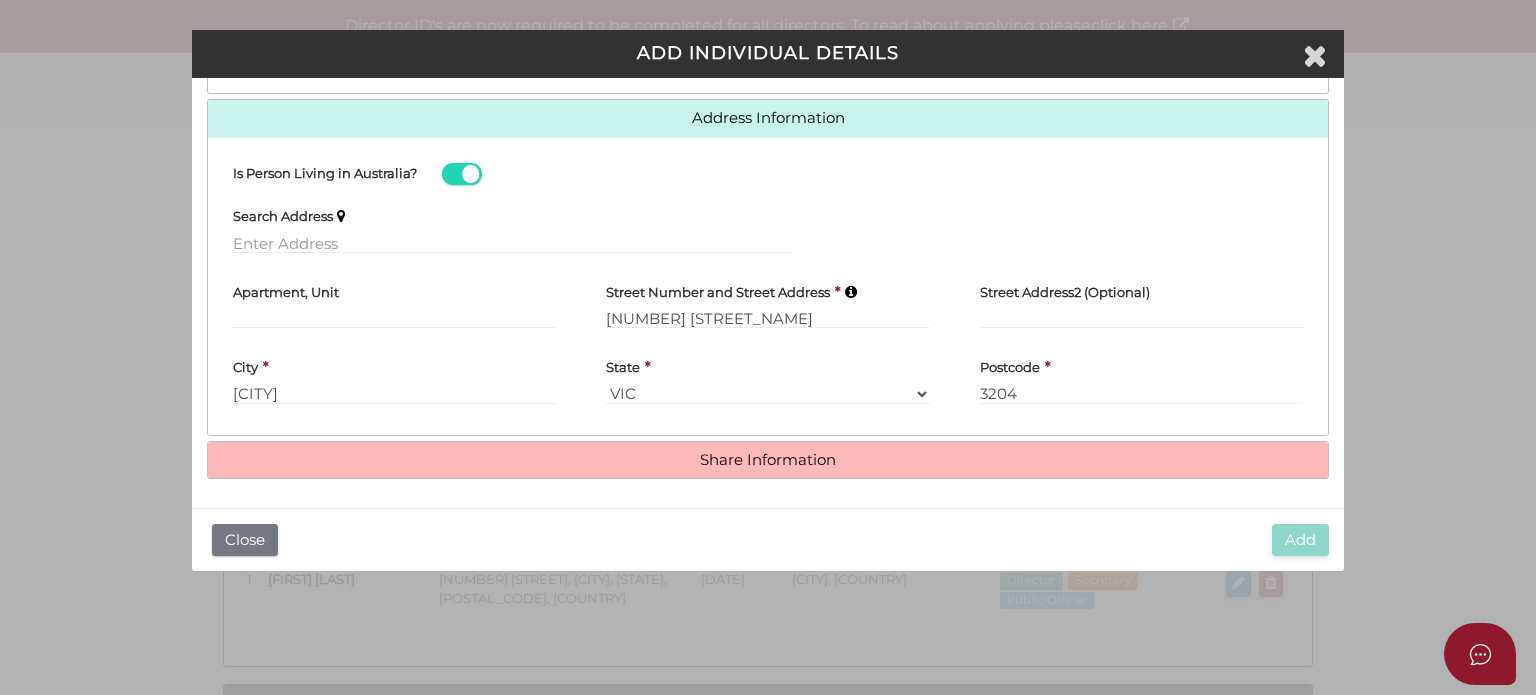 click on "Roles Held
Directors (at least 1)
Secretary
Public Officer
Member
Shareholder (at least 1)
Address Book
Search Contact" at bounding box center [768, -118] 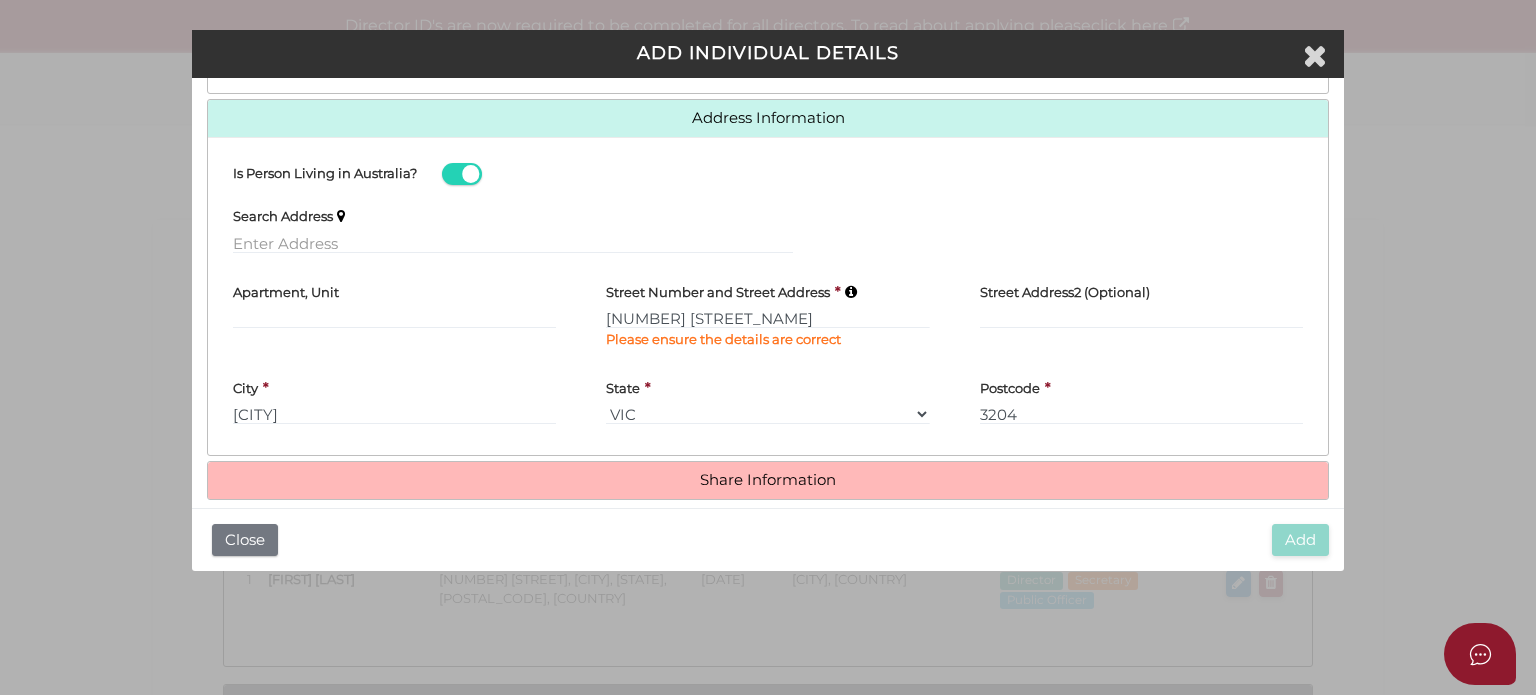 click on "Share Information" at bounding box center [768, 480] 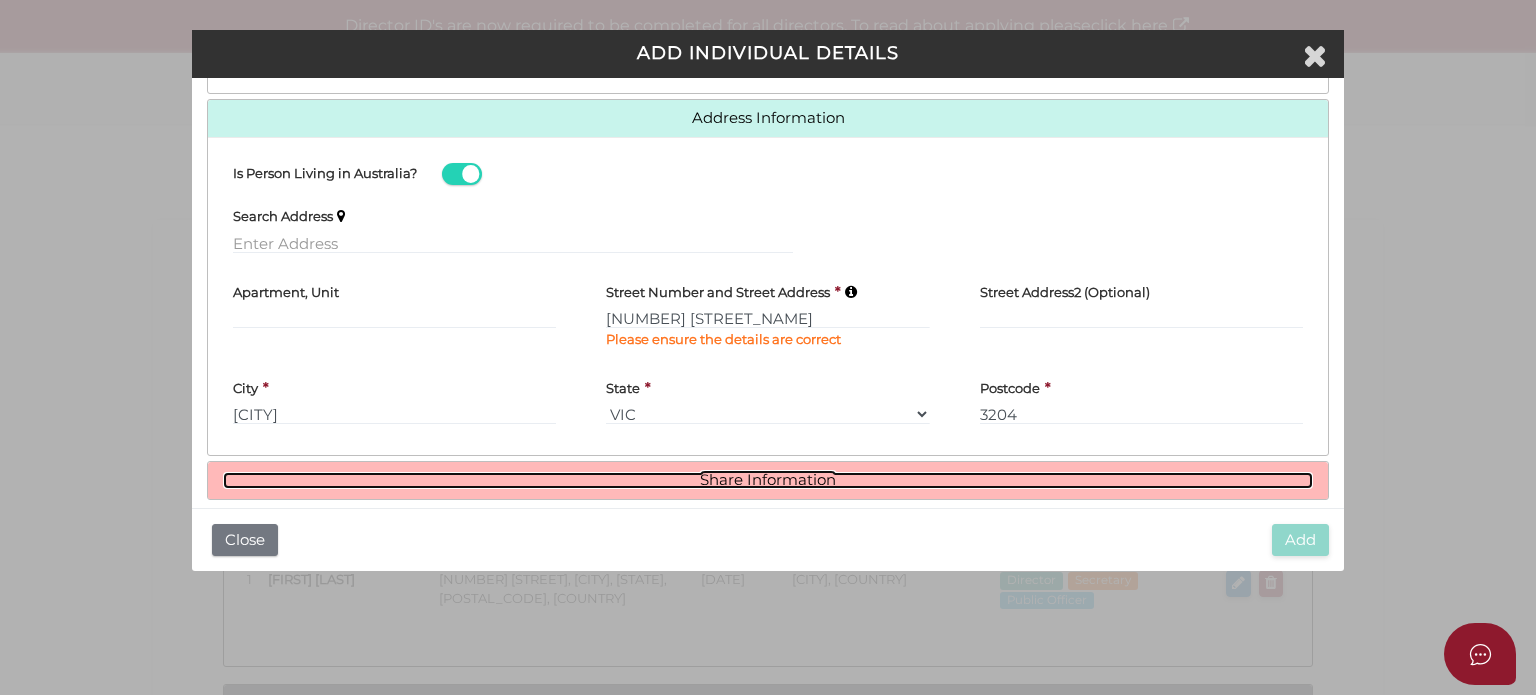 click on "Share Information" at bounding box center (768, 480) 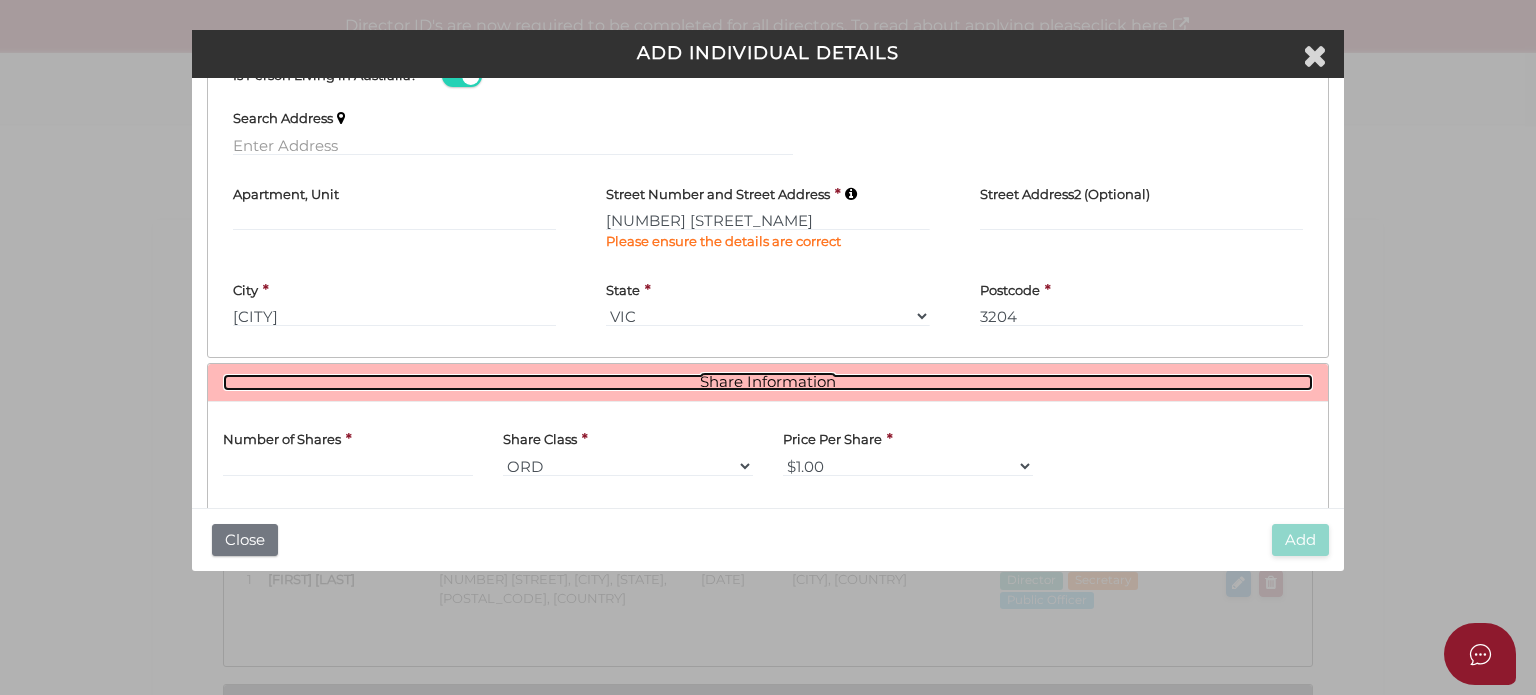 scroll, scrollTop: 1089, scrollLeft: 0, axis: vertical 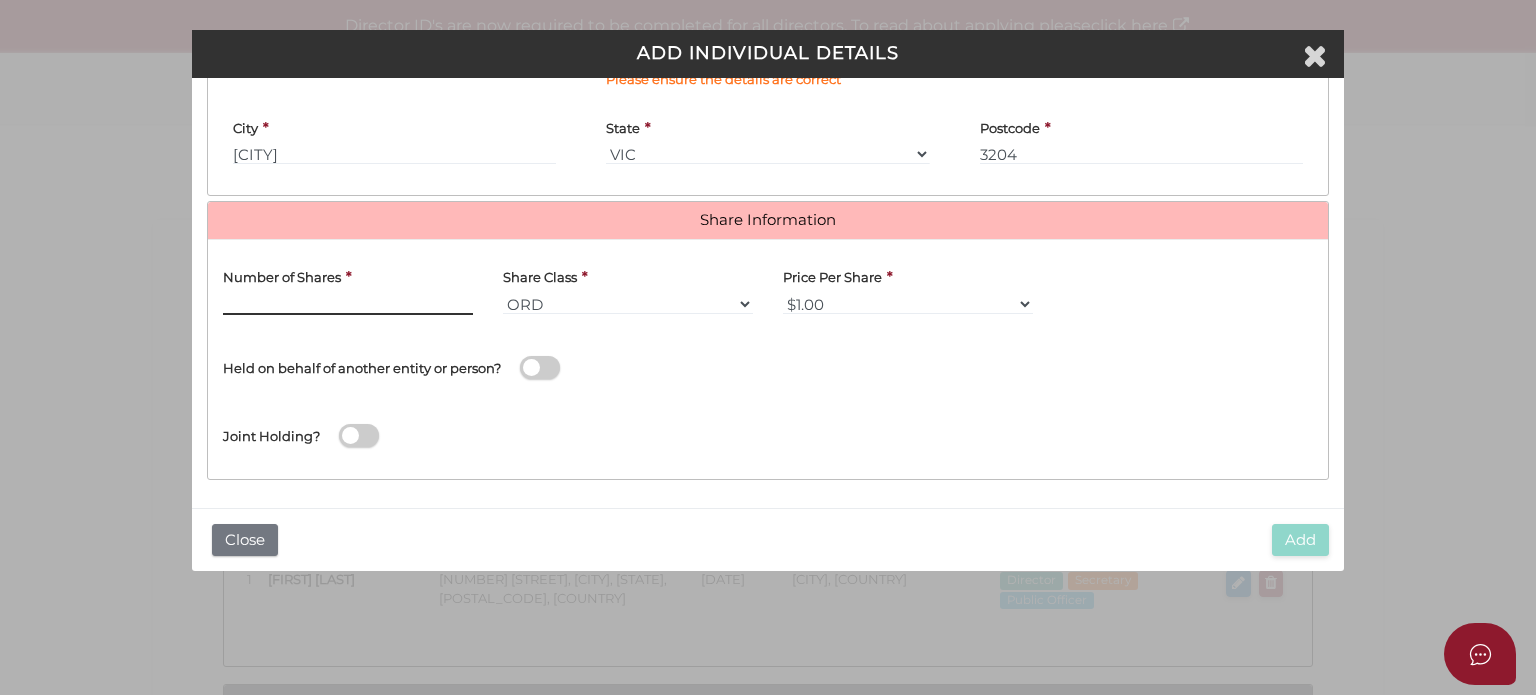 click at bounding box center (348, 304) 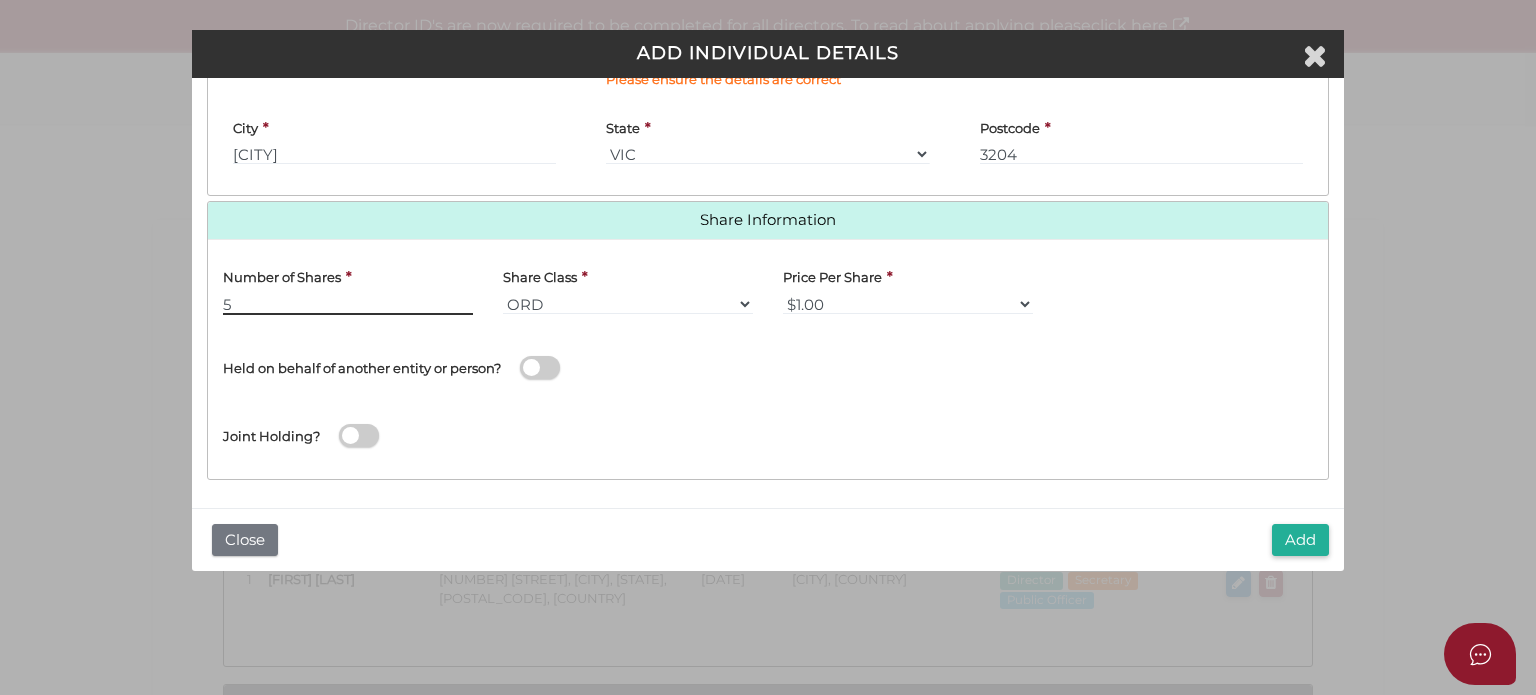 type on "5" 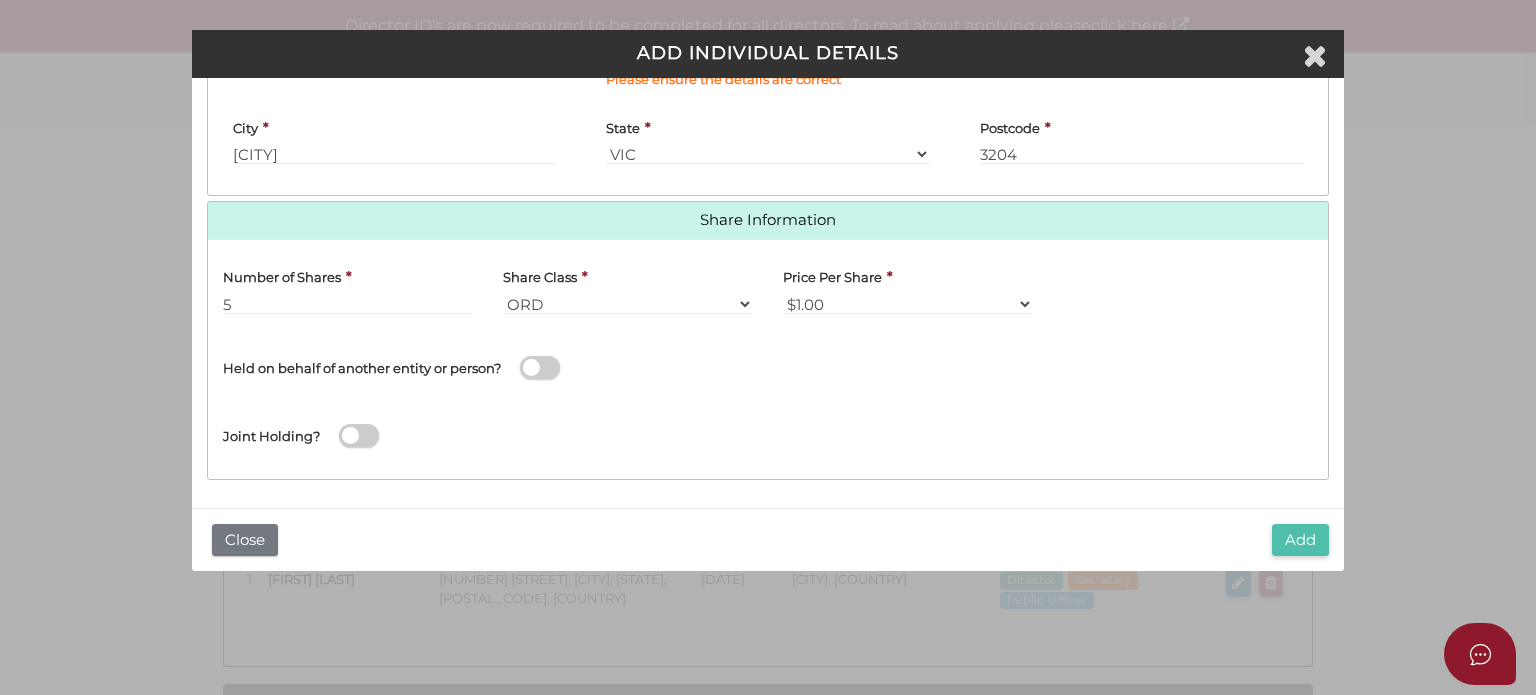 click on "Add" at bounding box center (1300, 540) 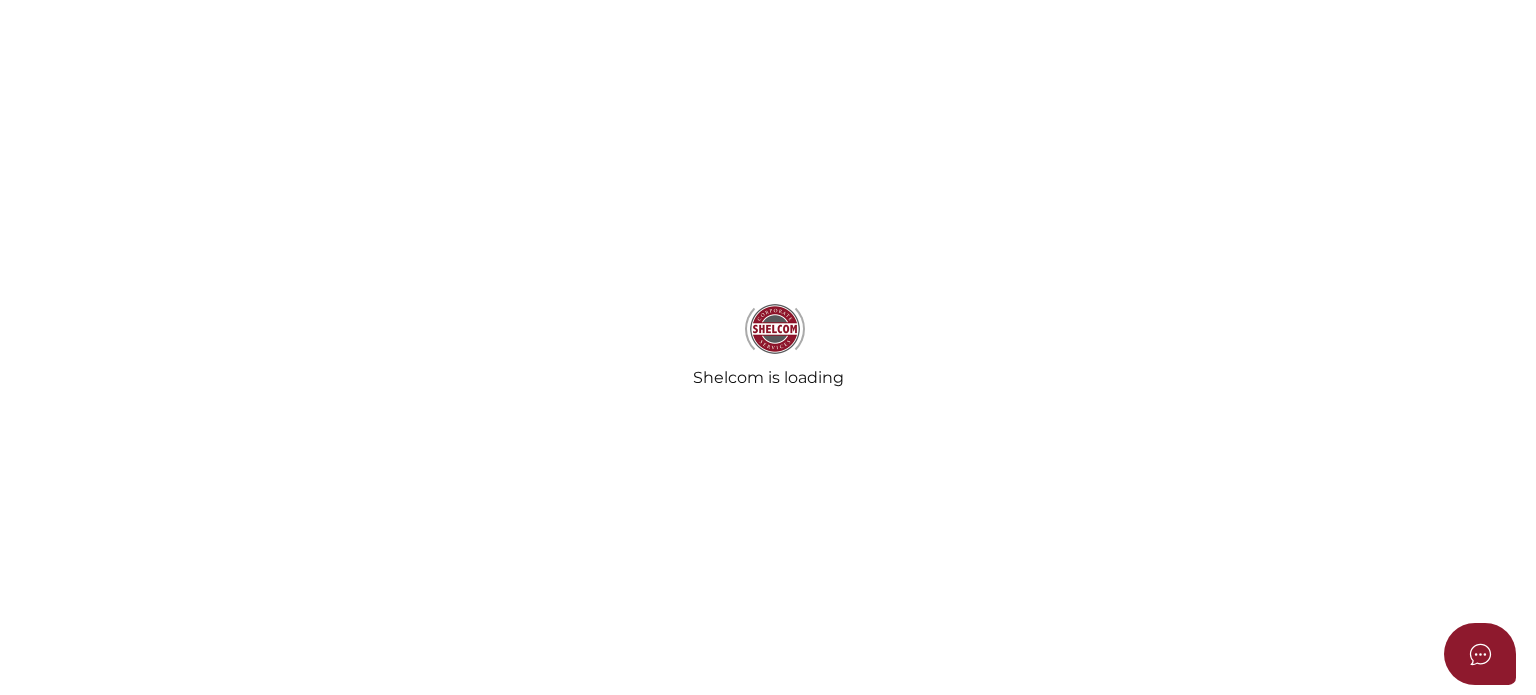 scroll, scrollTop: 0, scrollLeft: 0, axis: both 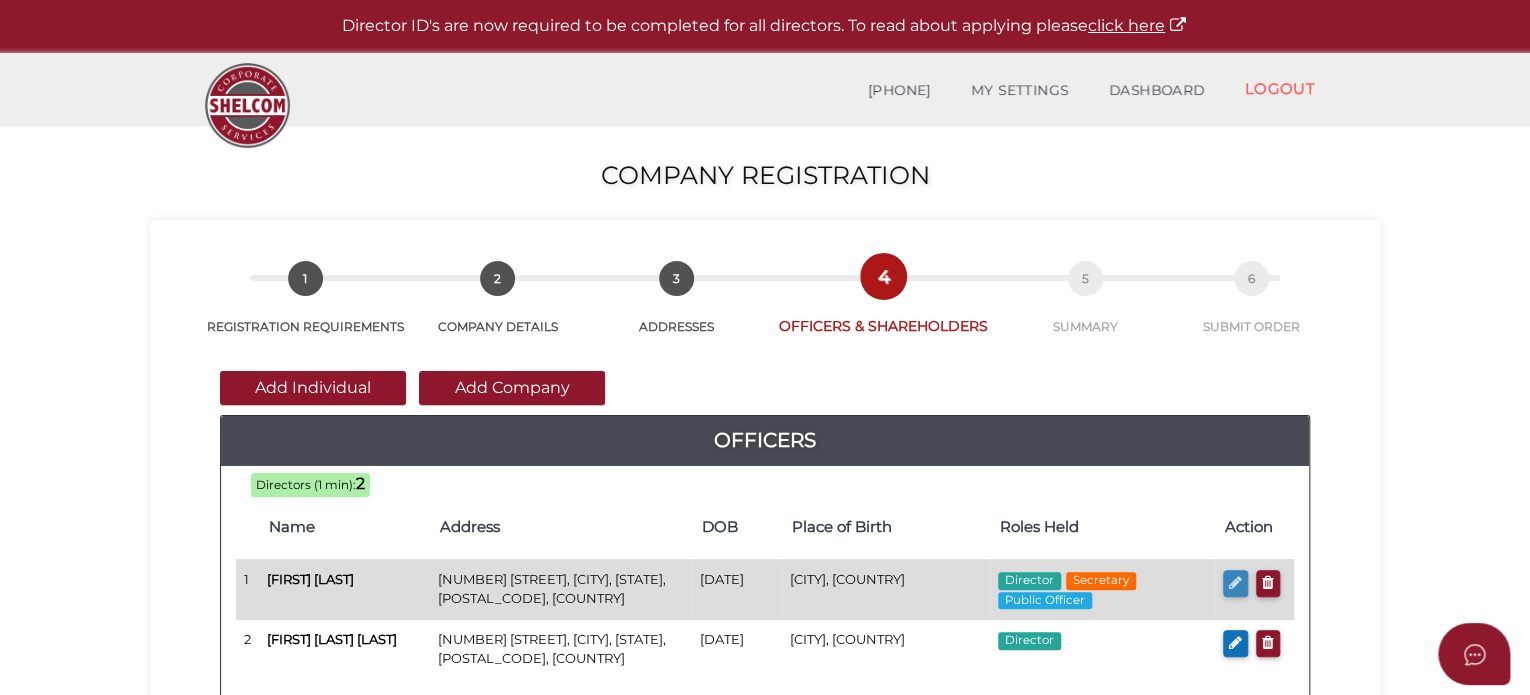 click at bounding box center (1235, 582) 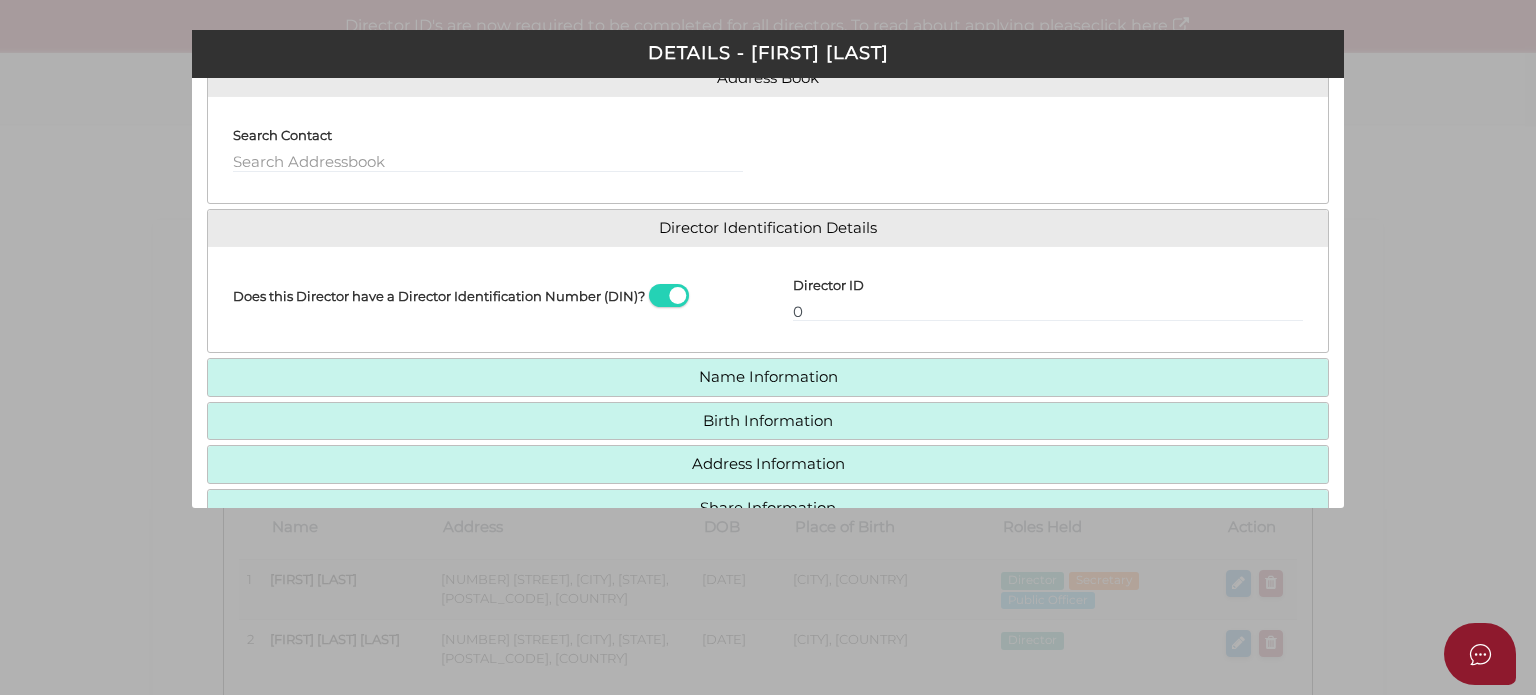 scroll, scrollTop: 285, scrollLeft: 0, axis: vertical 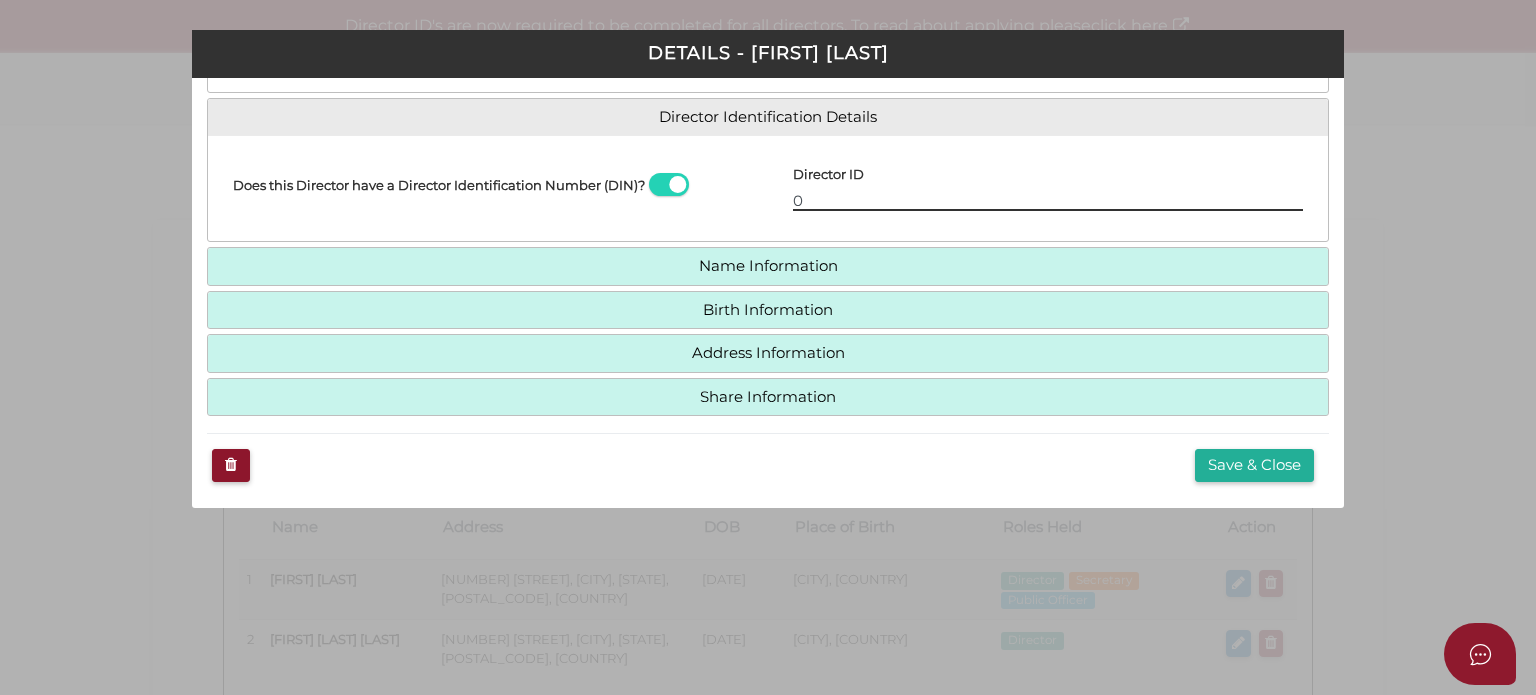 click on "0" at bounding box center (1048, 200) 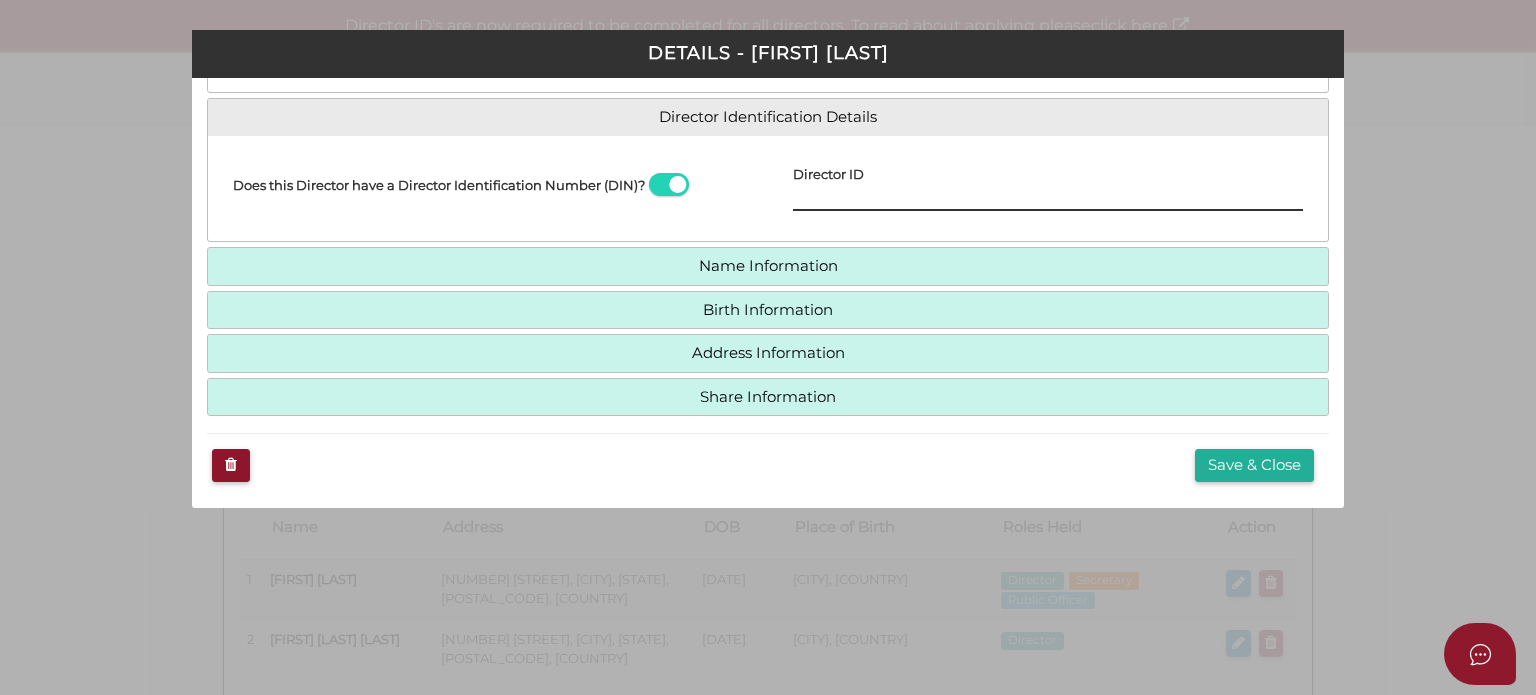 click at bounding box center (1048, 200) 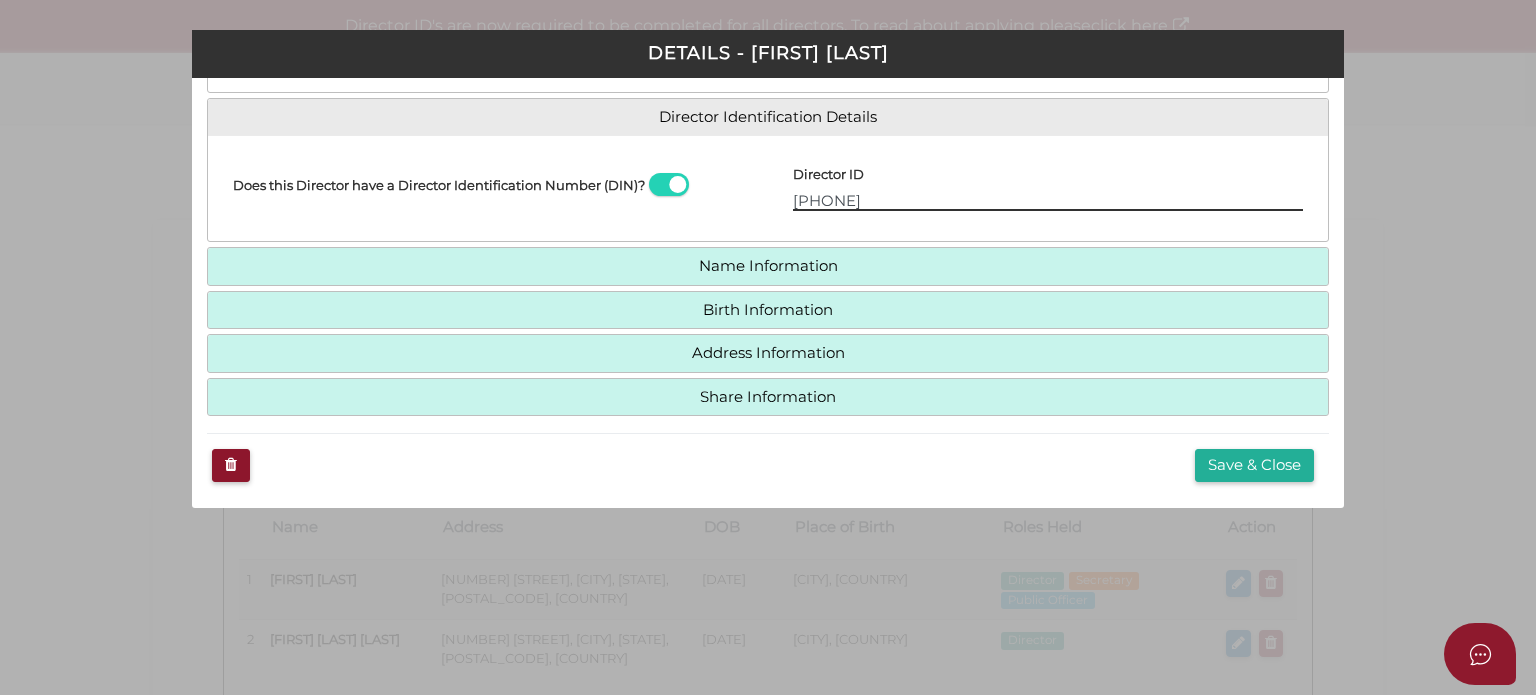 type on "[PHONE]" 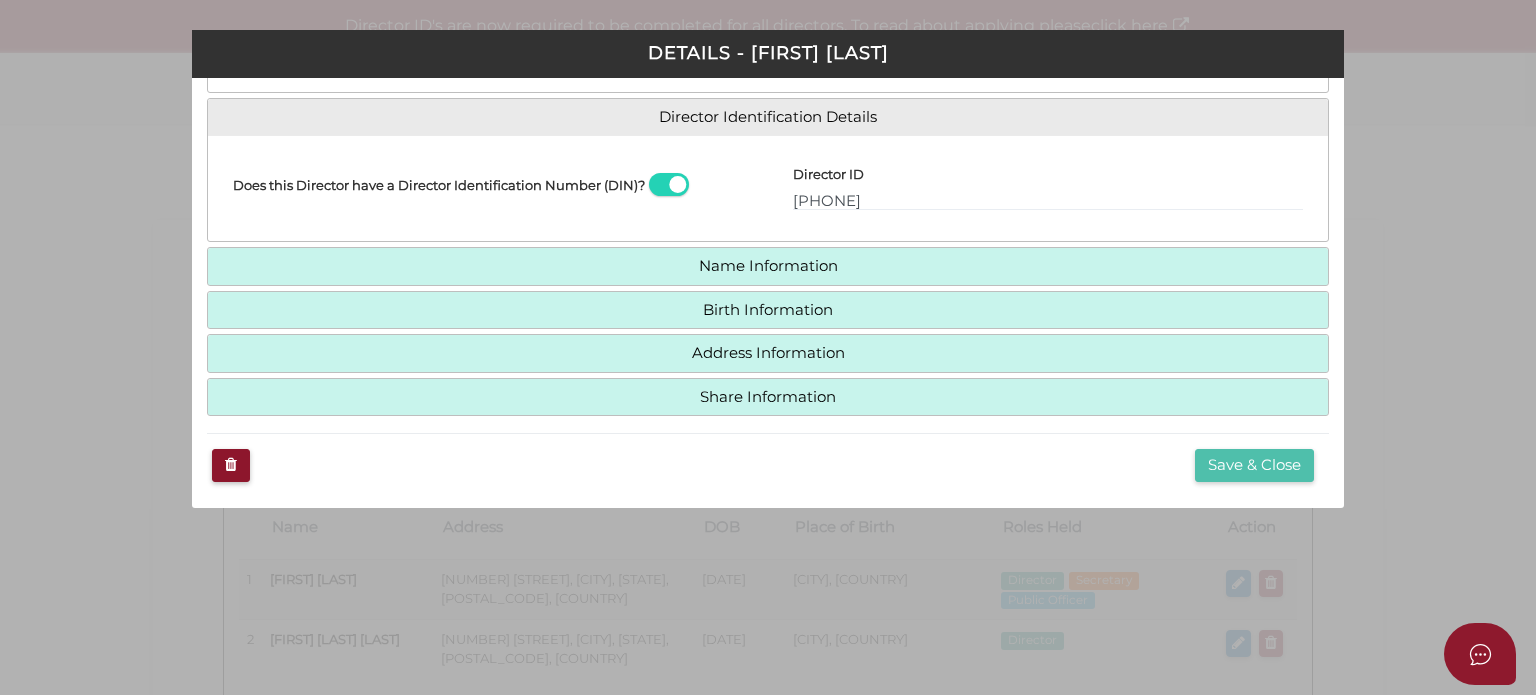 click on "Save & Close" at bounding box center (1254, 465) 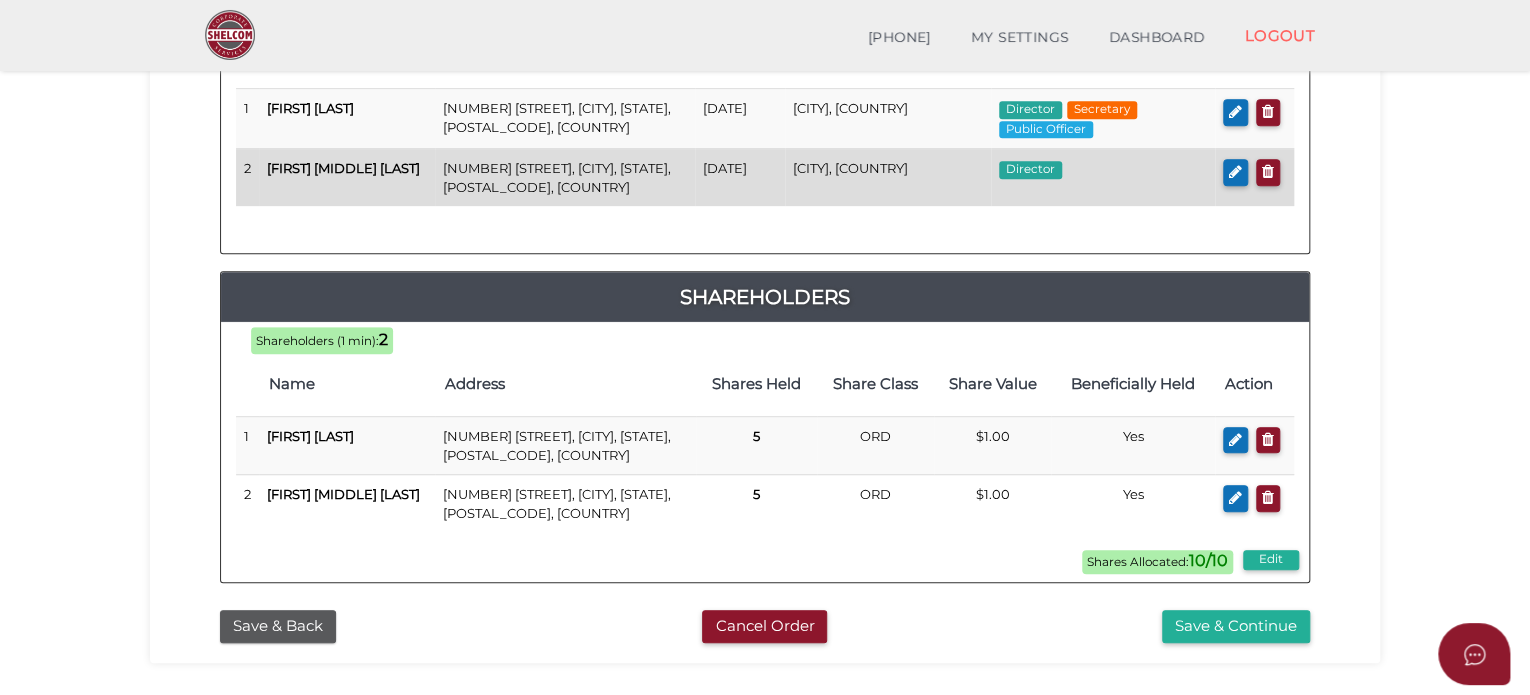 scroll, scrollTop: 500, scrollLeft: 0, axis: vertical 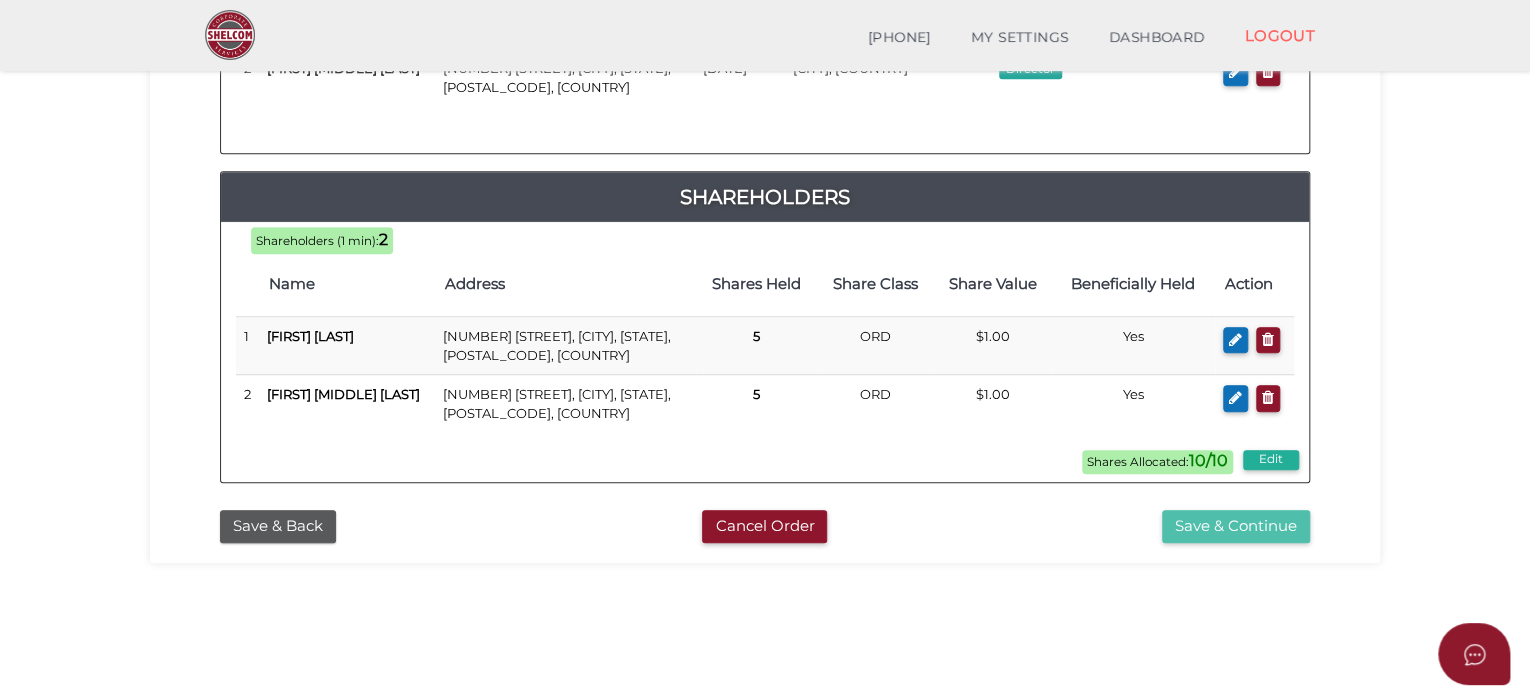 click on "Save & Continue" at bounding box center [1236, 526] 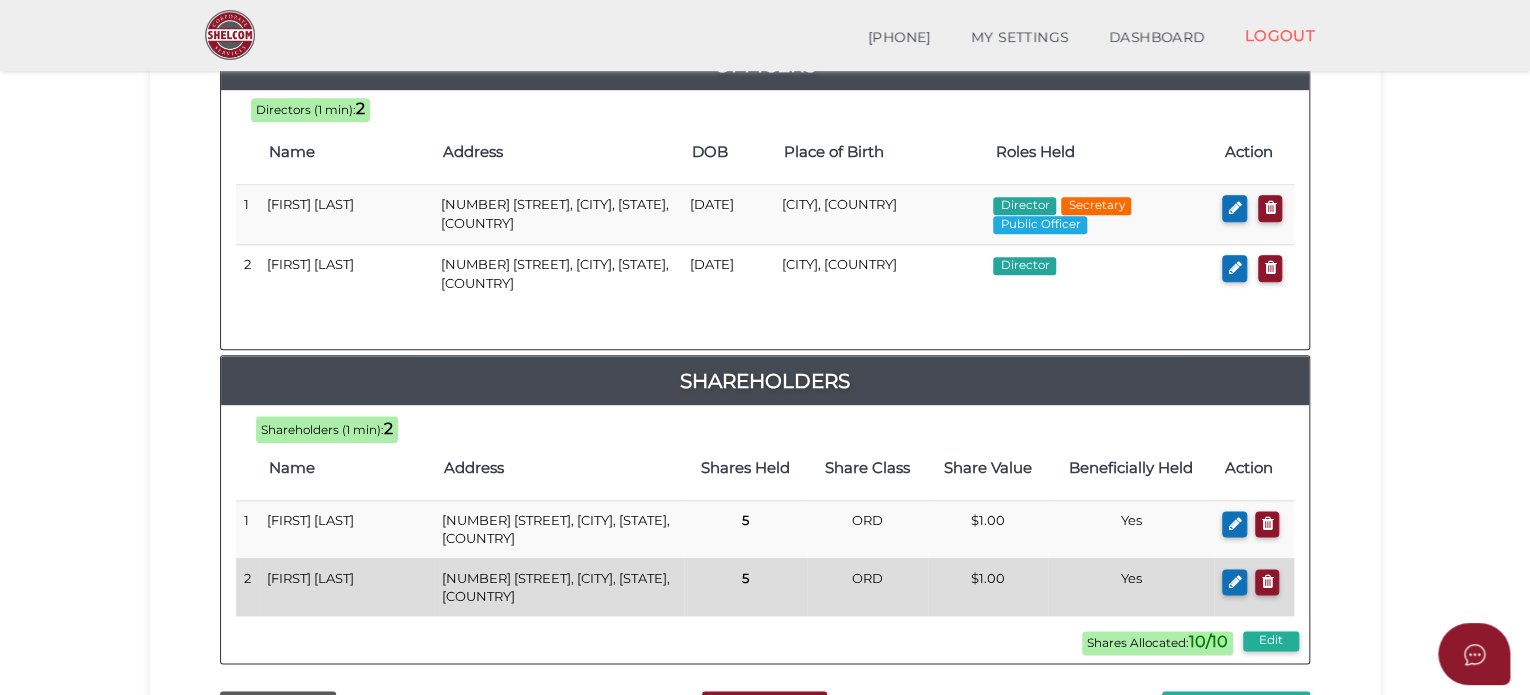 scroll, scrollTop: 1100, scrollLeft: 0, axis: vertical 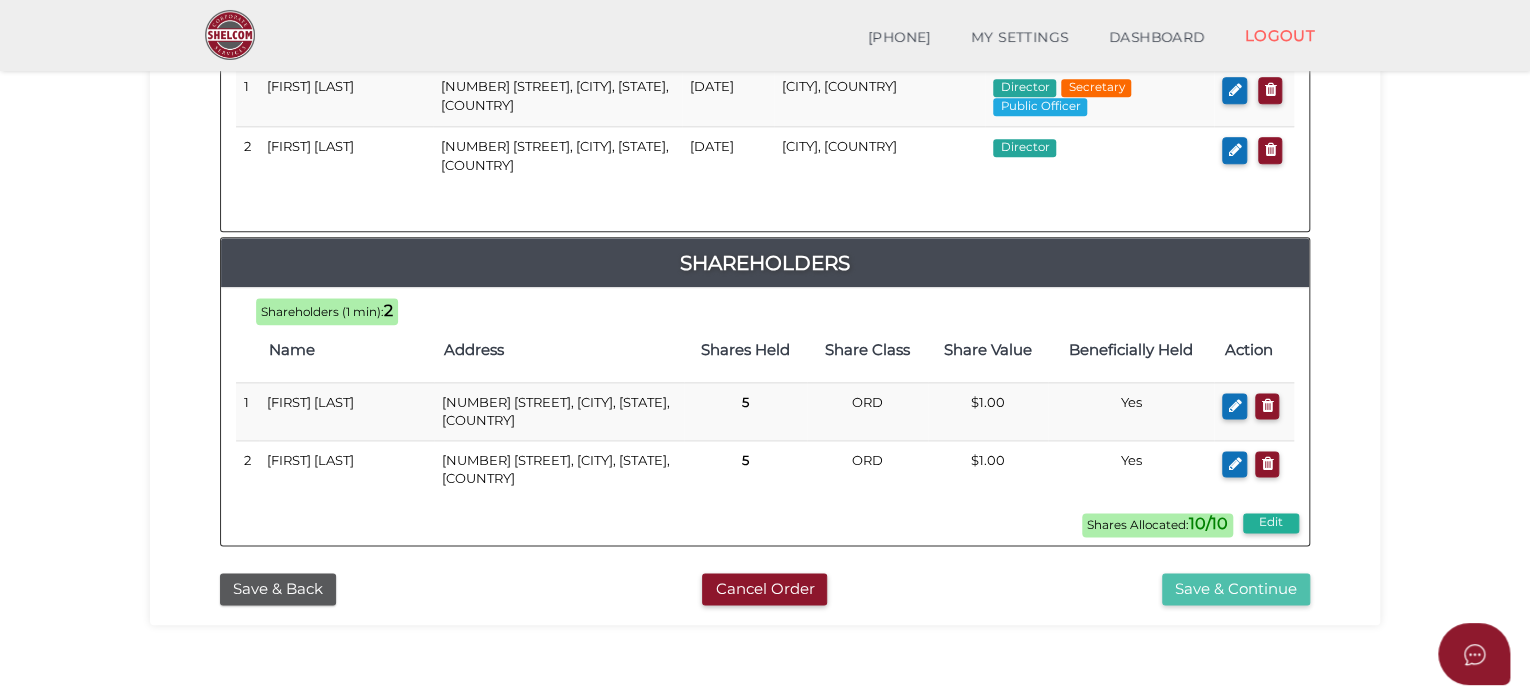 click on "Save & Continue" at bounding box center (1236, 589) 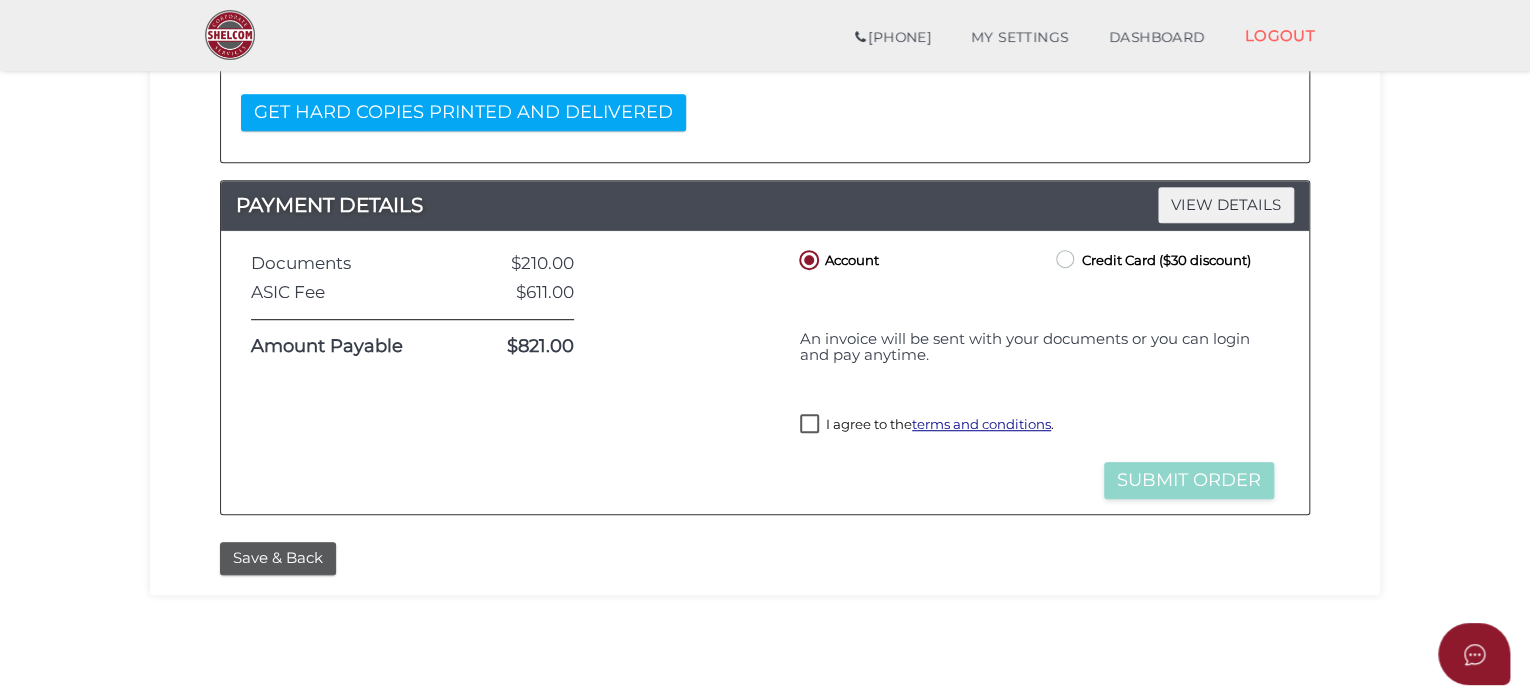 scroll, scrollTop: 500, scrollLeft: 0, axis: vertical 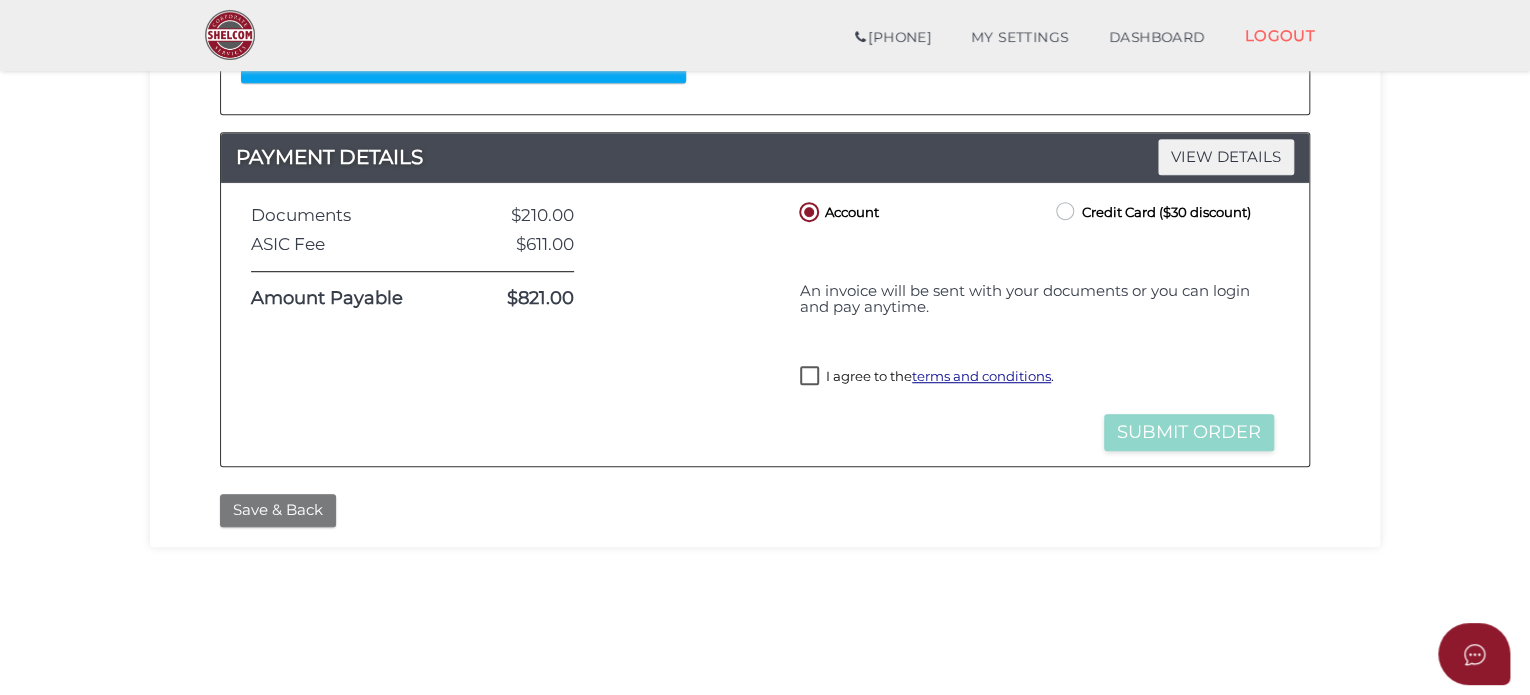 click on "Save & Back" at bounding box center [278, 510] 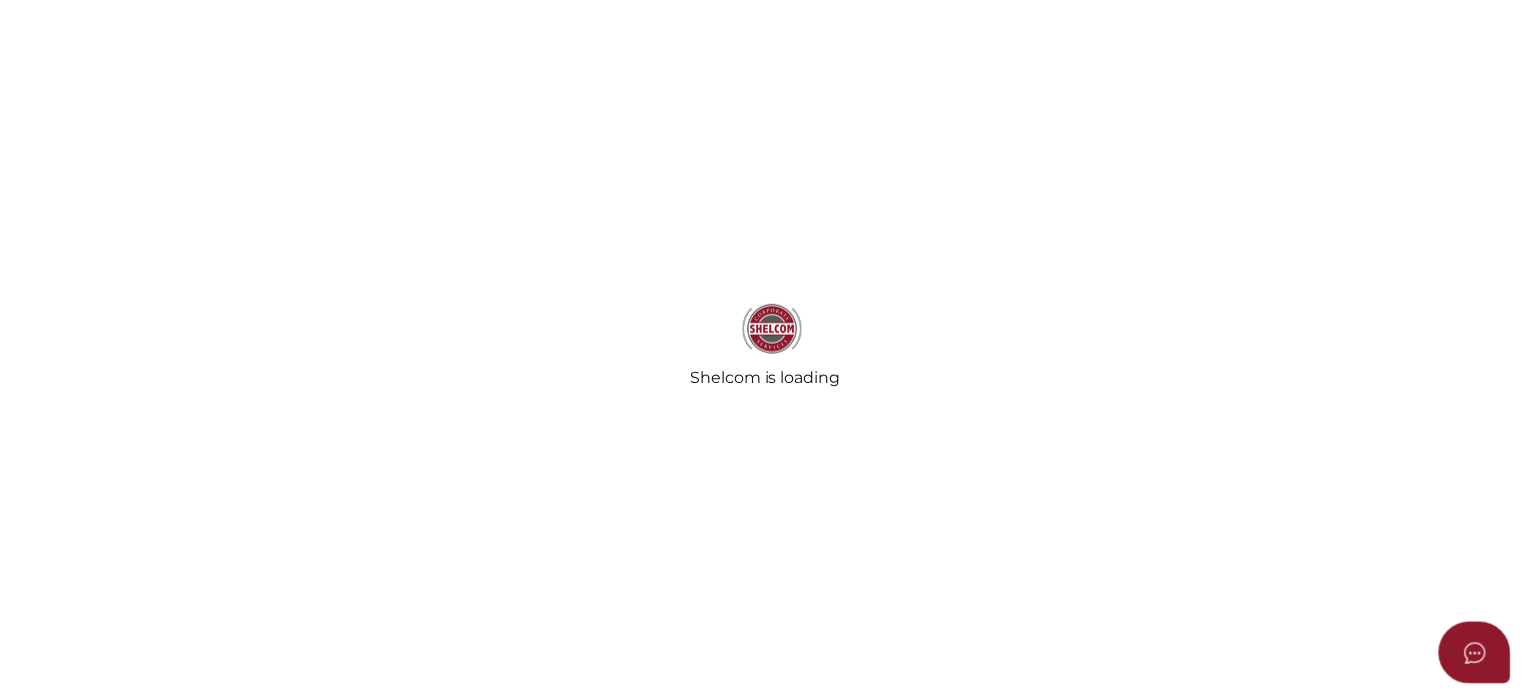 scroll, scrollTop: 0, scrollLeft: 0, axis: both 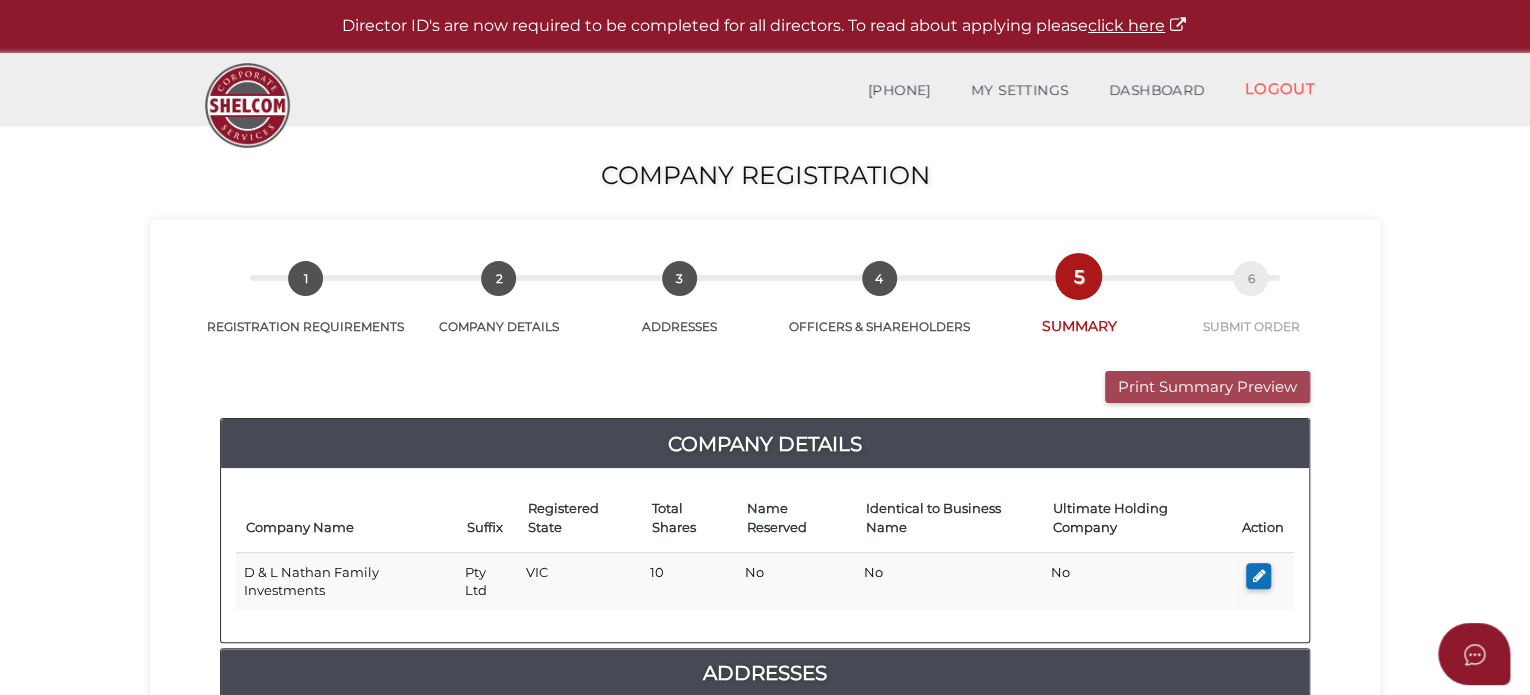 click on "Print Summary Preview" at bounding box center [1207, 387] 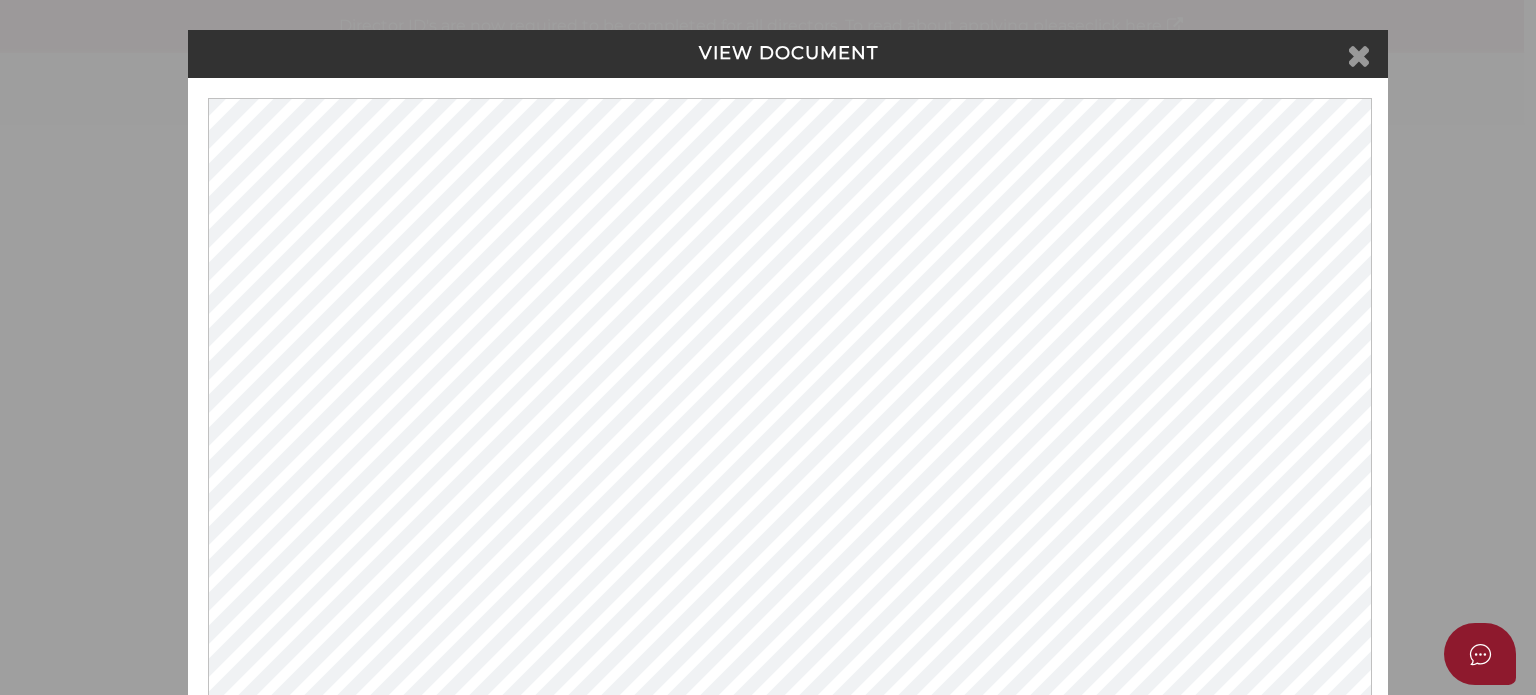 click at bounding box center (1359, 55) 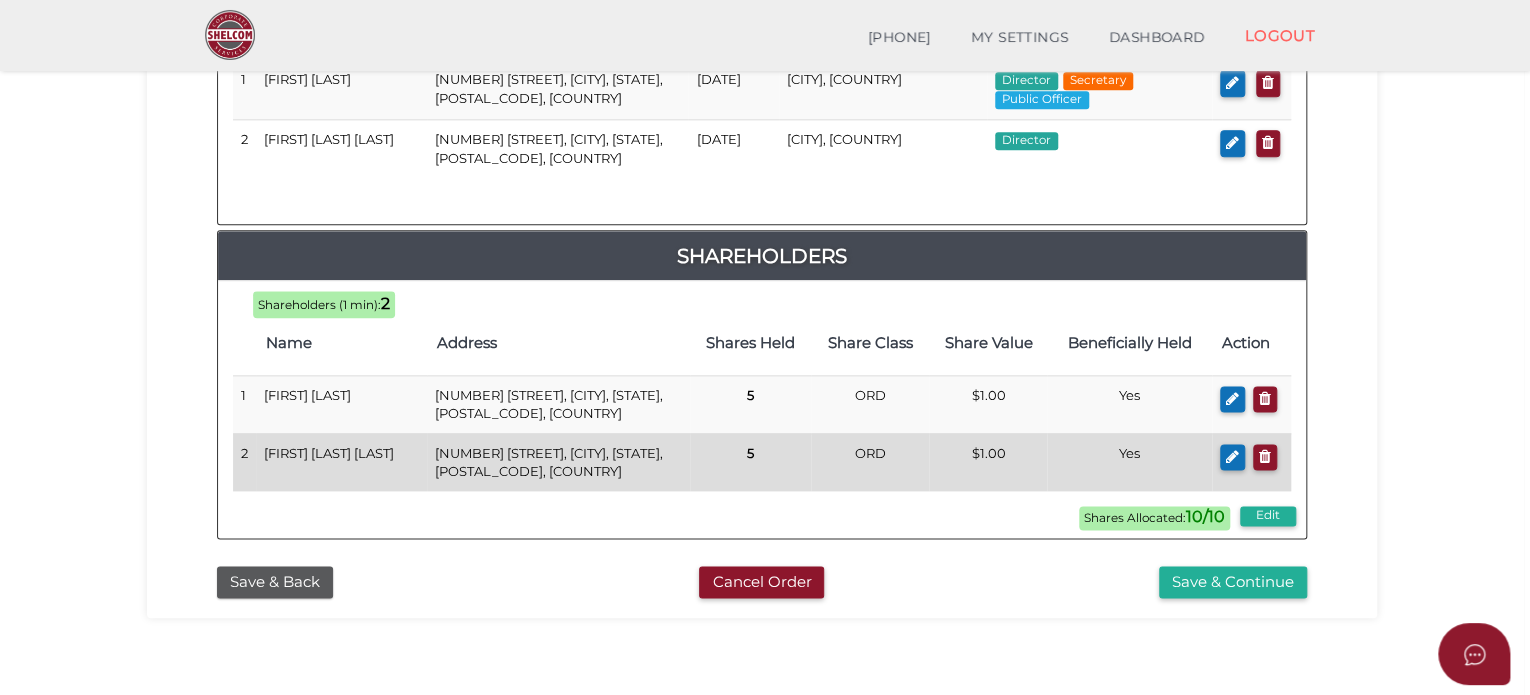 scroll, scrollTop: 1182, scrollLeft: 0, axis: vertical 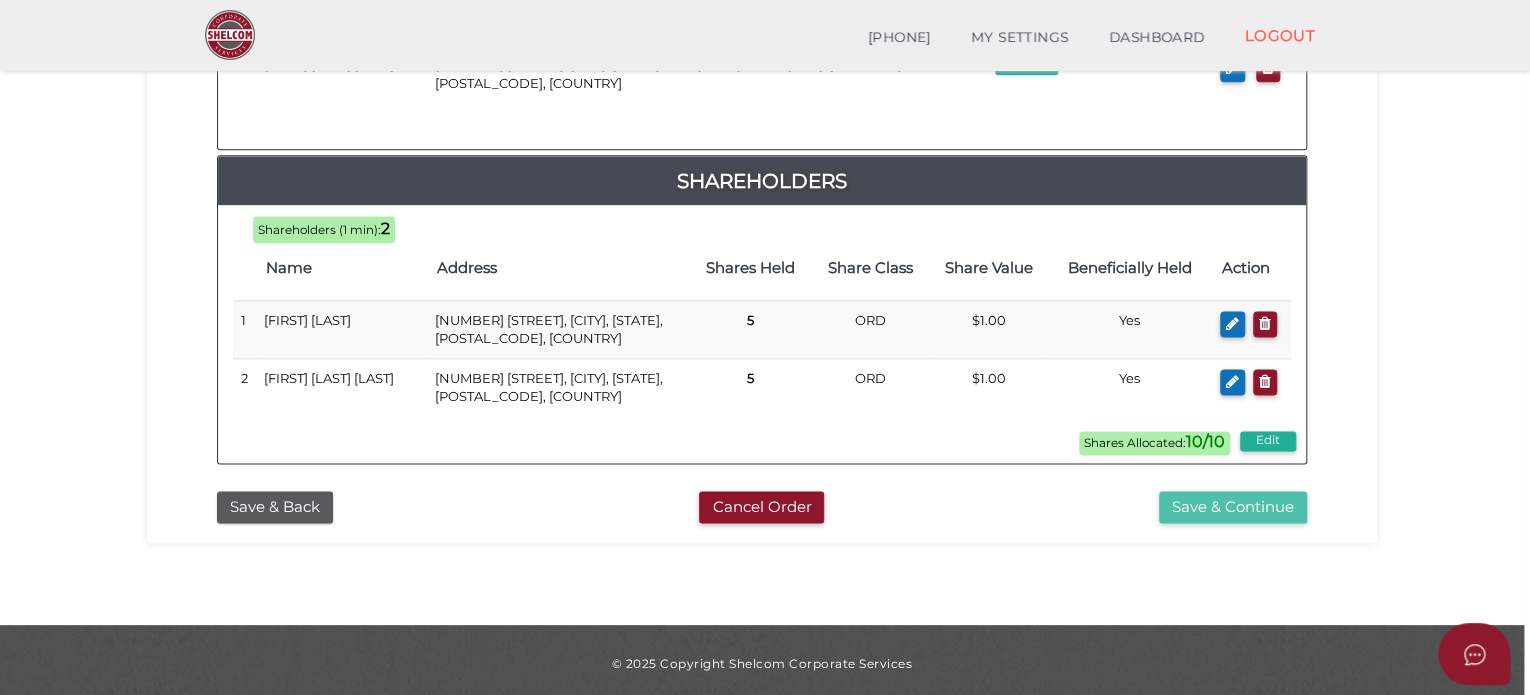 click on "Save & Continue" at bounding box center [1233, 507] 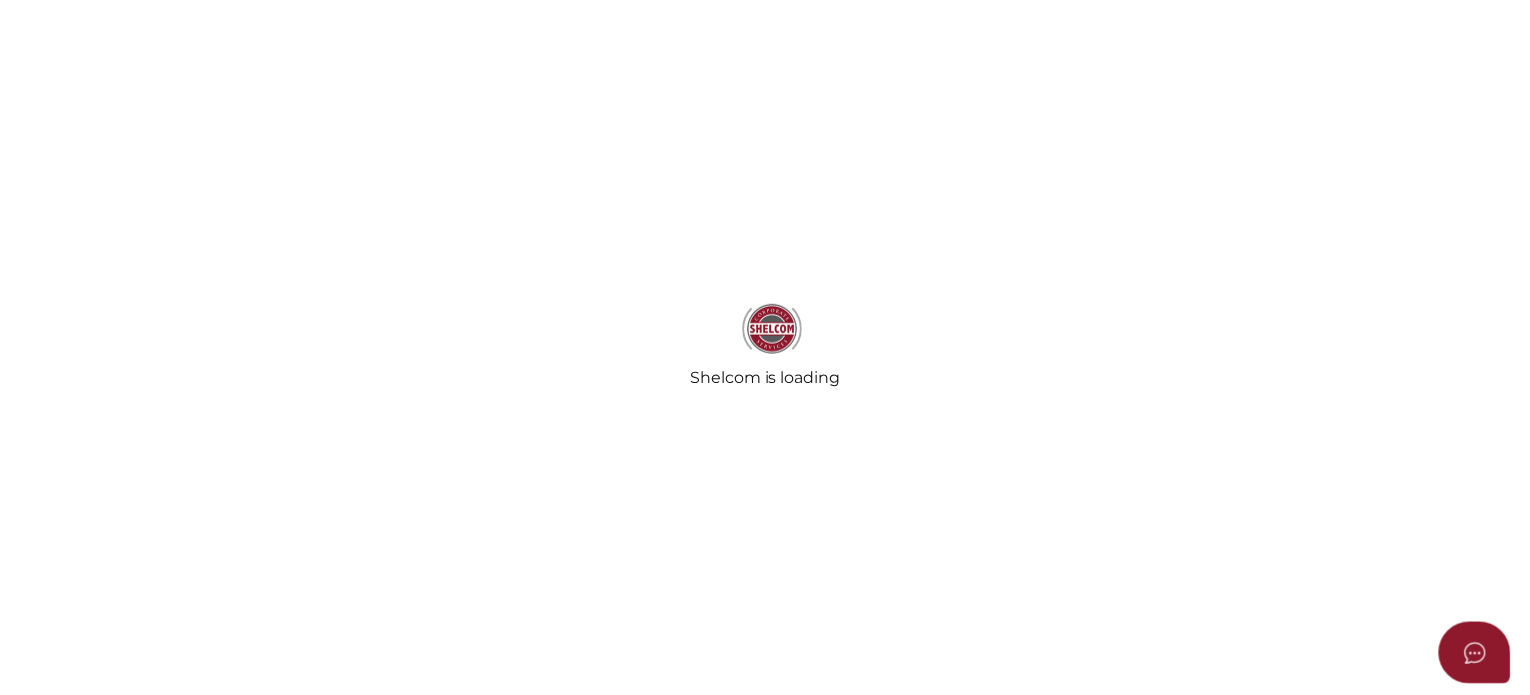scroll, scrollTop: 0, scrollLeft: 0, axis: both 